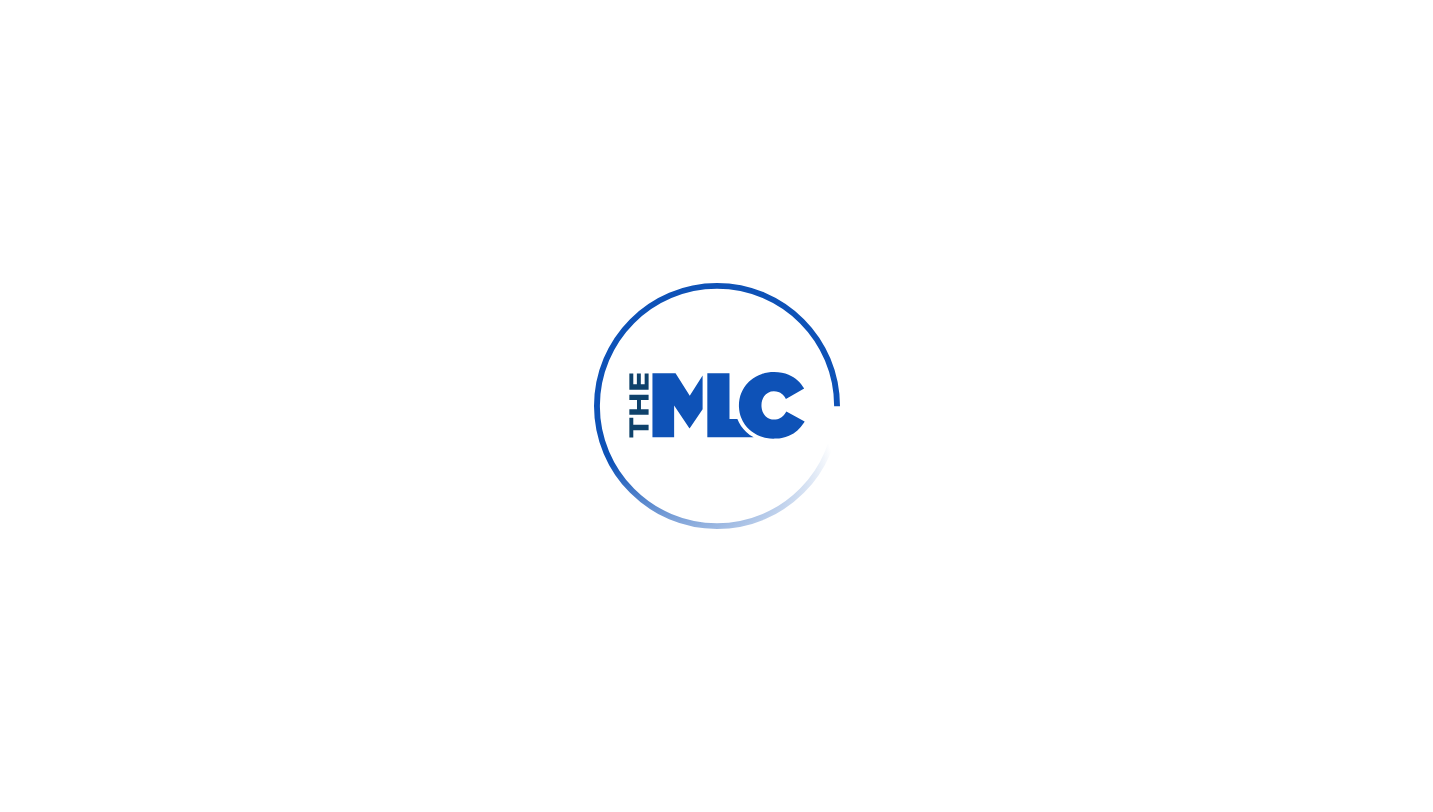 scroll, scrollTop: 0, scrollLeft: 0, axis: both 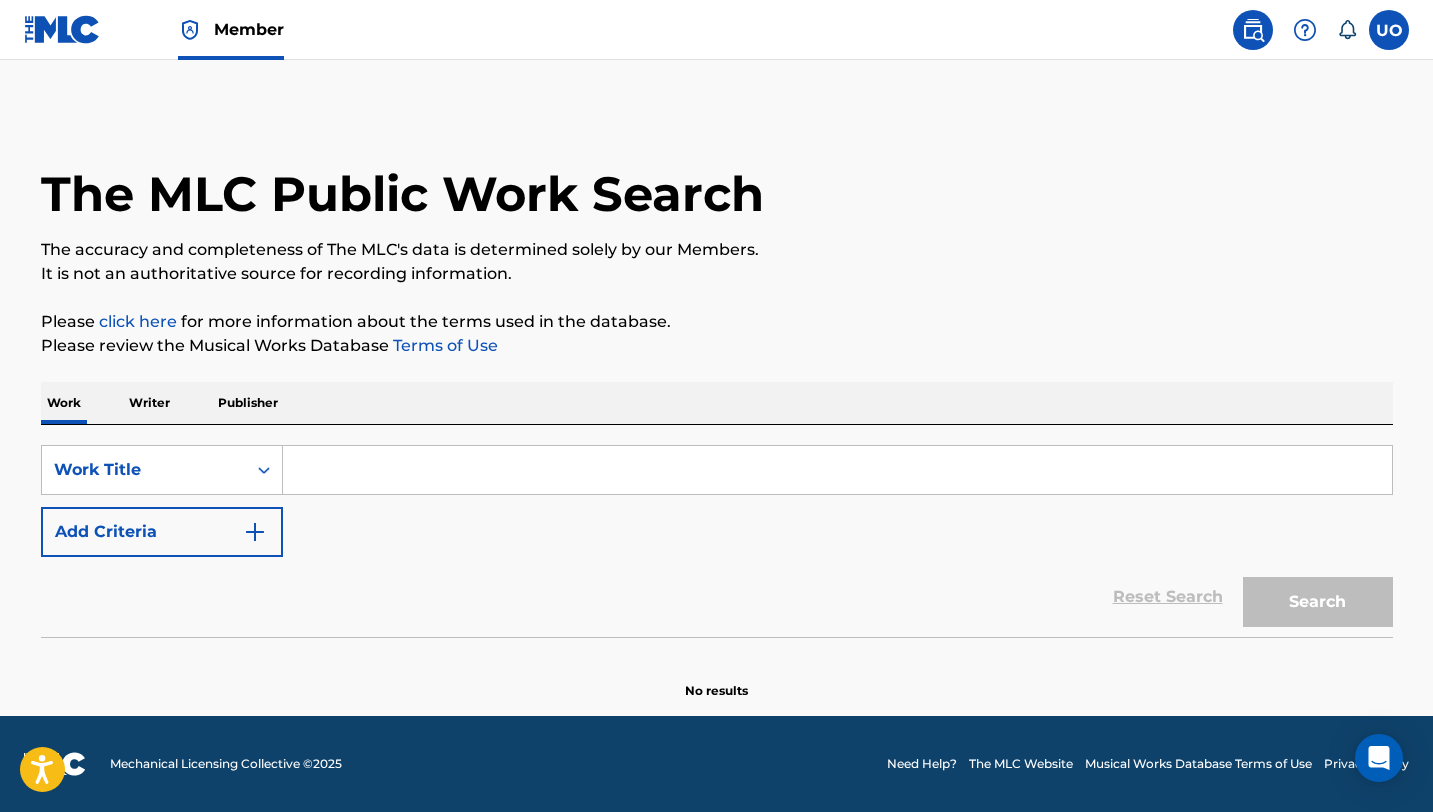 click on "Writer" at bounding box center [149, 403] 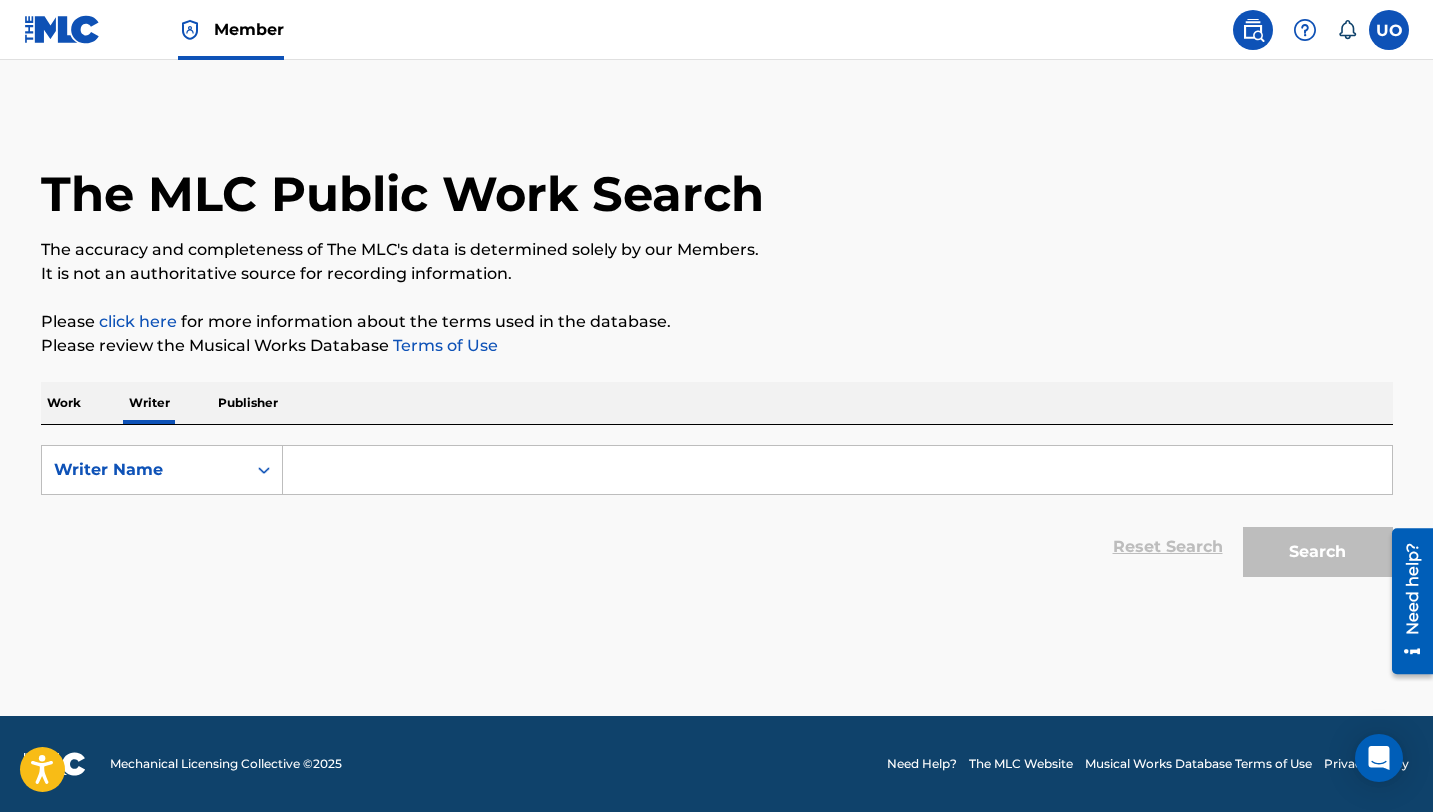 click at bounding box center (837, 470) 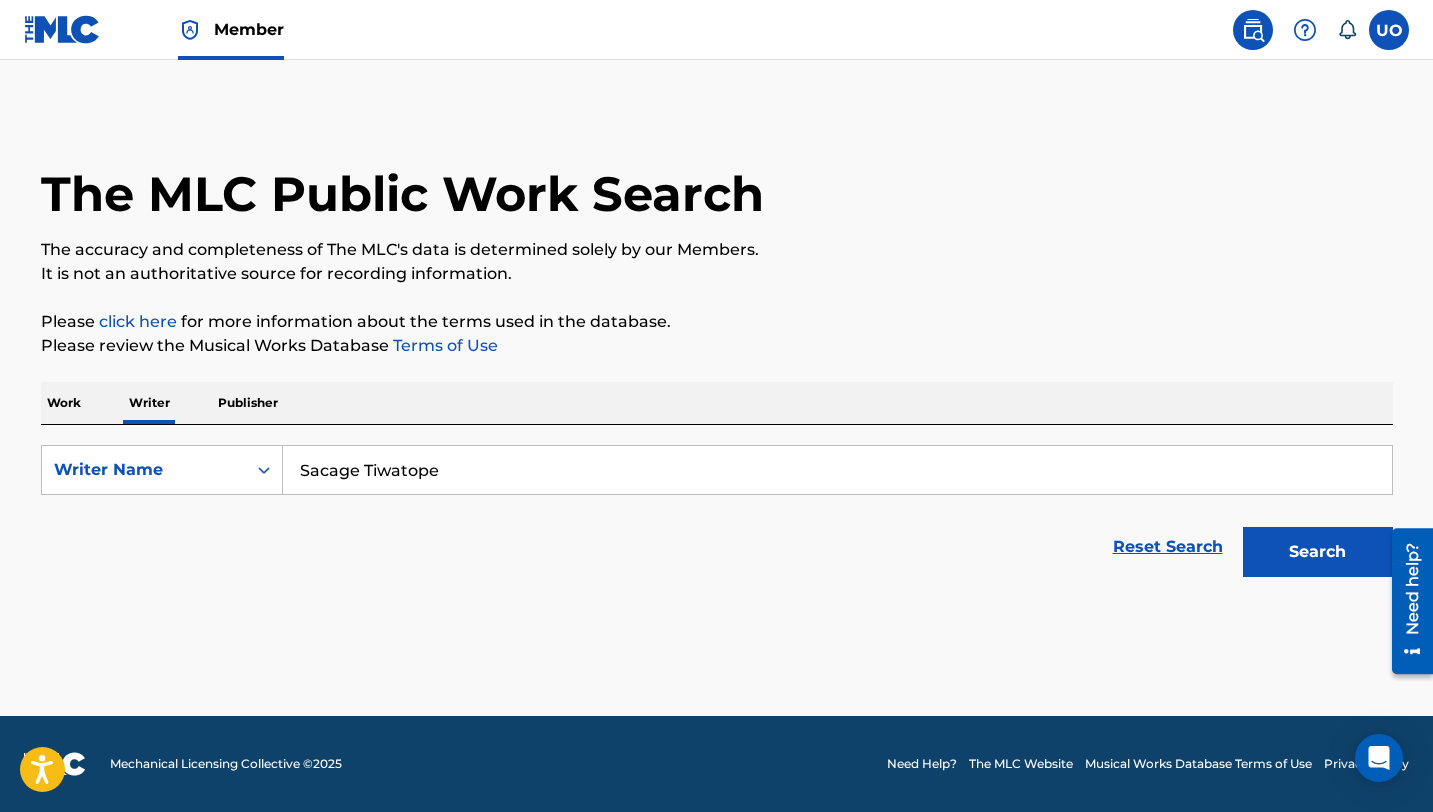 type on "Sacage Tiwatope" 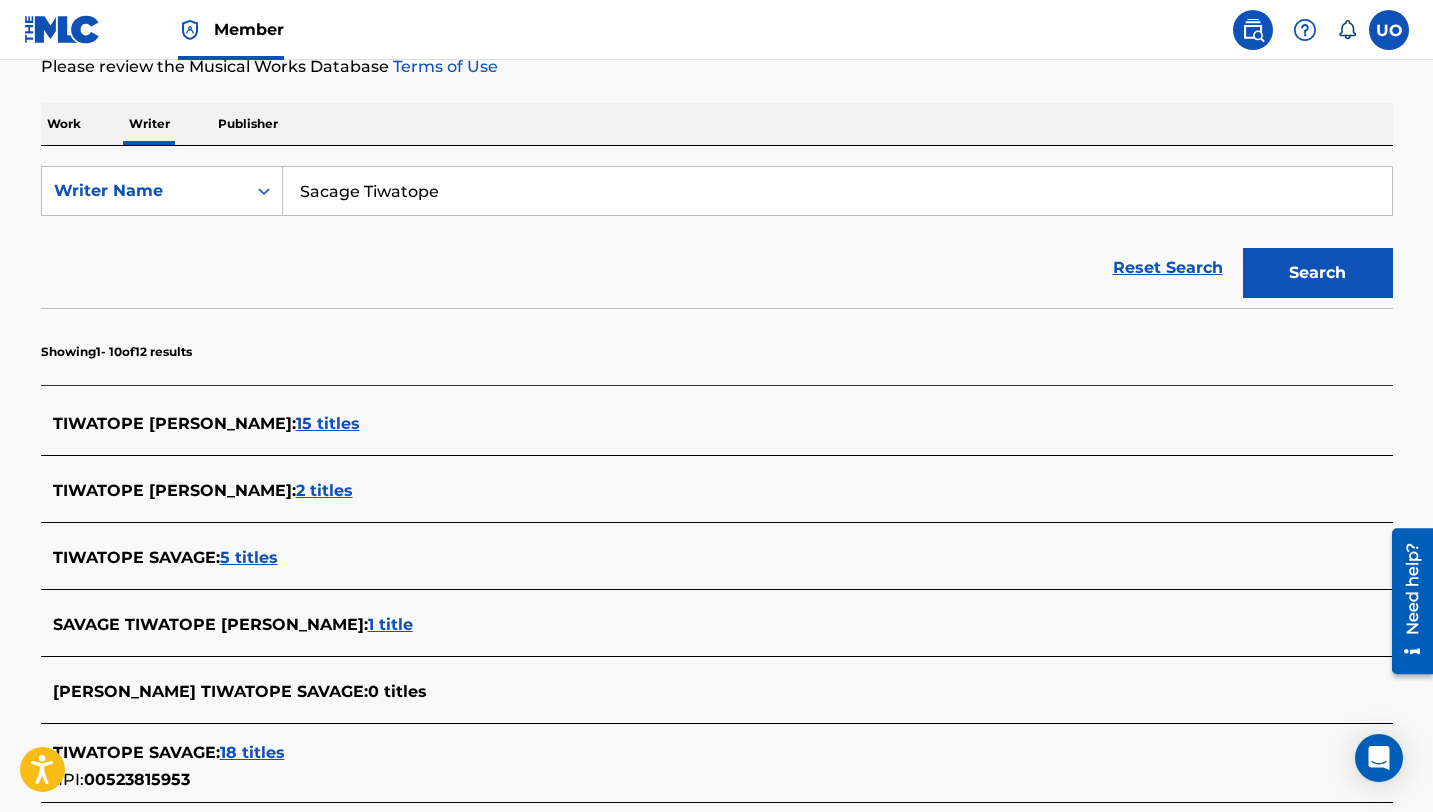 scroll, scrollTop: 0, scrollLeft: 0, axis: both 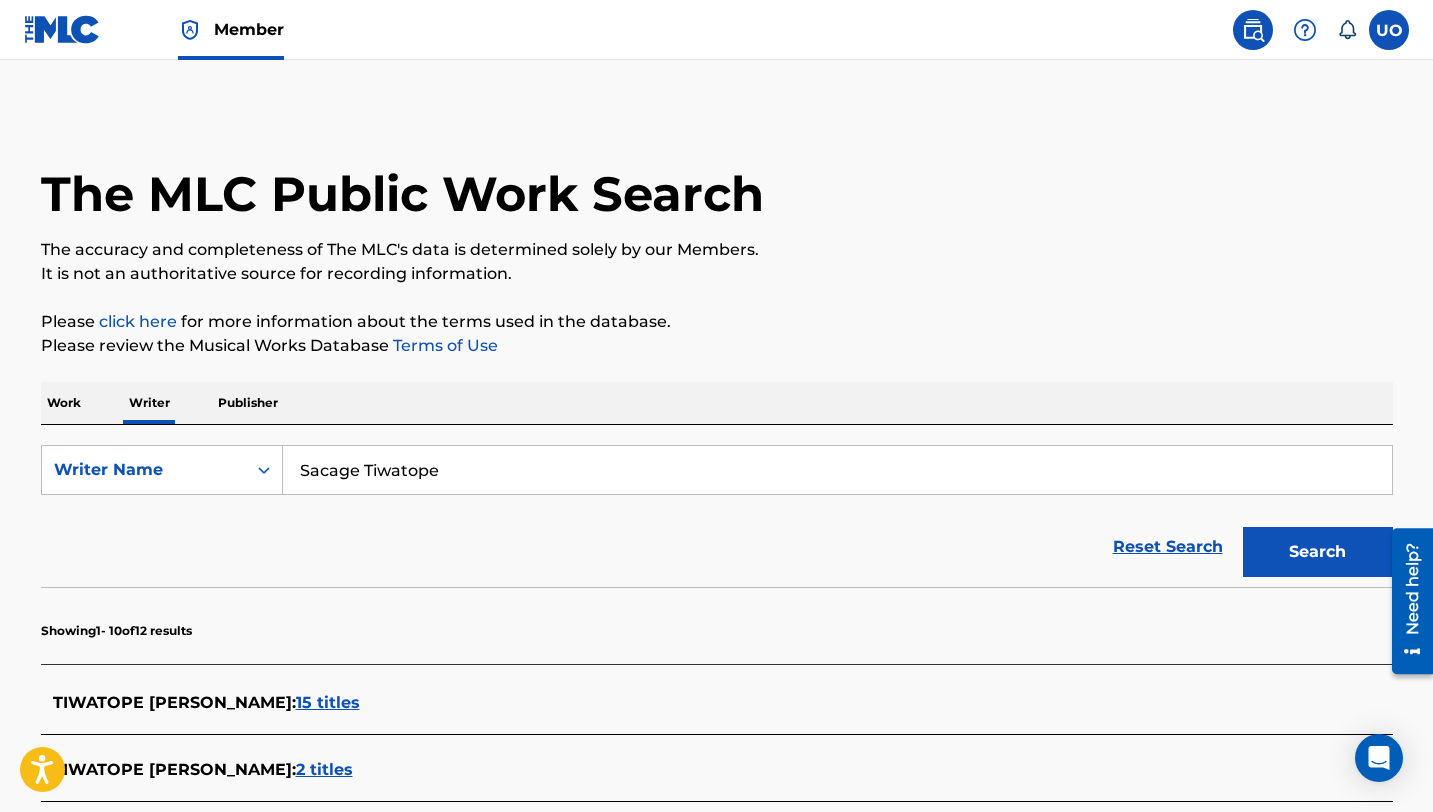 click on "Work" at bounding box center [64, 403] 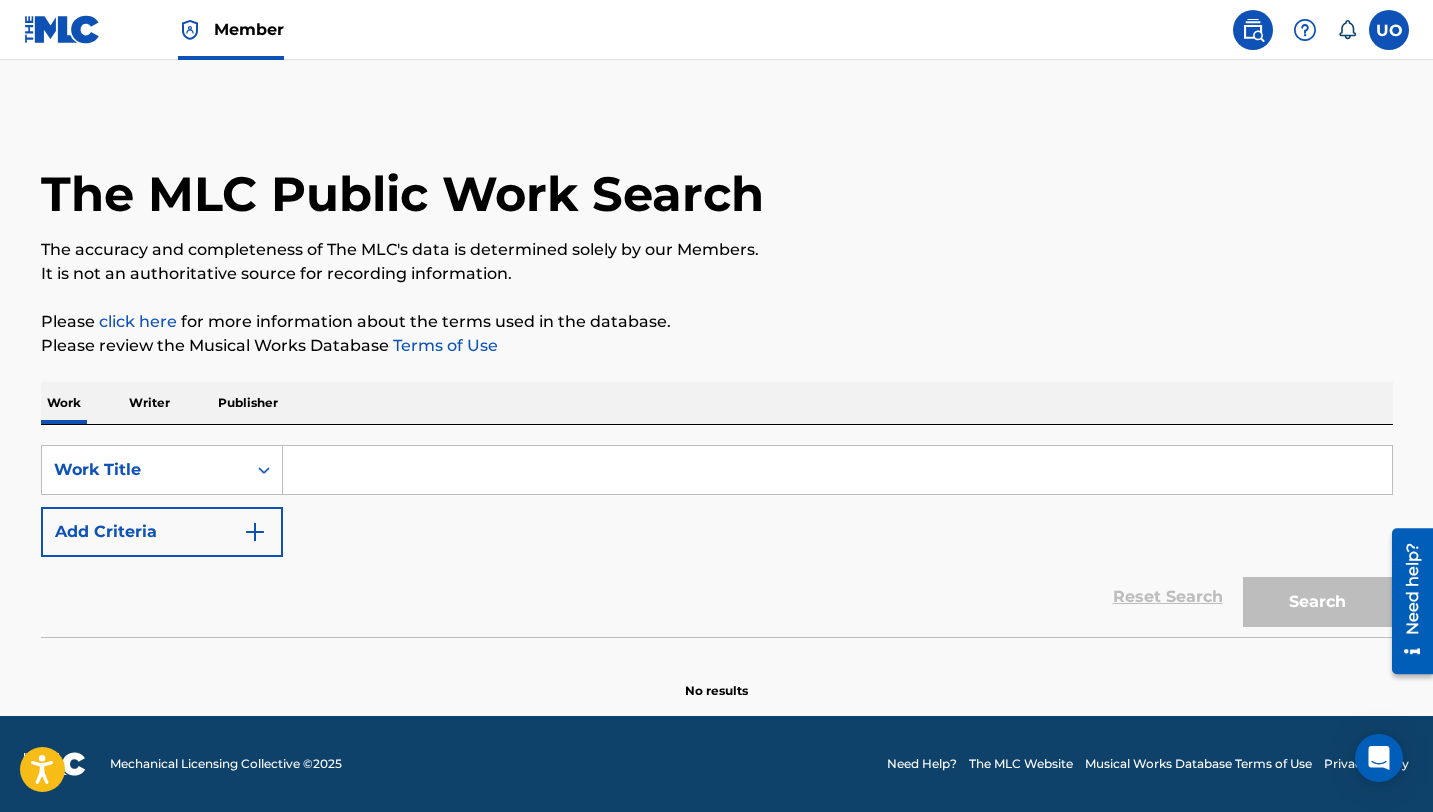 click at bounding box center (837, 470) 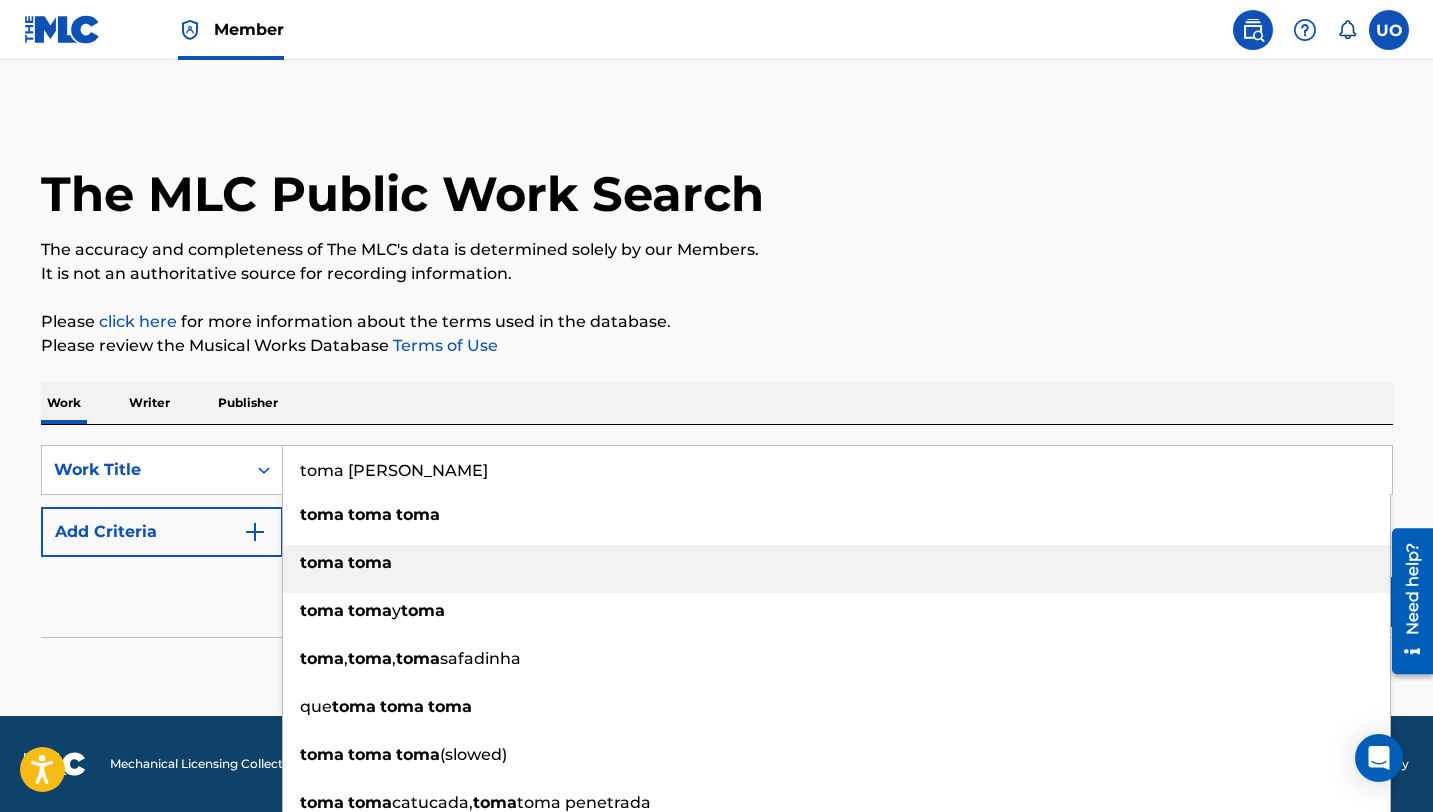 click on "toma   toma" at bounding box center (836, 563) 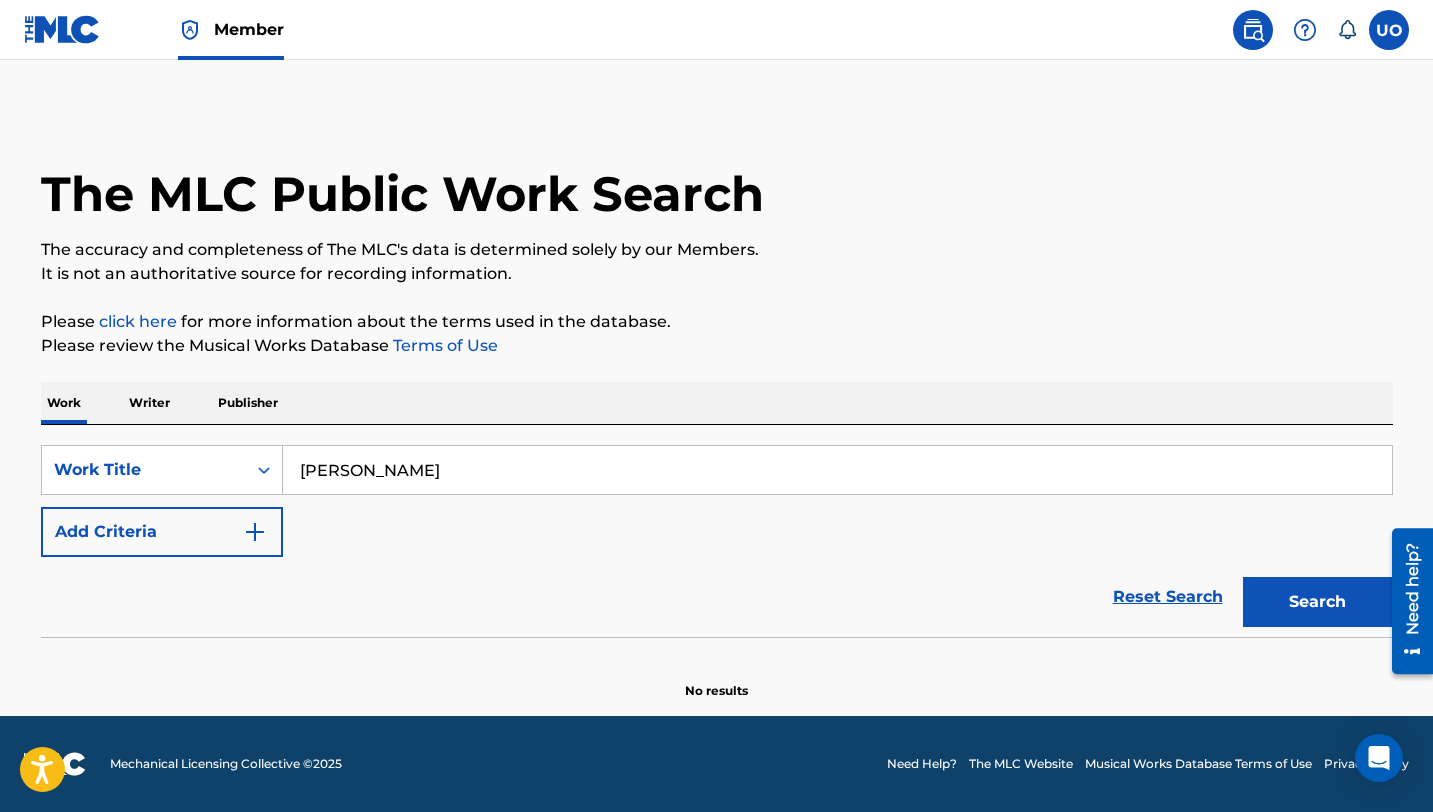 click on "Search" at bounding box center (1318, 602) 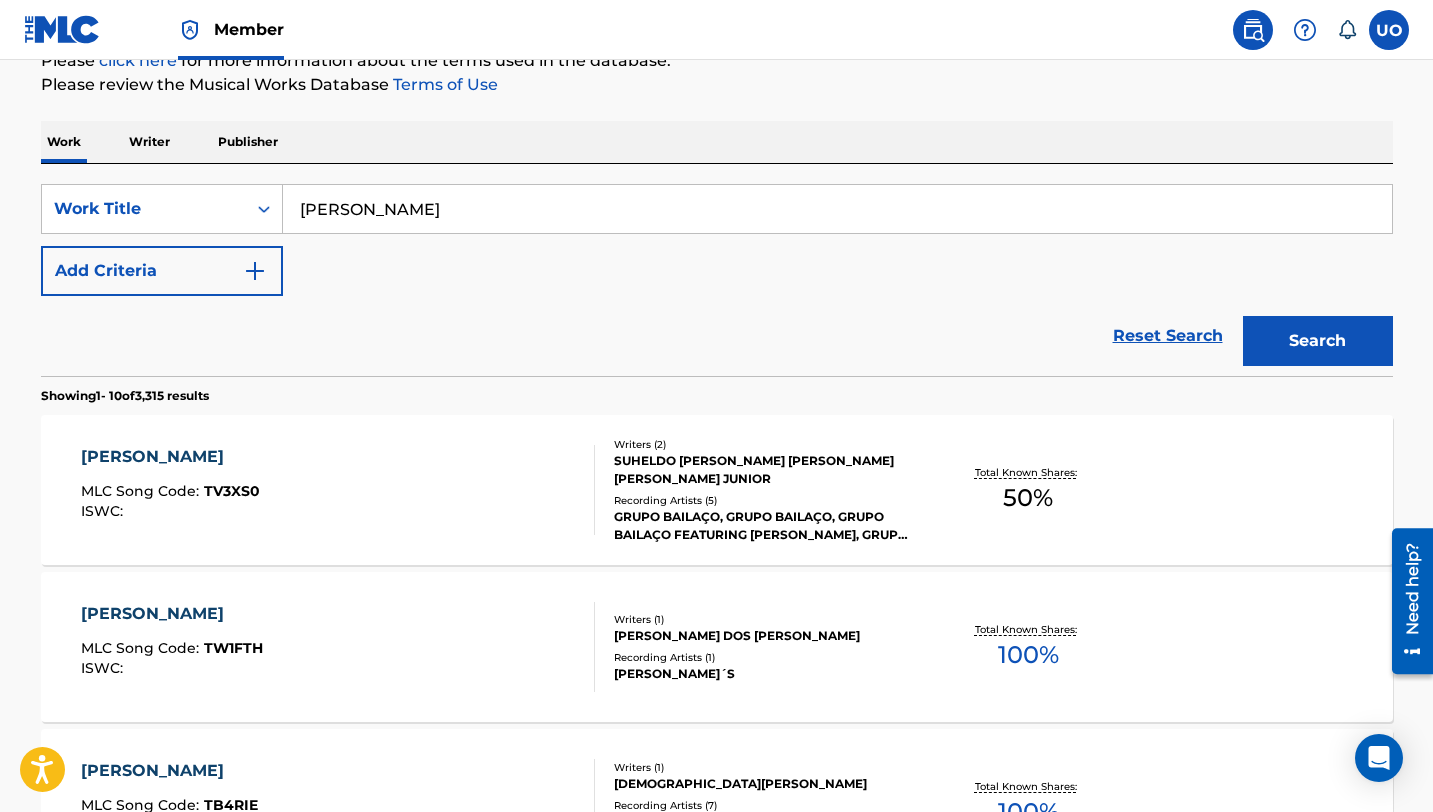 scroll, scrollTop: 262, scrollLeft: 0, axis: vertical 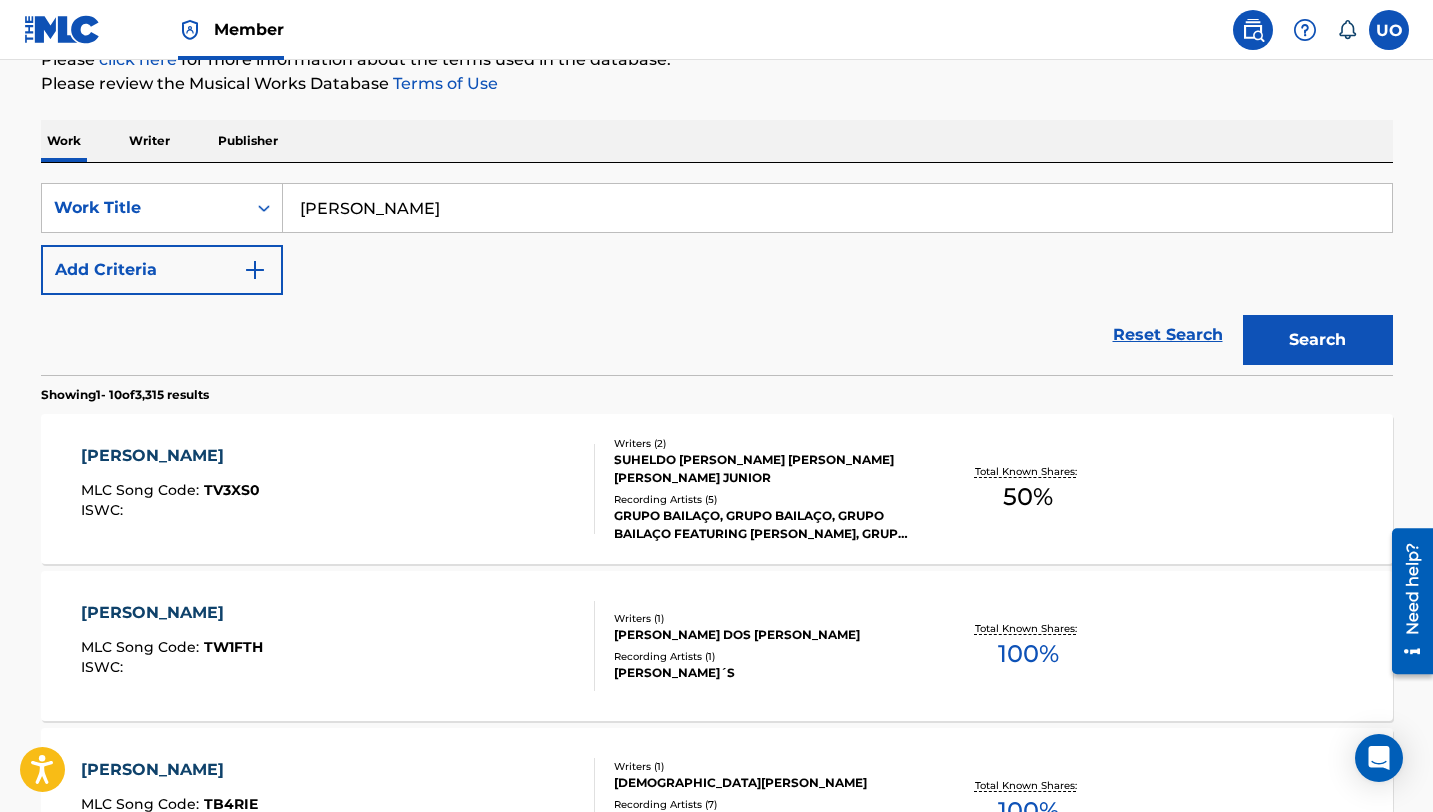click on "Add Criteria" at bounding box center (162, 270) 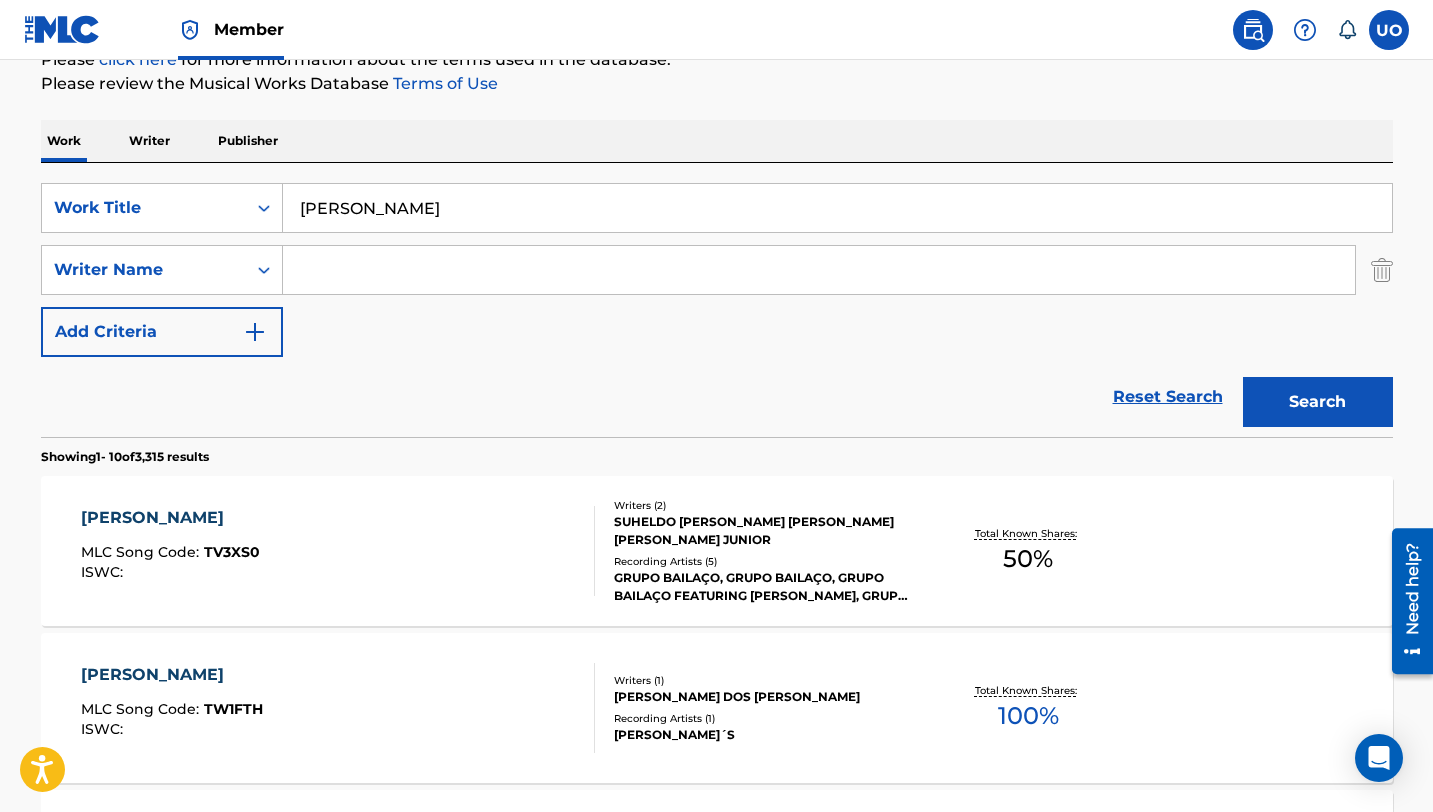 click at bounding box center [819, 270] 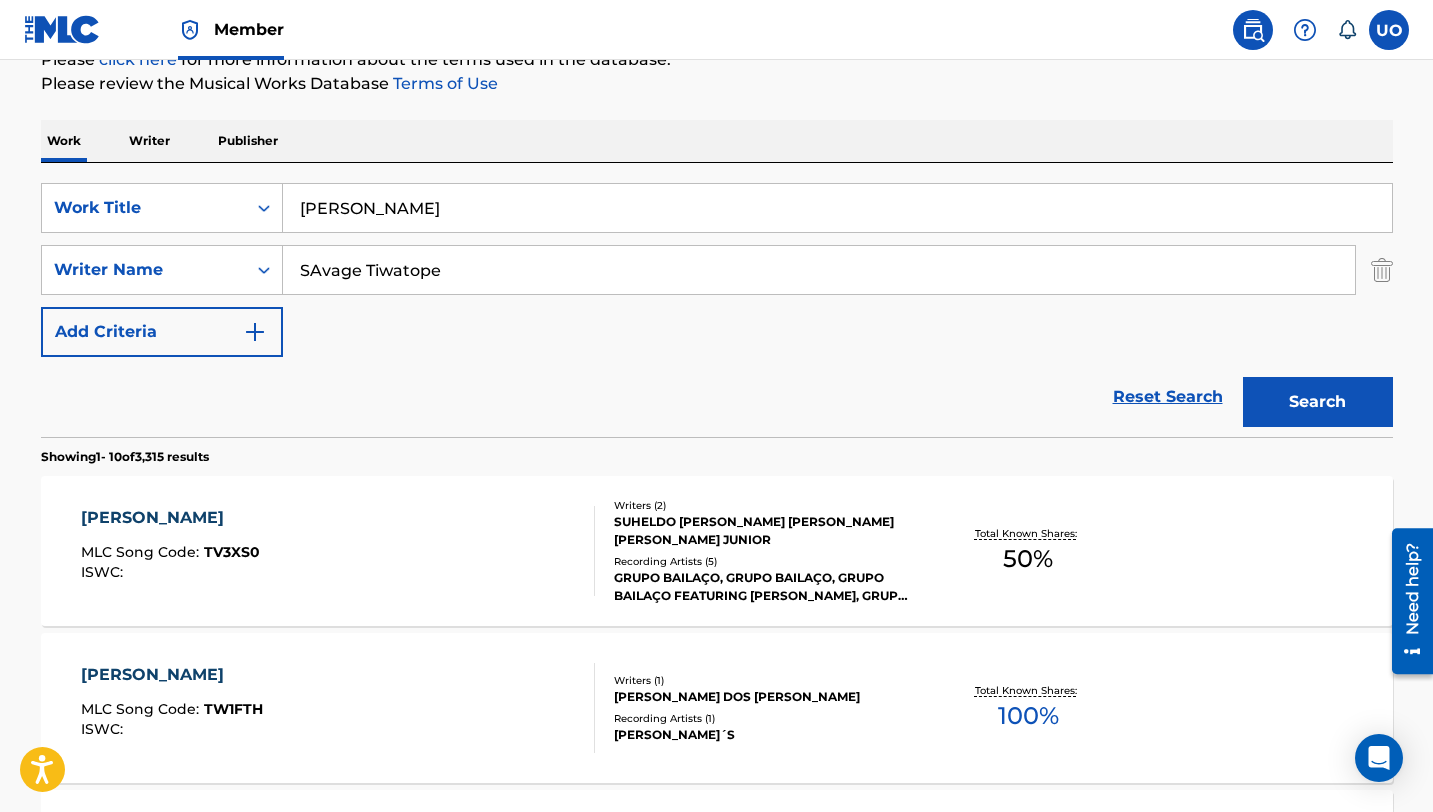 click on "Search" at bounding box center (1318, 402) 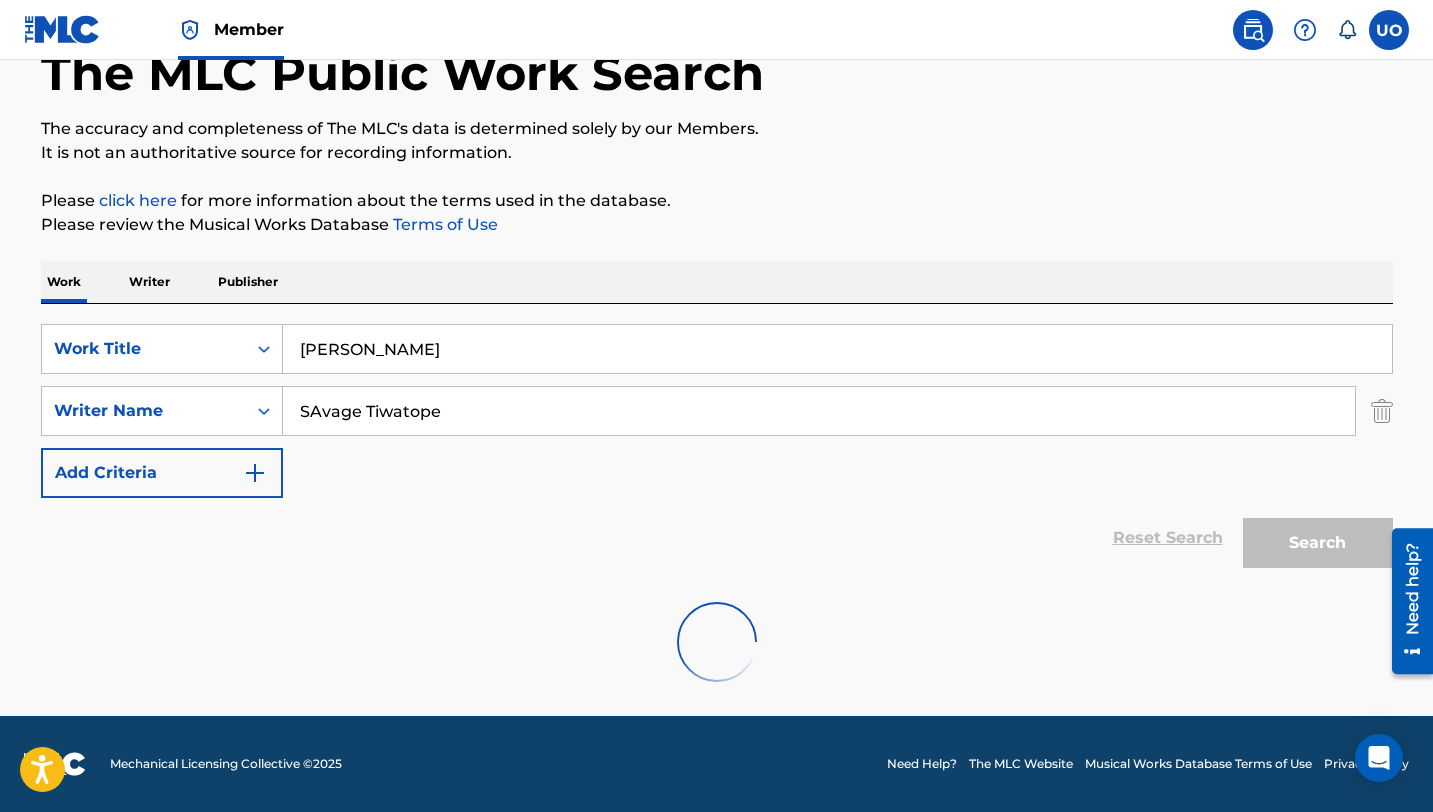 scroll, scrollTop: 56, scrollLeft: 0, axis: vertical 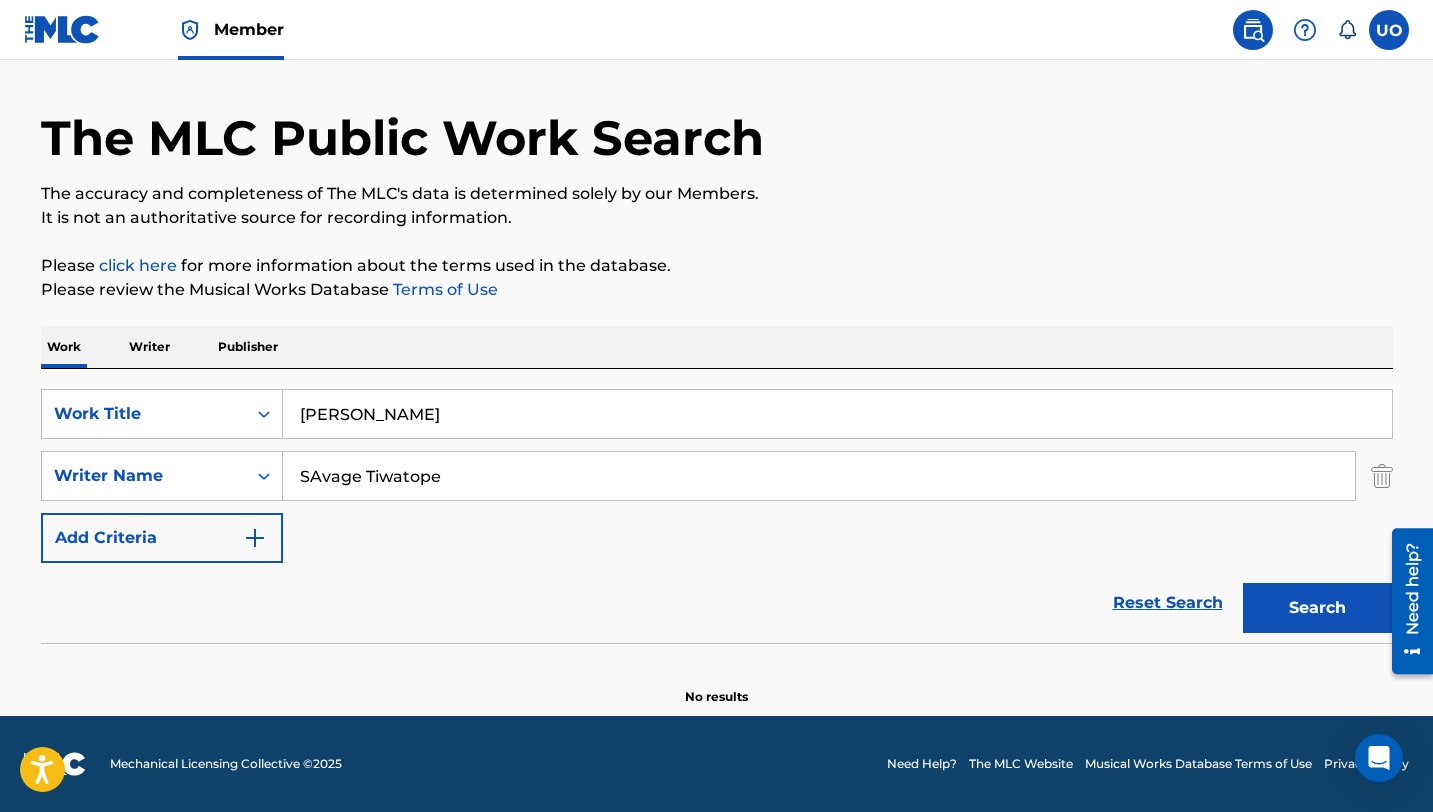 click on "SAvage Tiwatope" at bounding box center [819, 476] 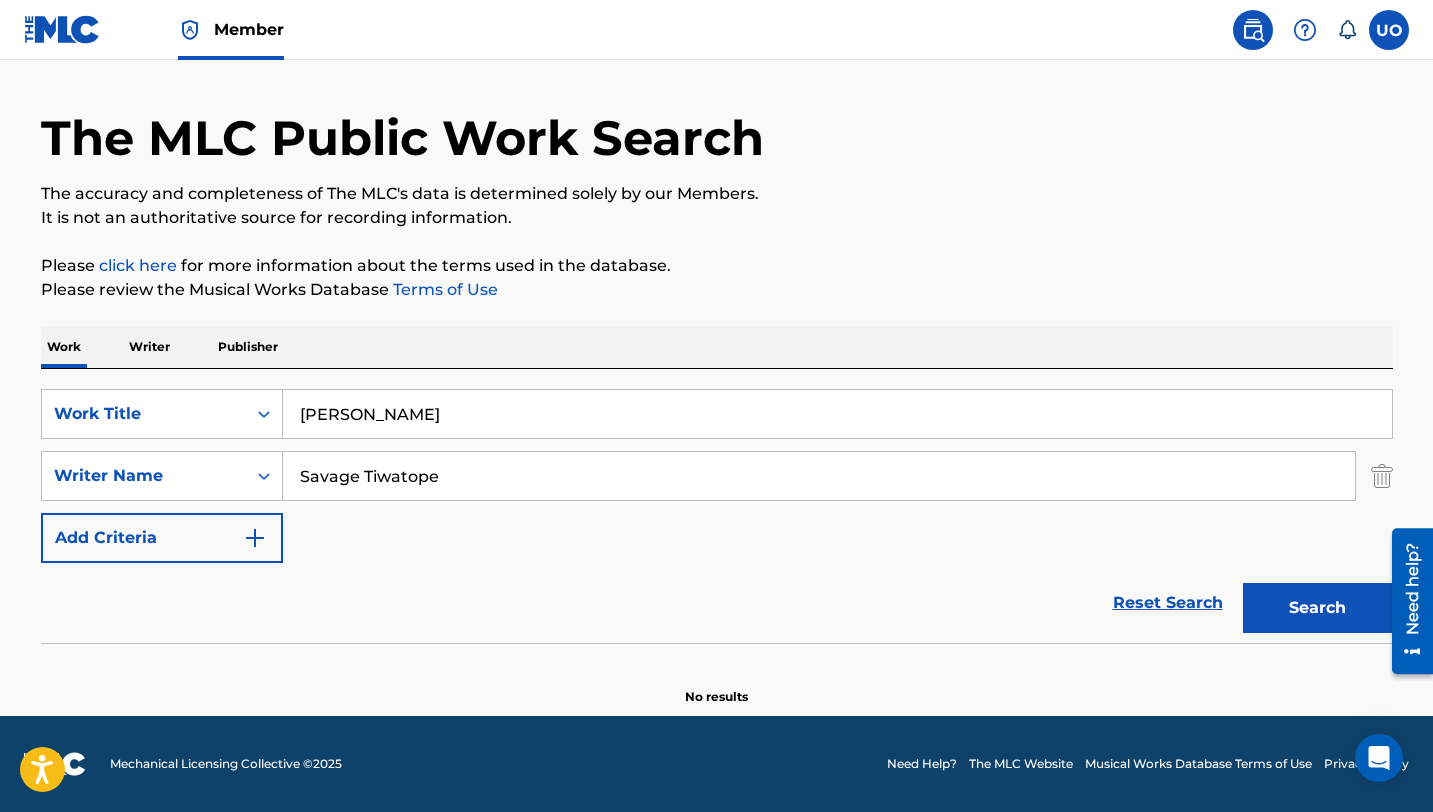 click on "Search" at bounding box center (1318, 608) 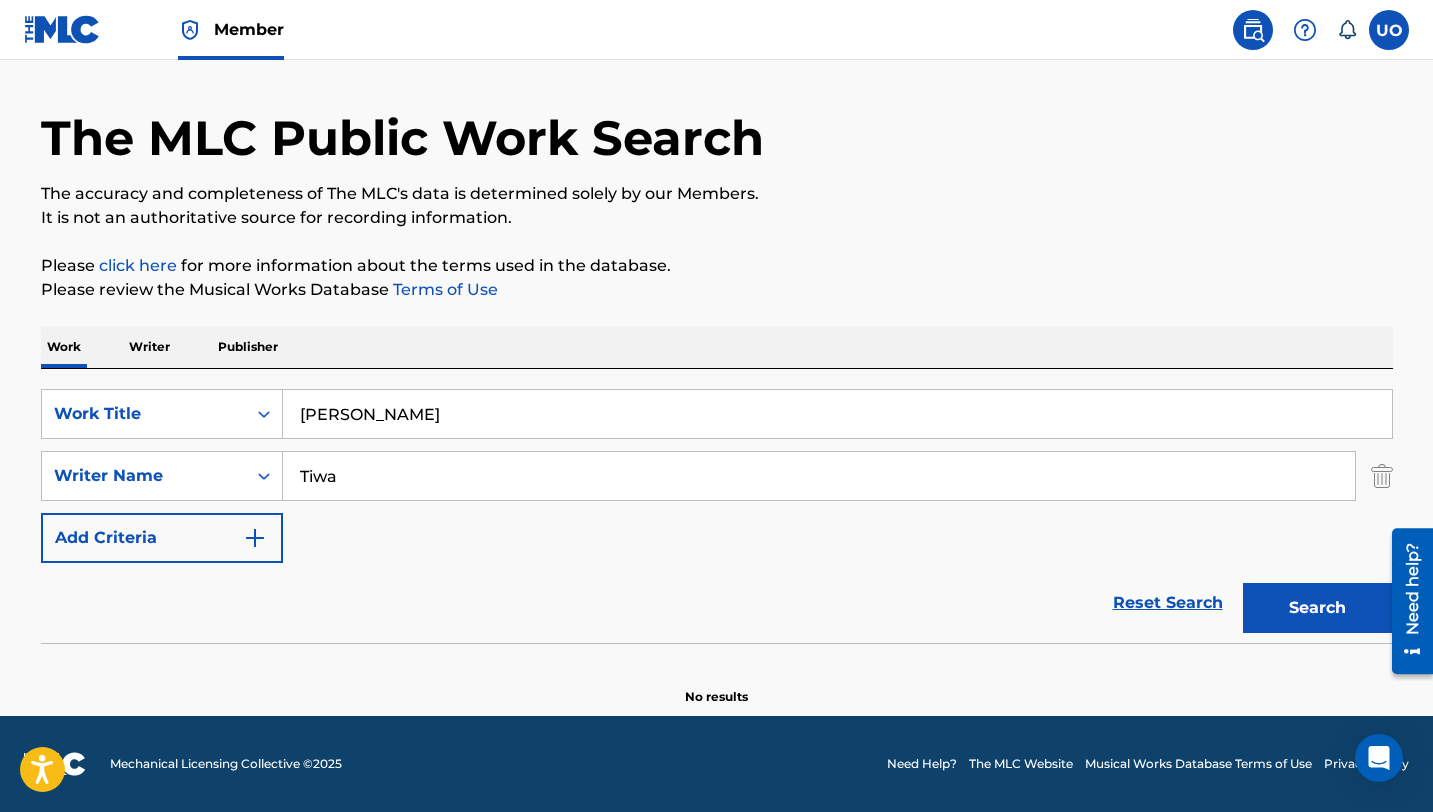 type on "Tiwa" 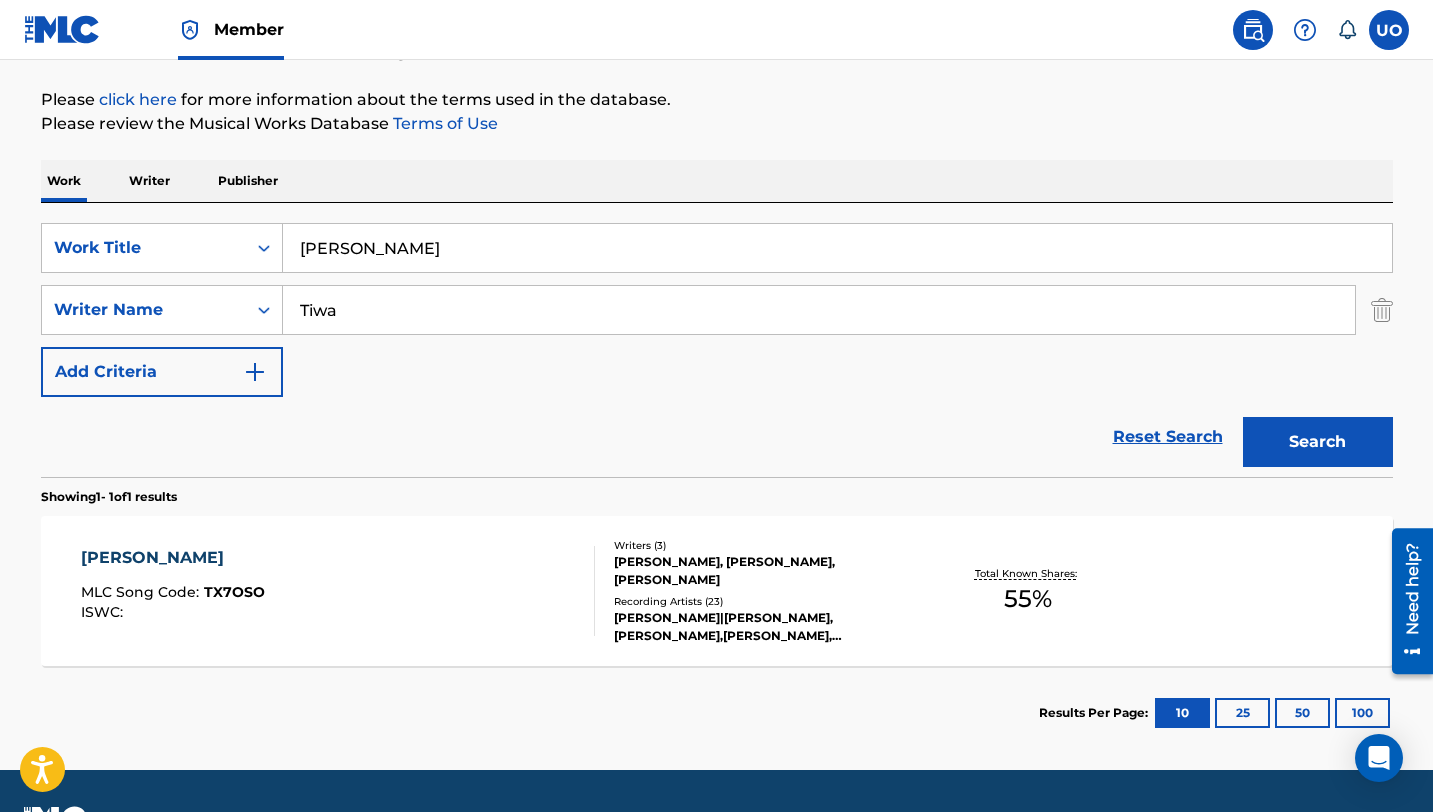 scroll, scrollTop: 231, scrollLeft: 0, axis: vertical 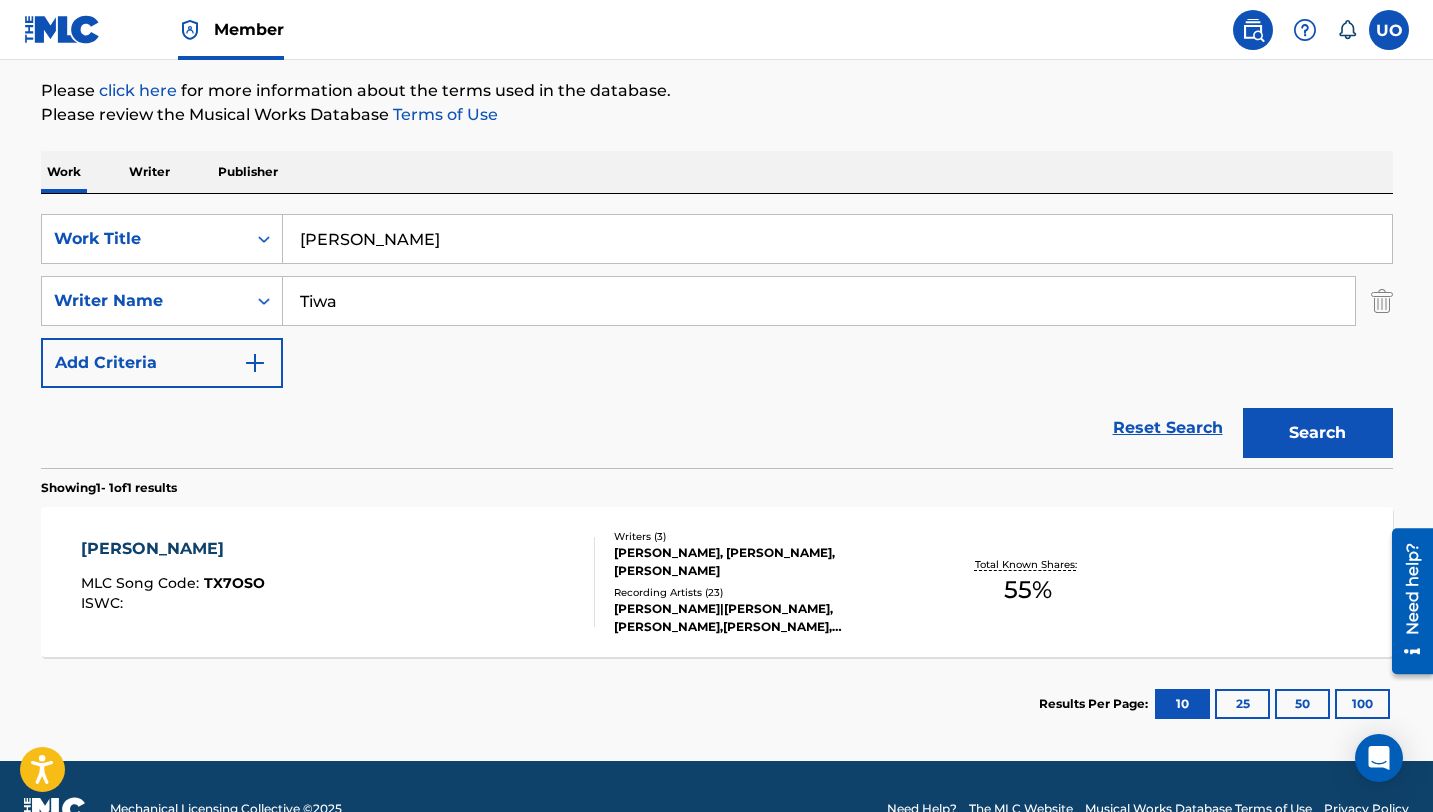 click on "TOMA TOMA" at bounding box center (173, 549) 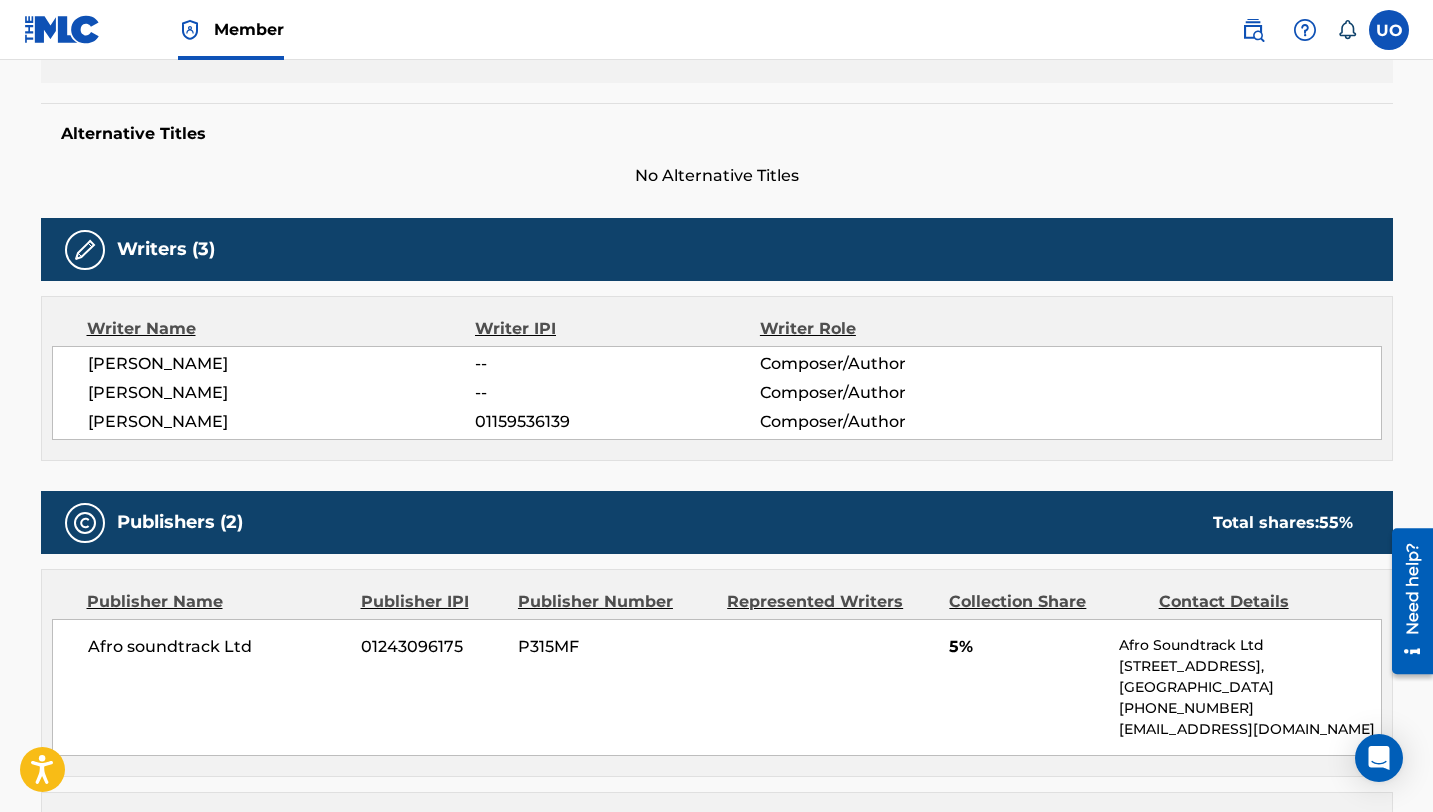 scroll, scrollTop: 471, scrollLeft: 0, axis: vertical 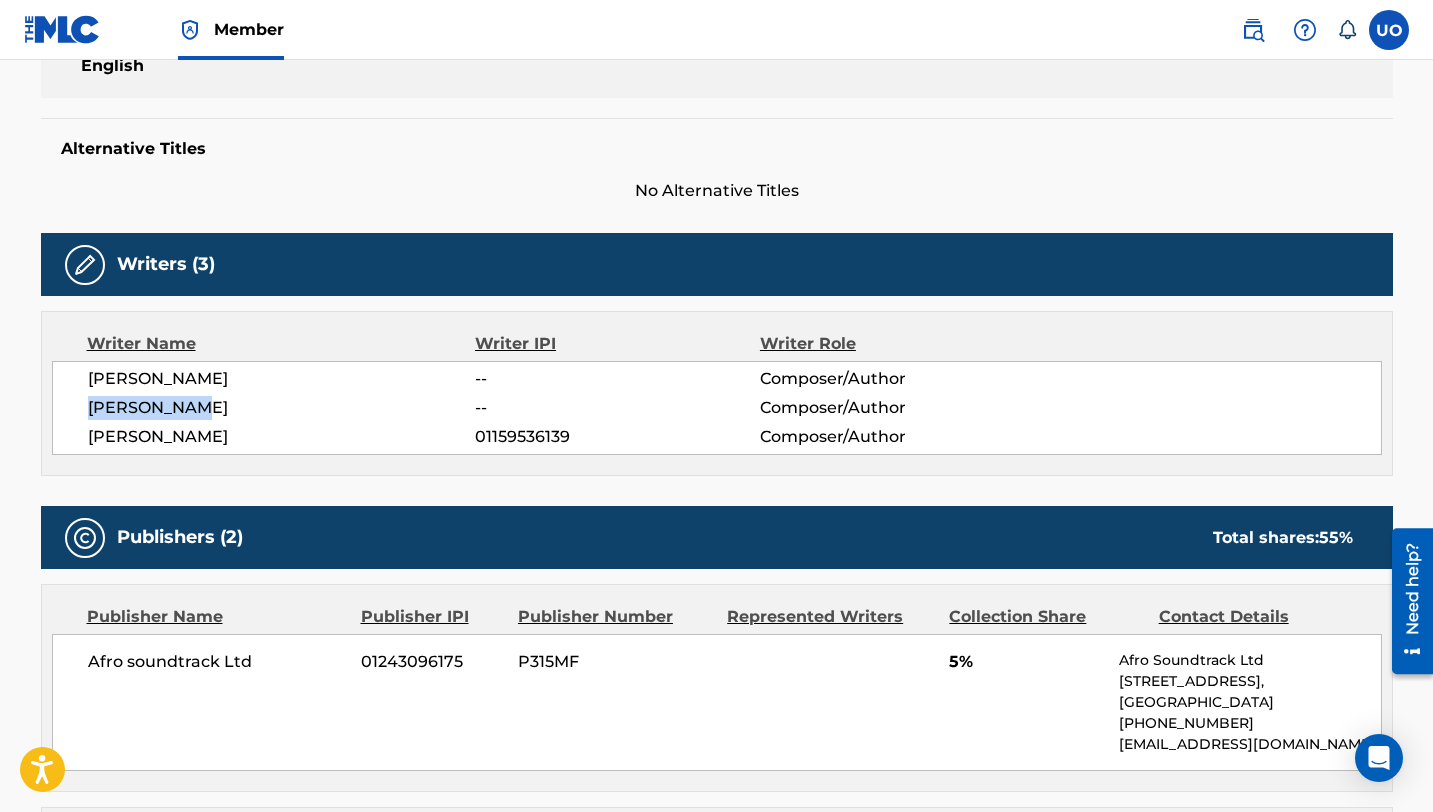 drag, startPoint x: 214, startPoint y: 414, endPoint x: 82, endPoint y: 408, distance: 132.13629 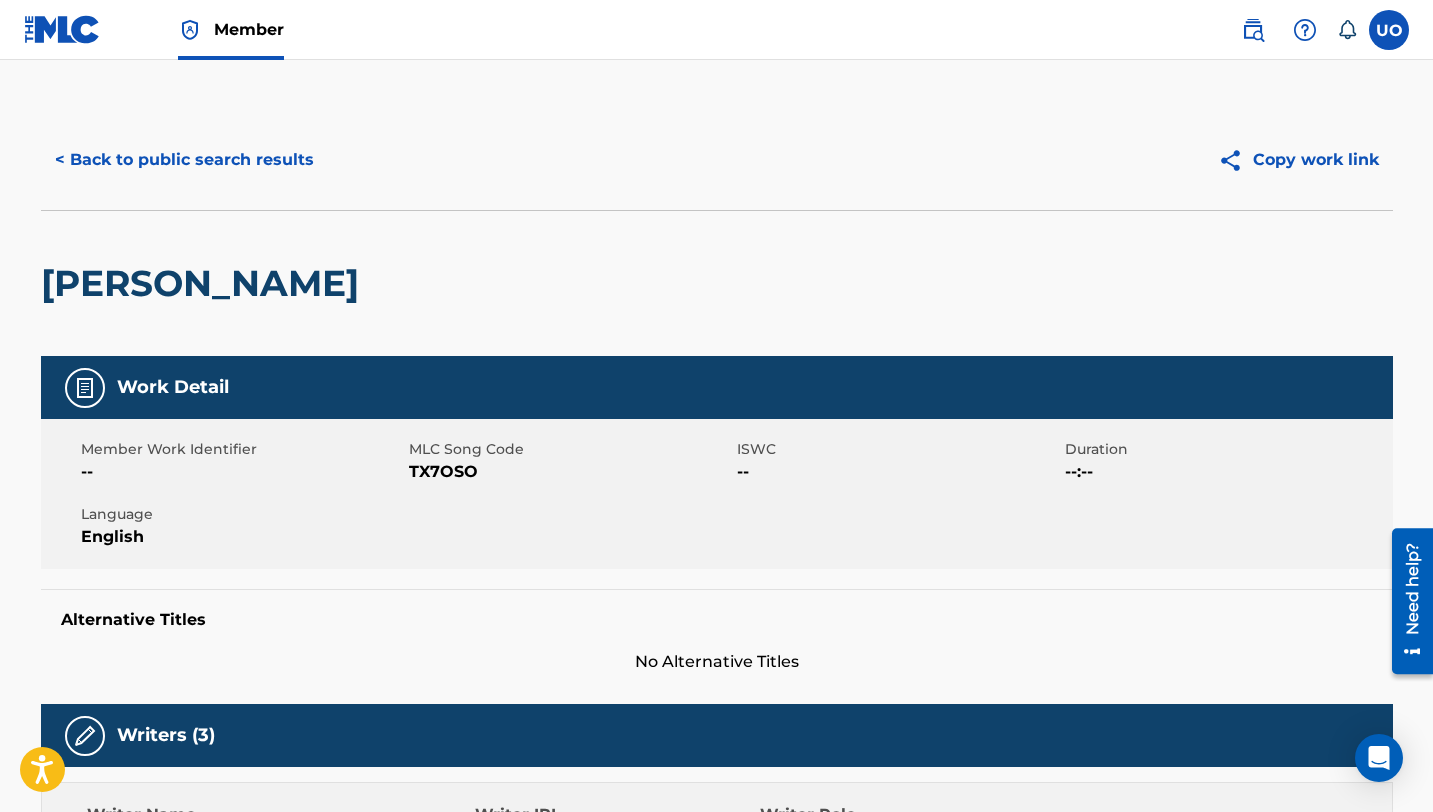 click on "< Back to public search results" at bounding box center (184, 160) 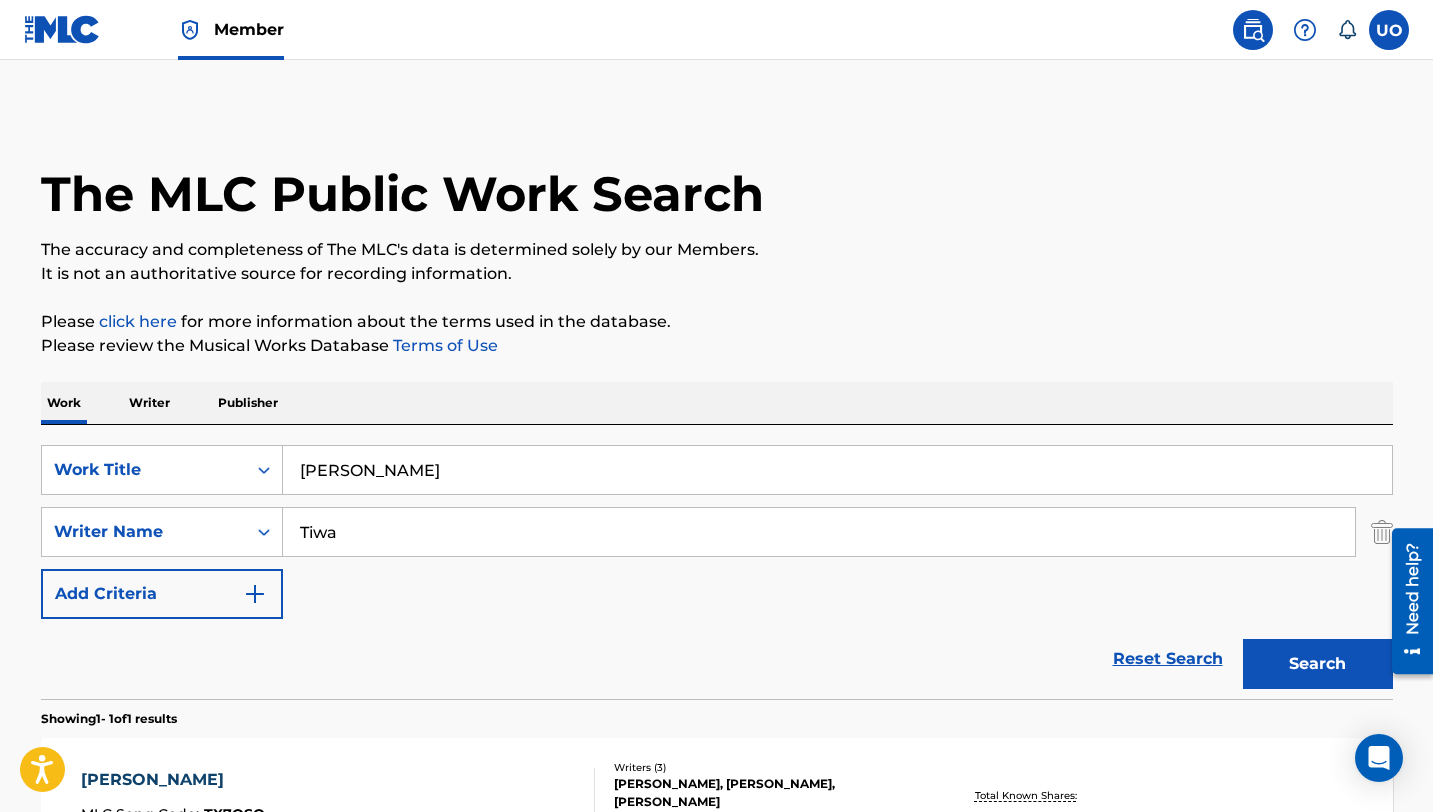 scroll, scrollTop: 162, scrollLeft: 0, axis: vertical 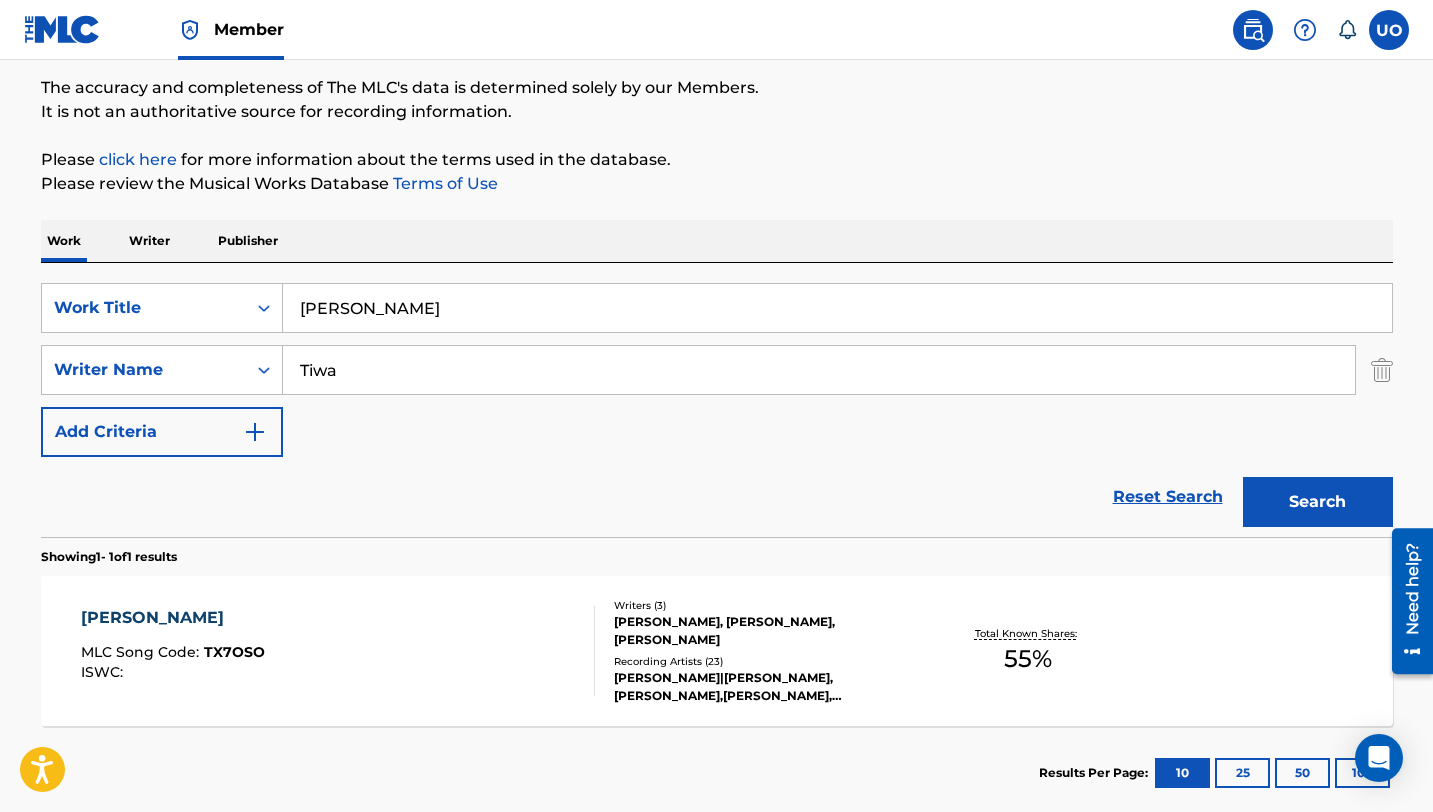 click on "Writer" at bounding box center (149, 241) 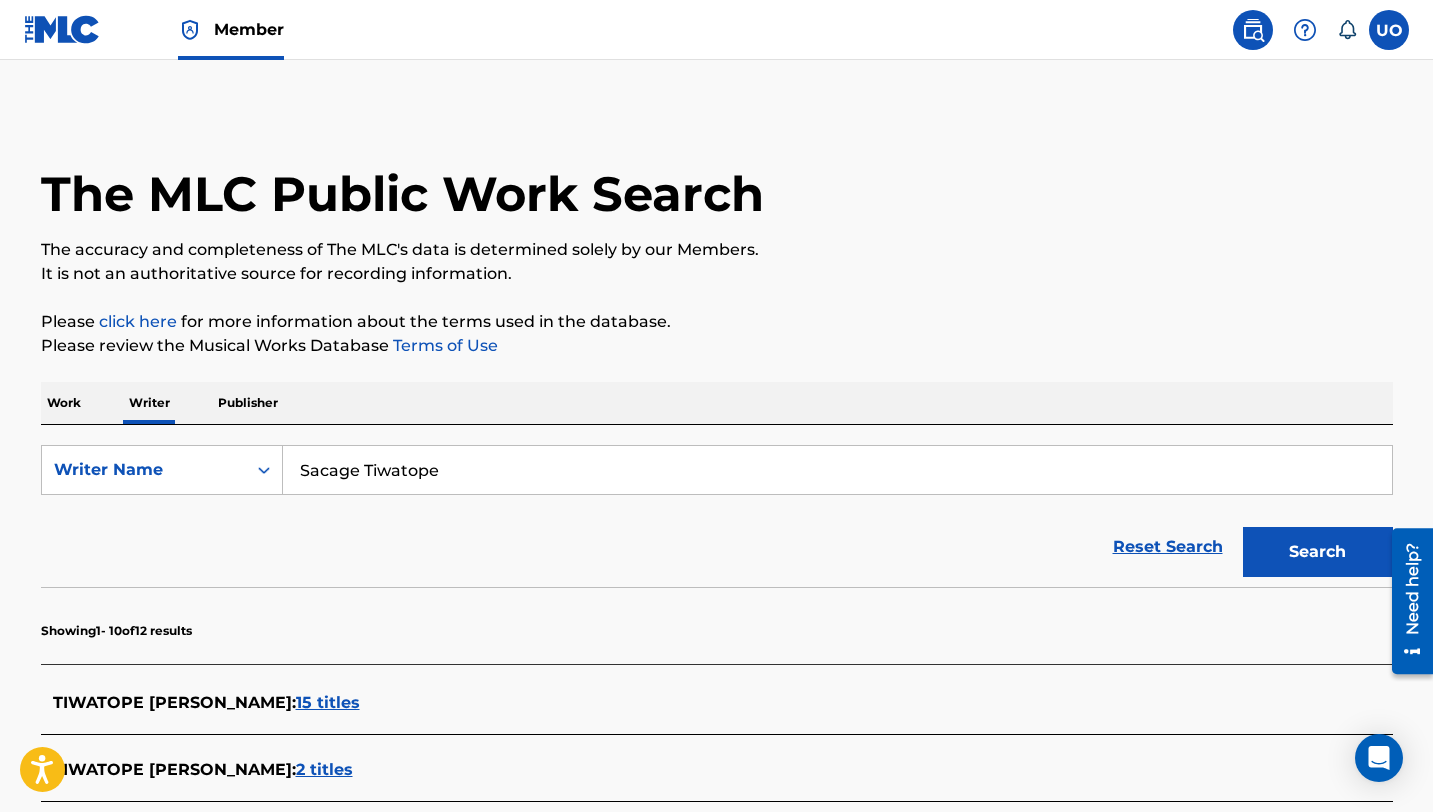 click on "Sacage Tiwatope" at bounding box center (837, 470) 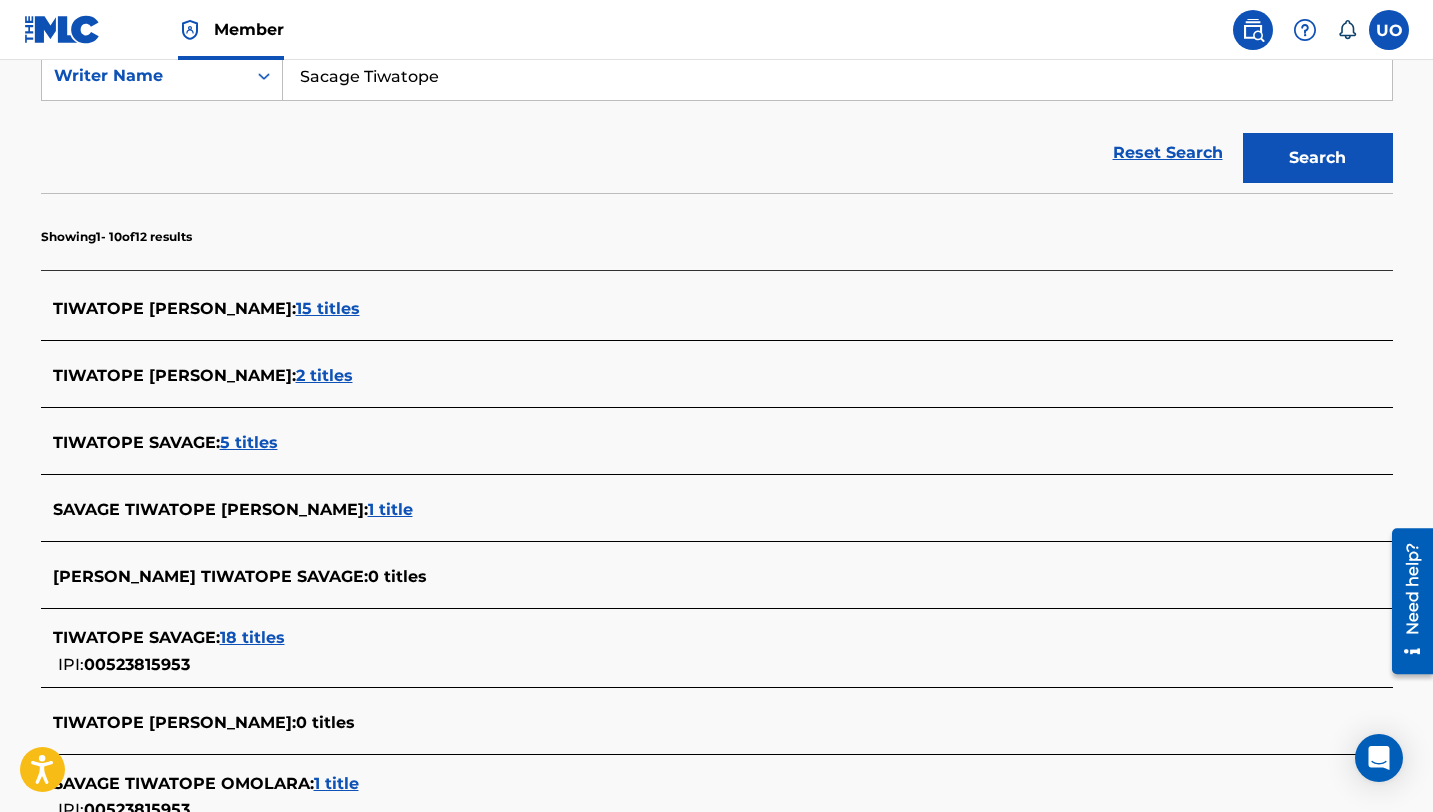 scroll, scrollTop: 396, scrollLeft: 0, axis: vertical 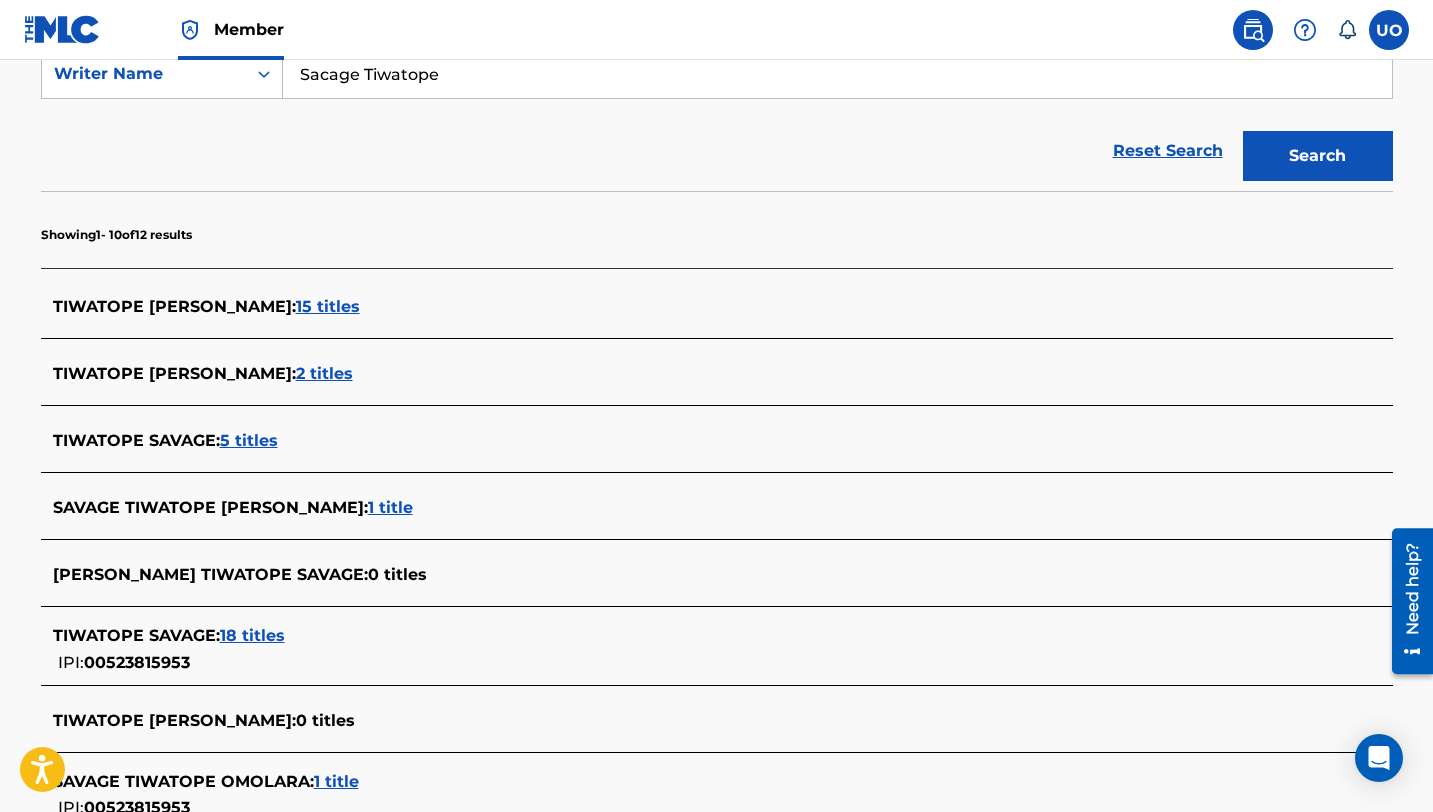 click on "18 titles" at bounding box center [252, 635] 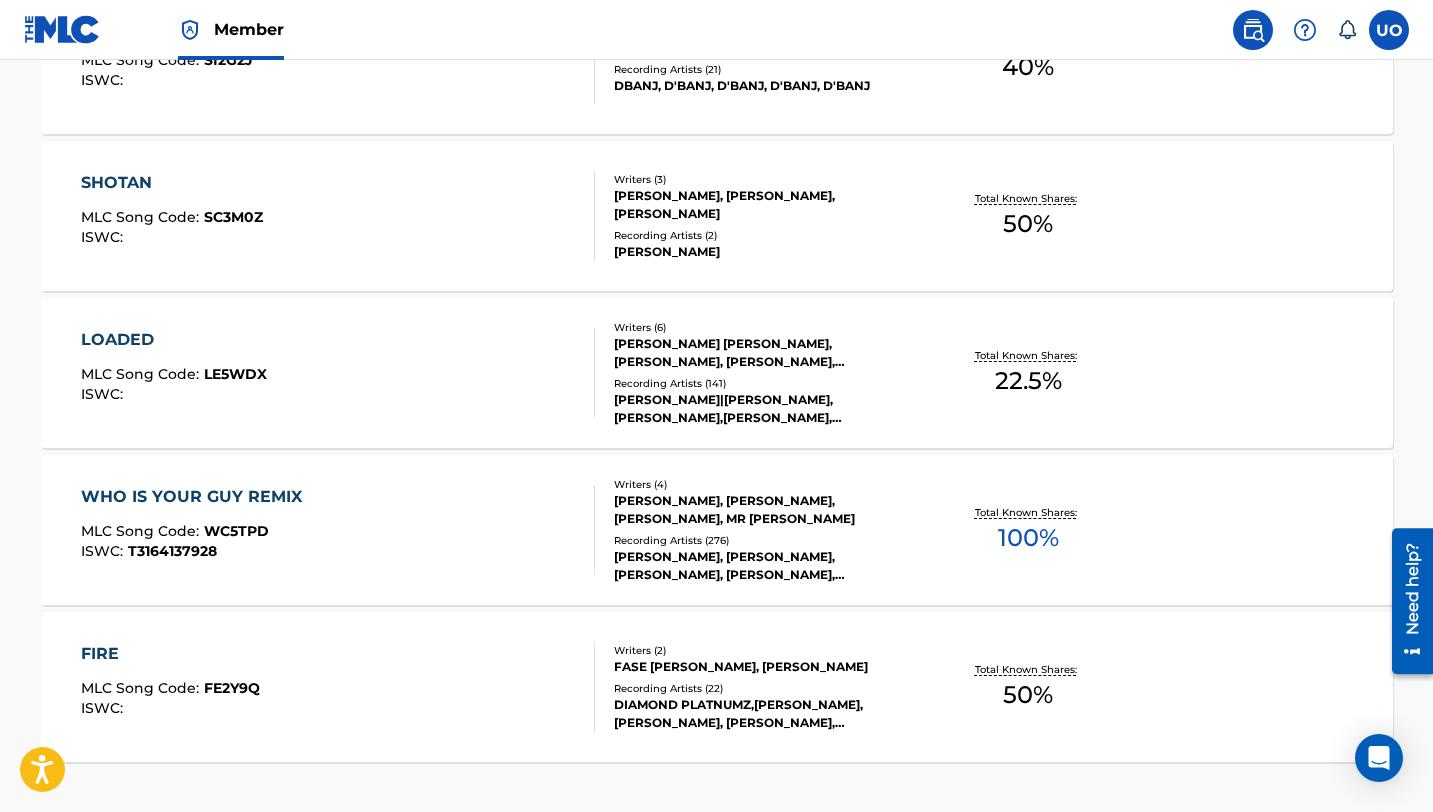scroll, scrollTop: 1537, scrollLeft: 0, axis: vertical 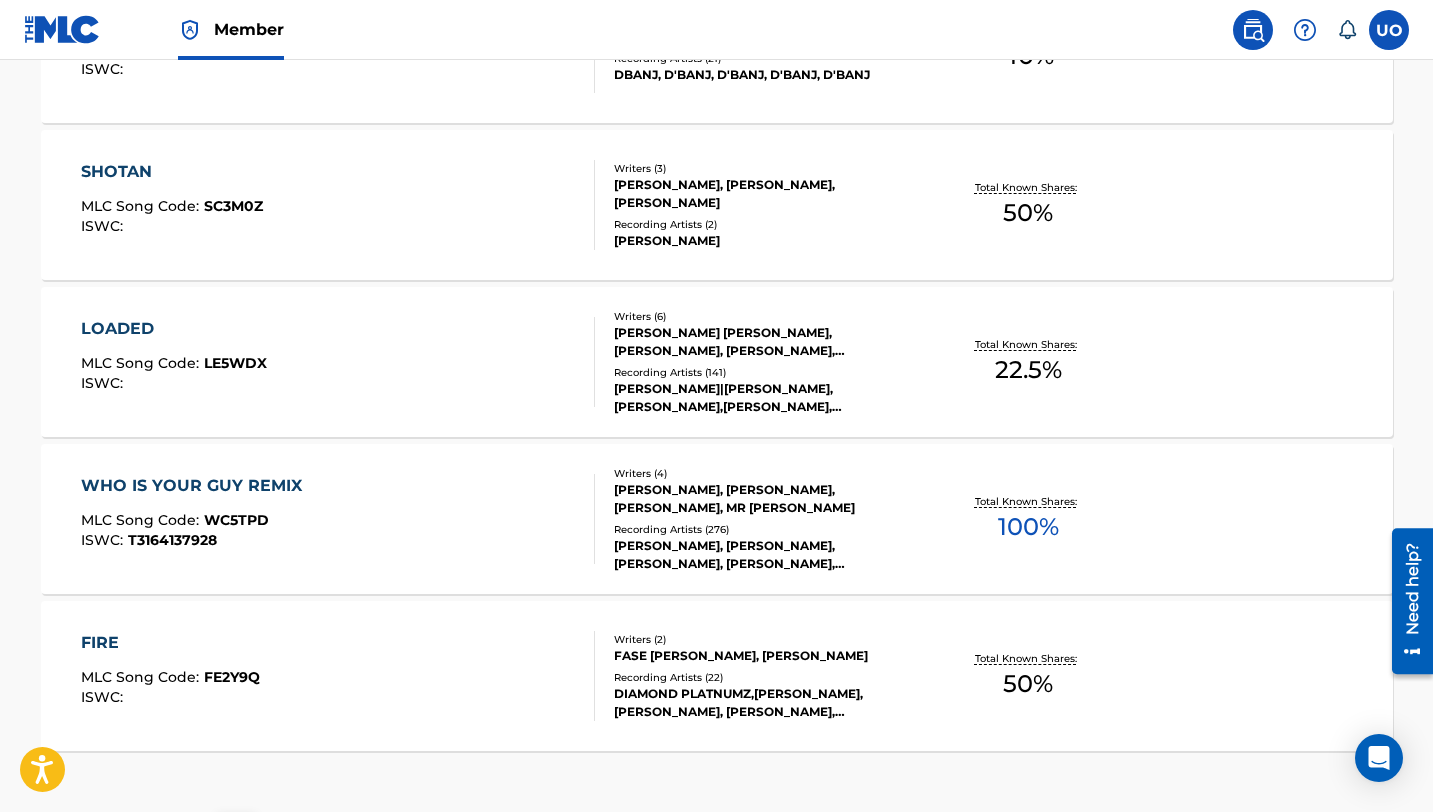 click on "WHO IS YOUR GUY  REMIX MLC Song Code : WC5TPD ISWC : T3164137928" at bounding box center [338, 519] 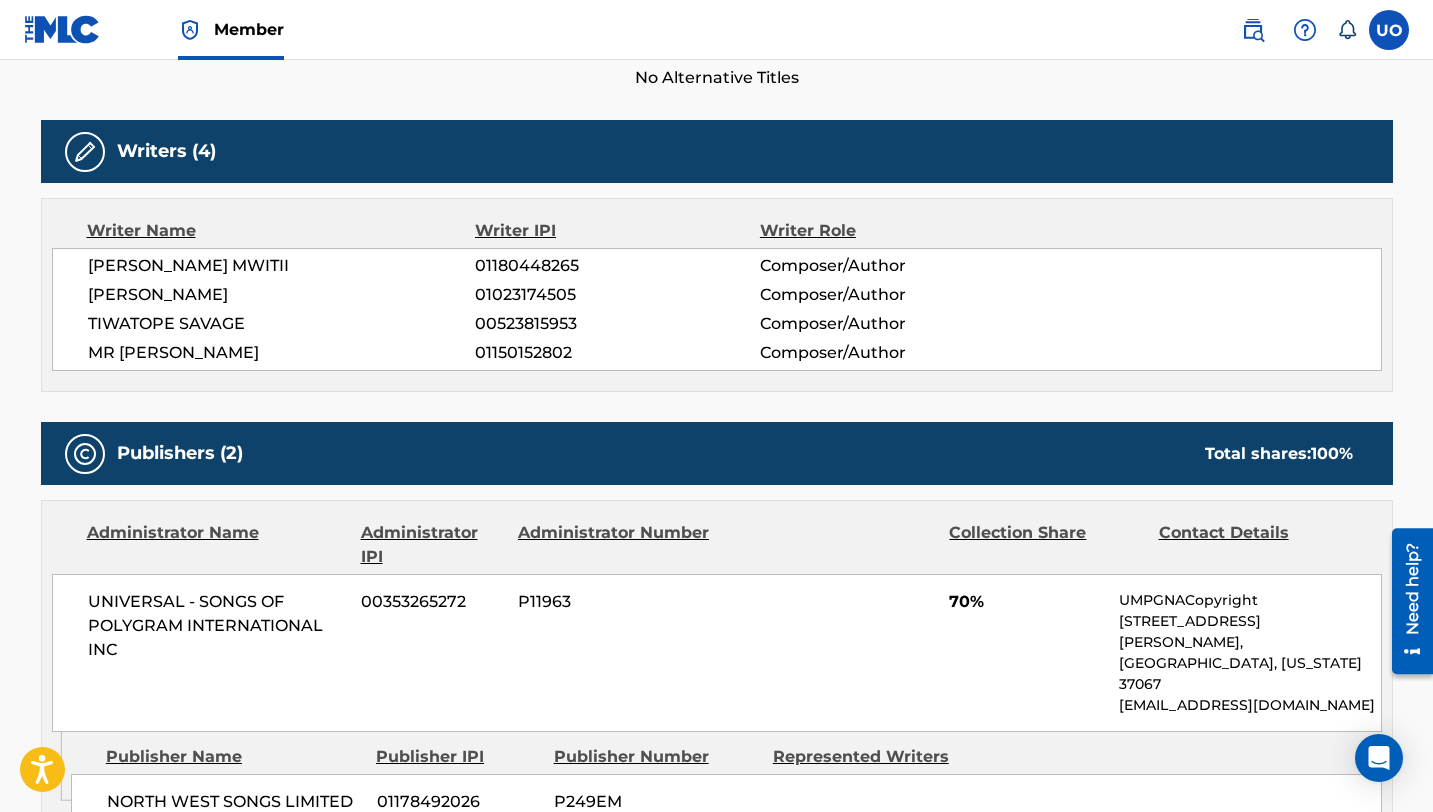 scroll, scrollTop: 0, scrollLeft: 0, axis: both 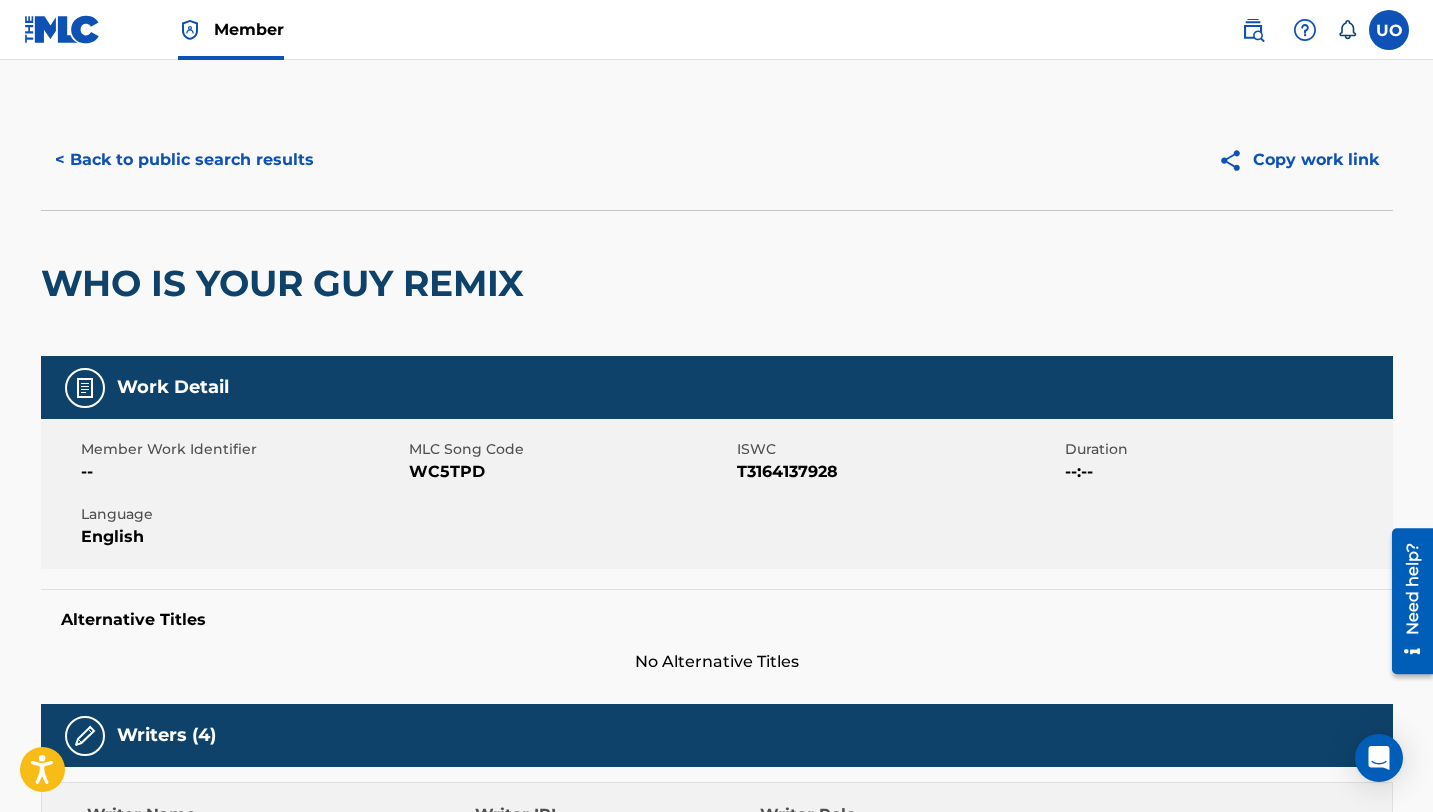 click on "< Back to public search results" at bounding box center (184, 160) 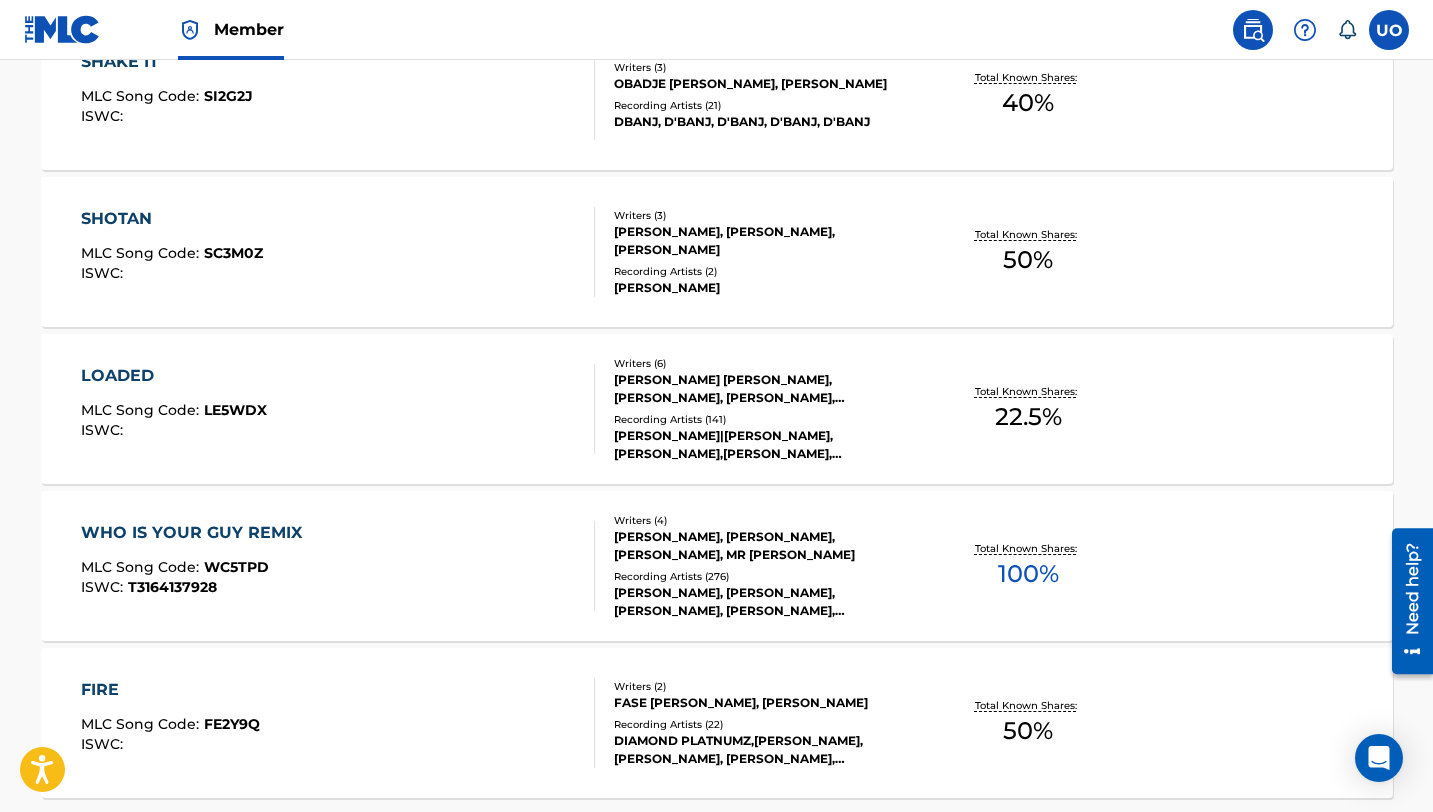scroll, scrollTop: 1145, scrollLeft: 0, axis: vertical 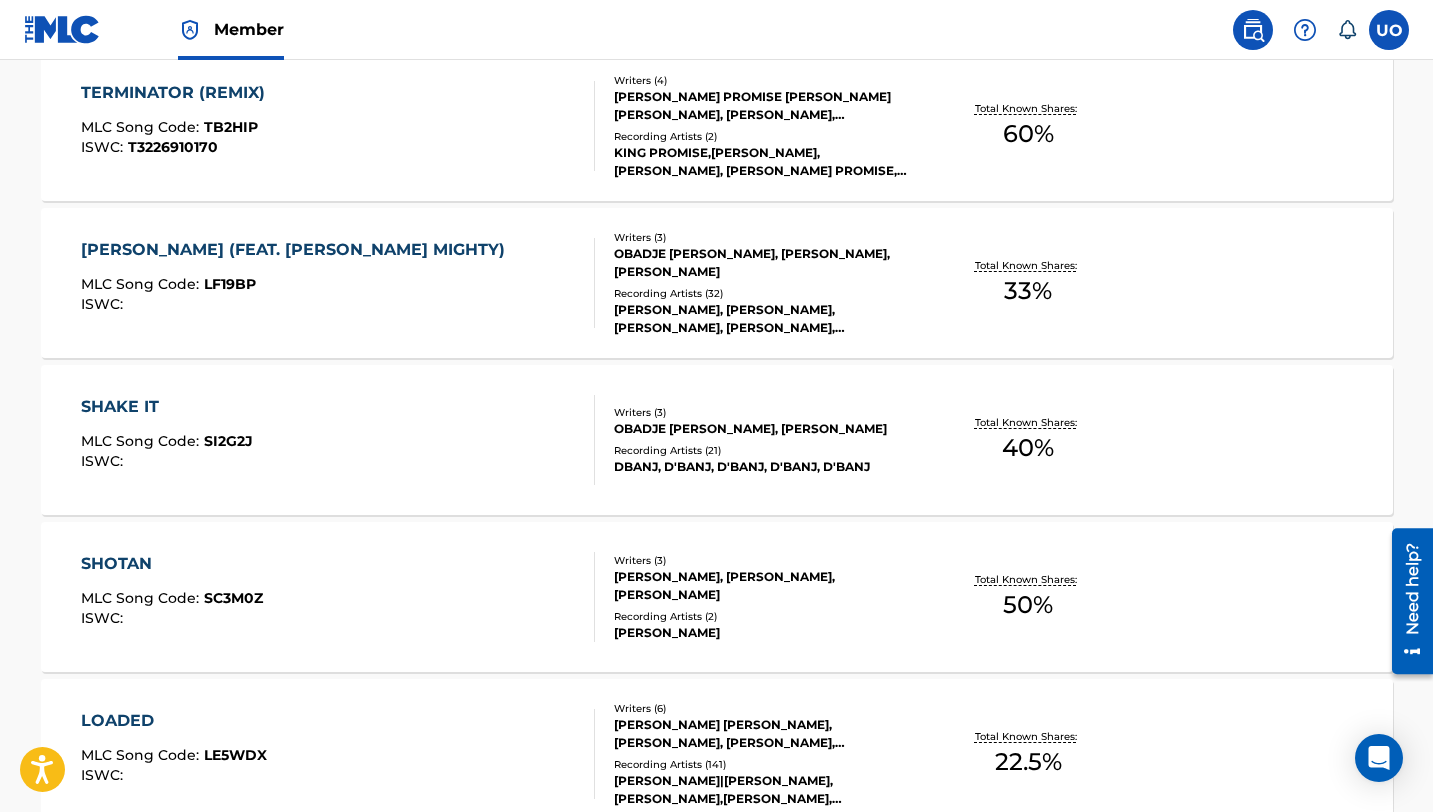click on "TERMINATOR (REMIX) MLC Song Code : TB2HIP ISWC : T3226910170" at bounding box center (338, 126) 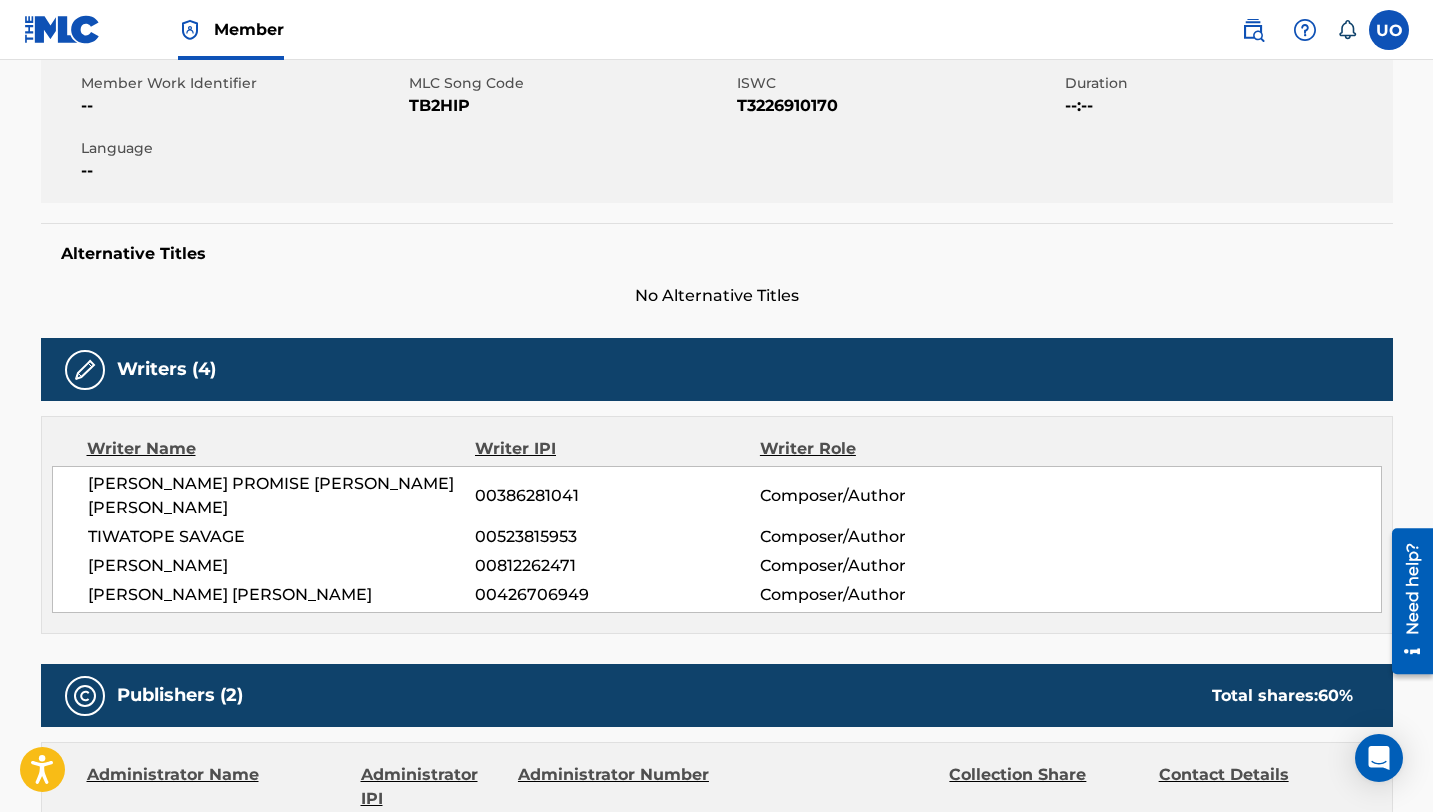 scroll, scrollTop: 0, scrollLeft: 0, axis: both 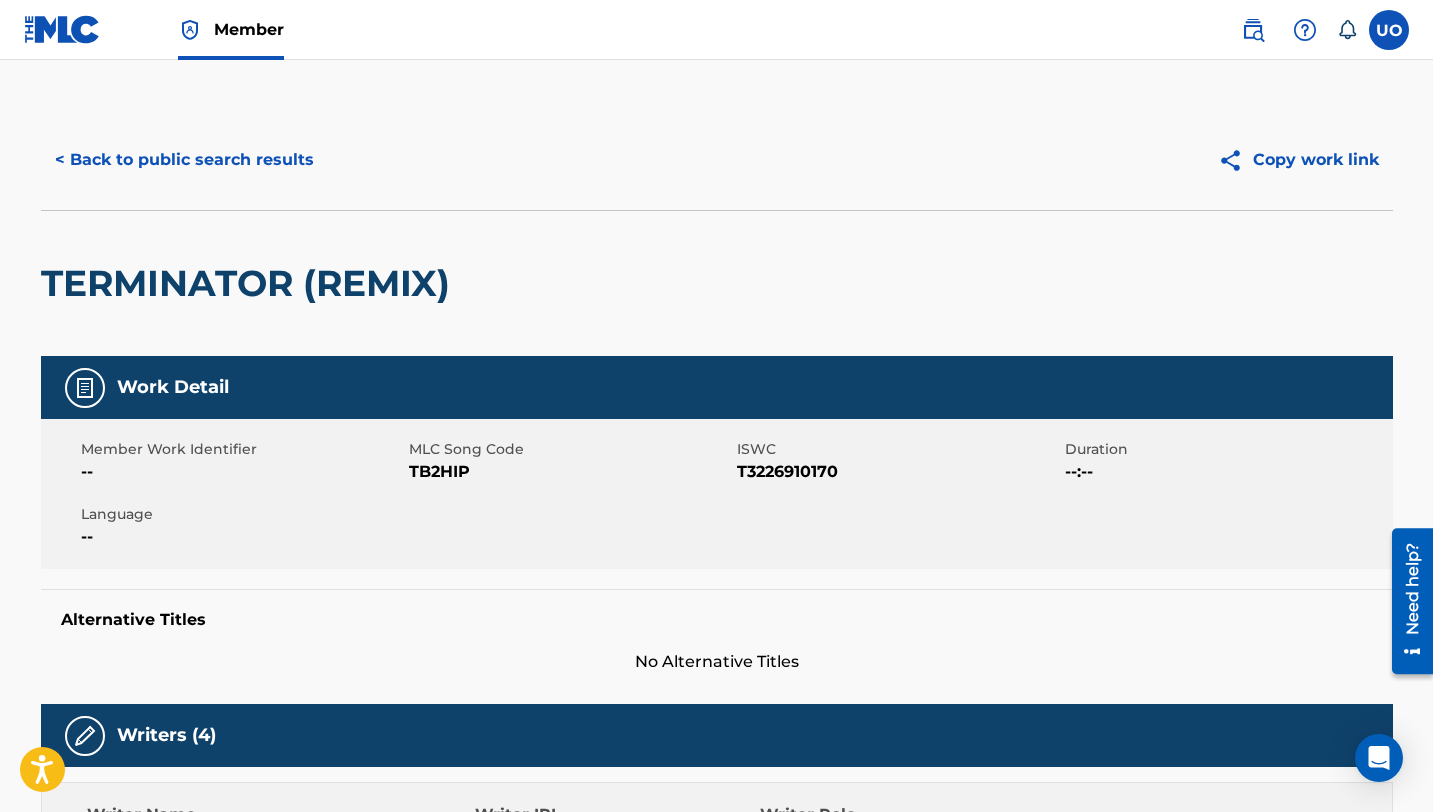 click on "< Back to public search results" at bounding box center [184, 160] 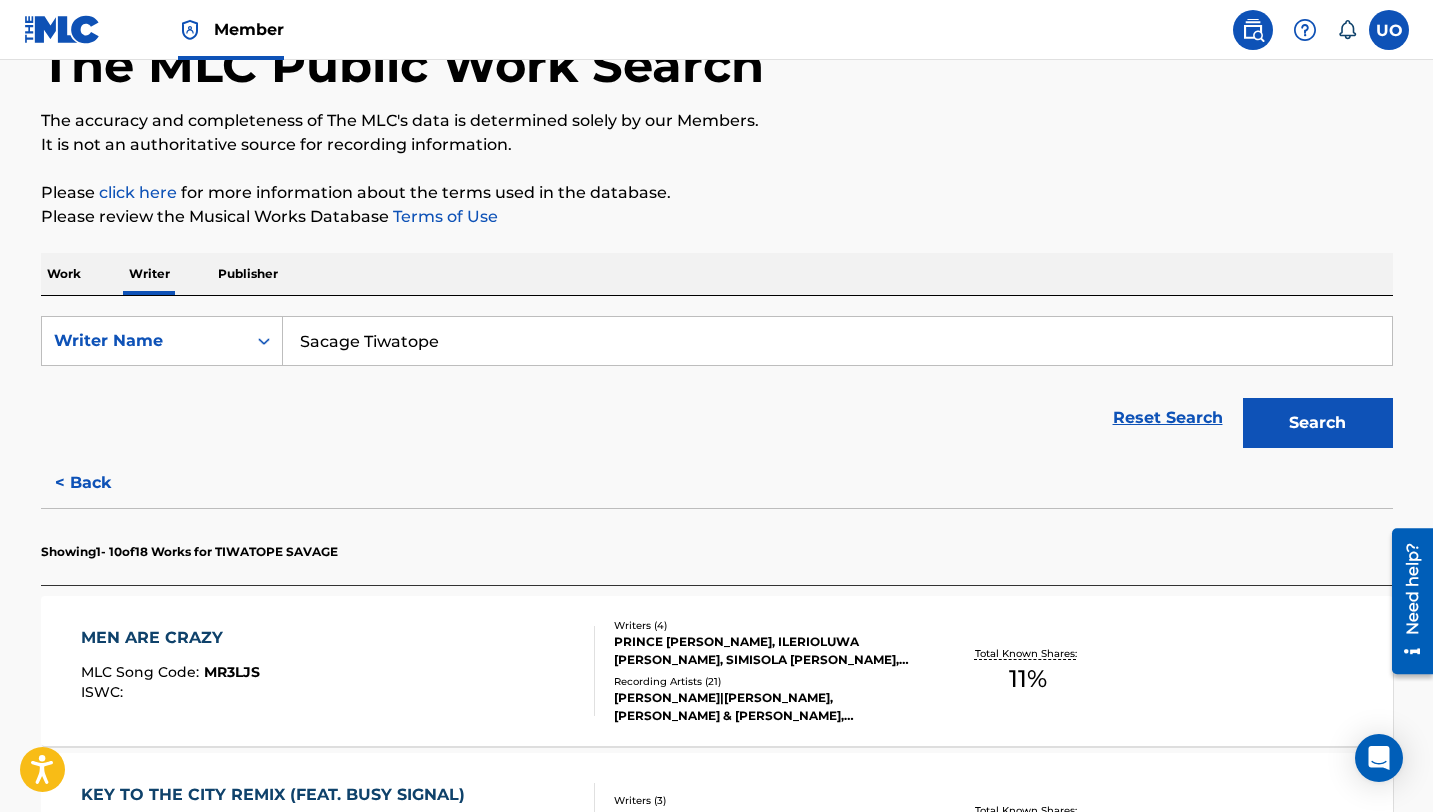 scroll, scrollTop: 169, scrollLeft: 0, axis: vertical 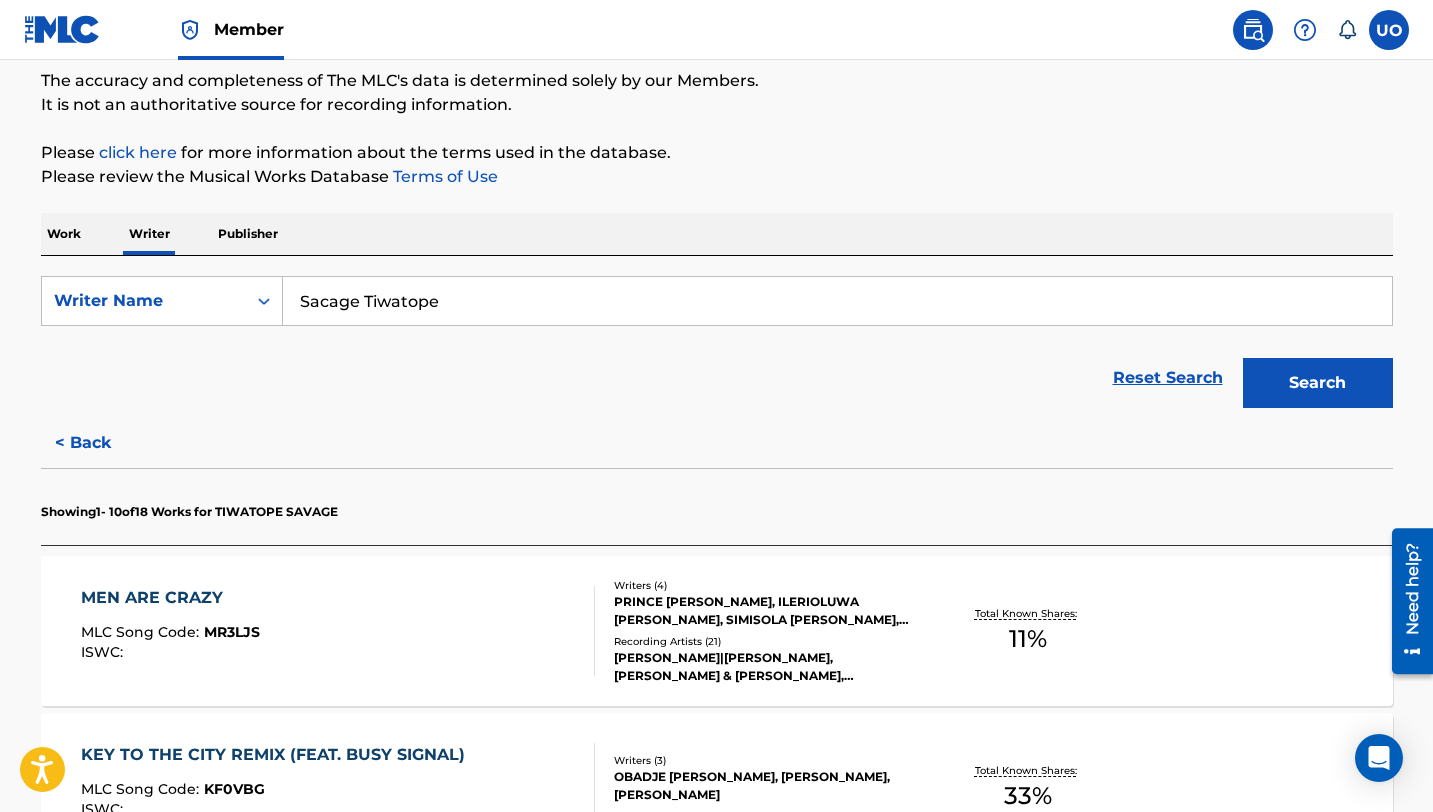 click on "Work" at bounding box center (64, 234) 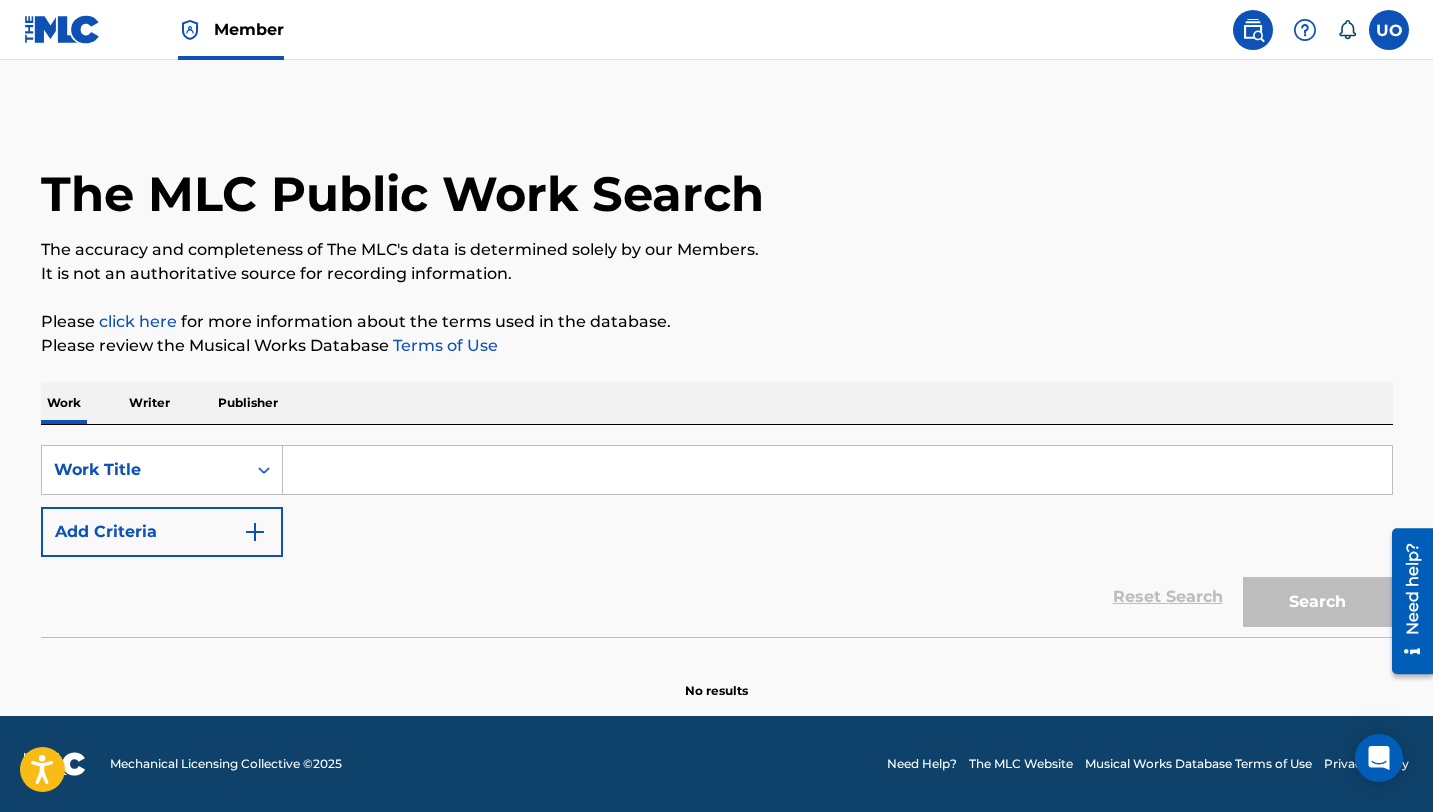 click at bounding box center [837, 470] 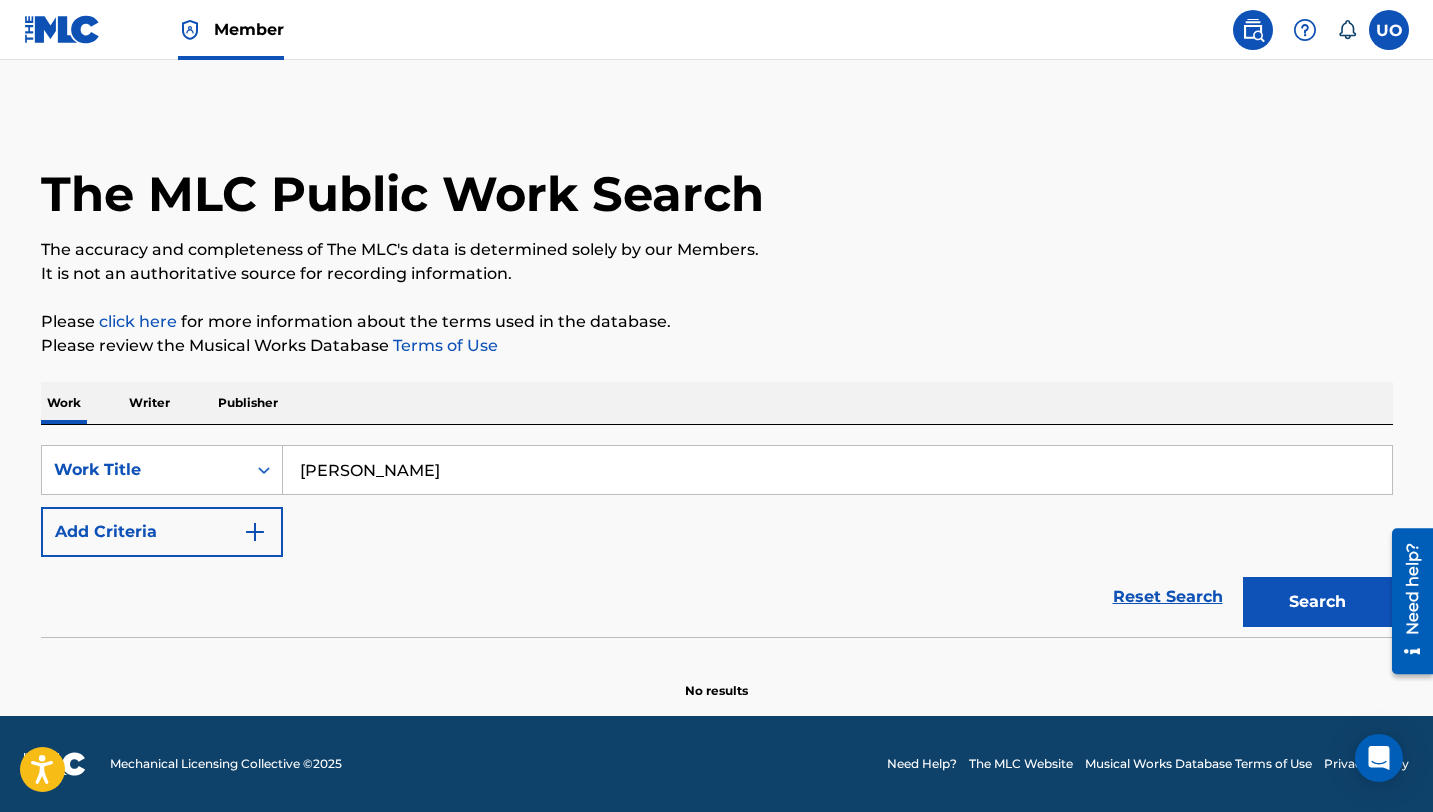 type on "Michael ajayi" 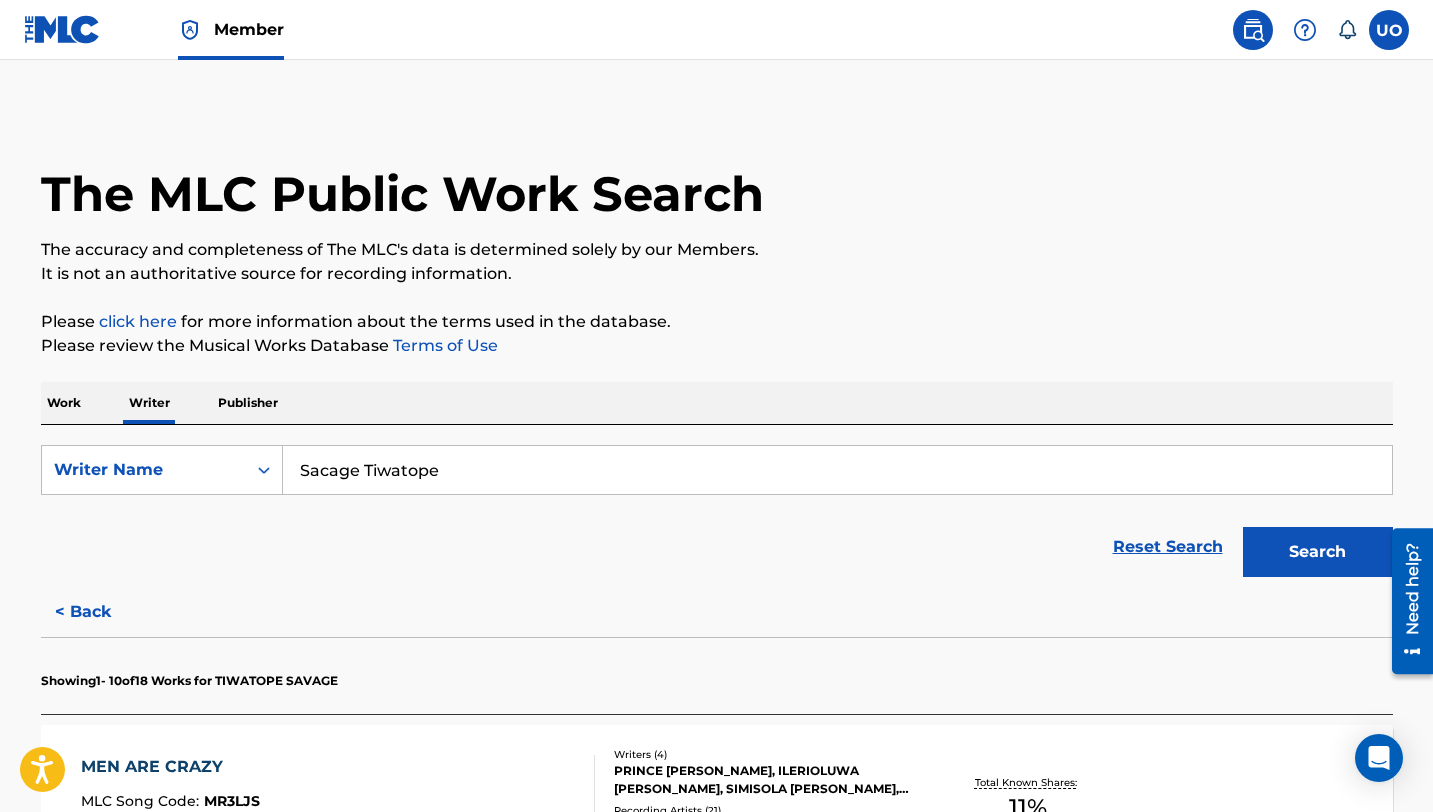 click on "Sacage Tiwatope" at bounding box center [837, 470] 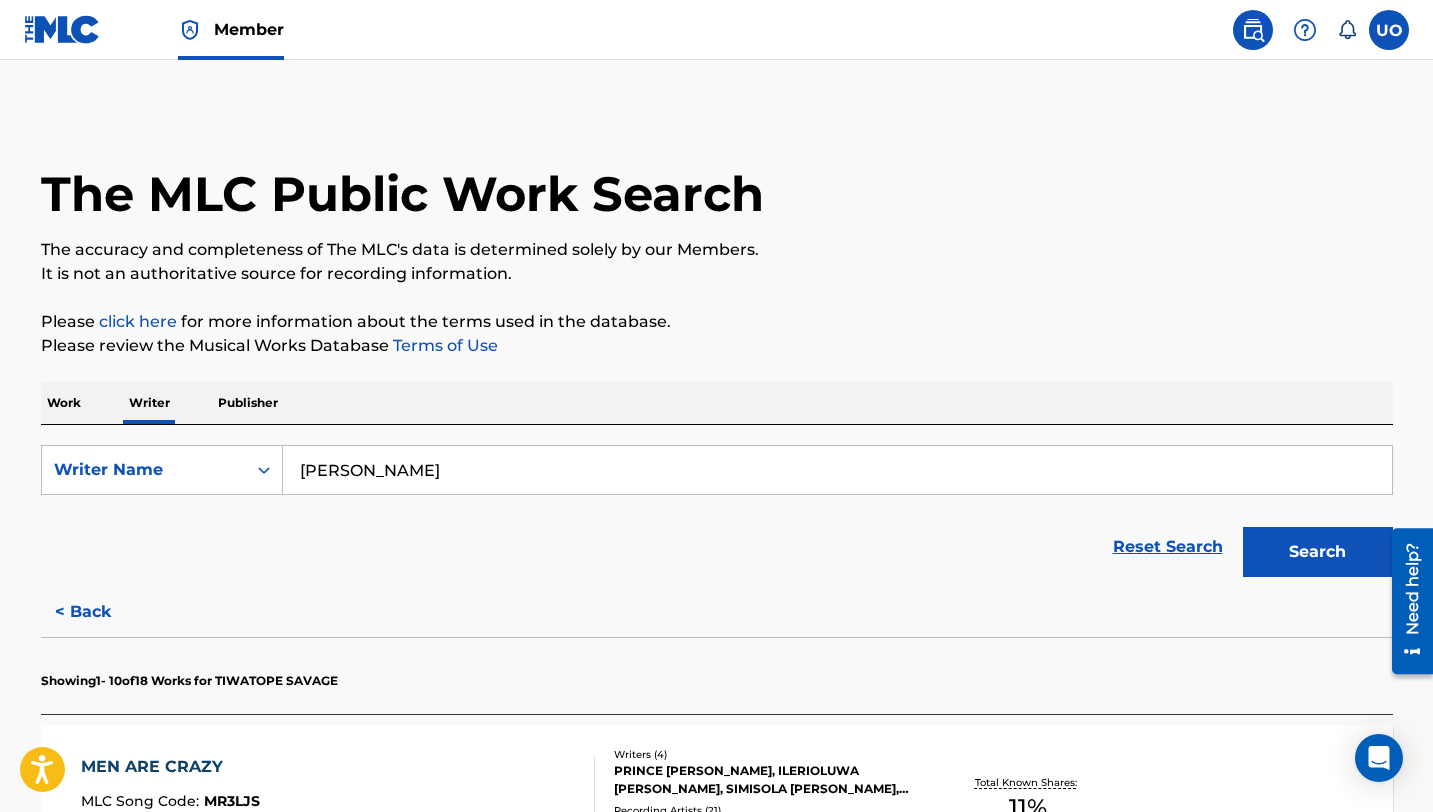 click on "Michael" at bounding box center (837, 470) 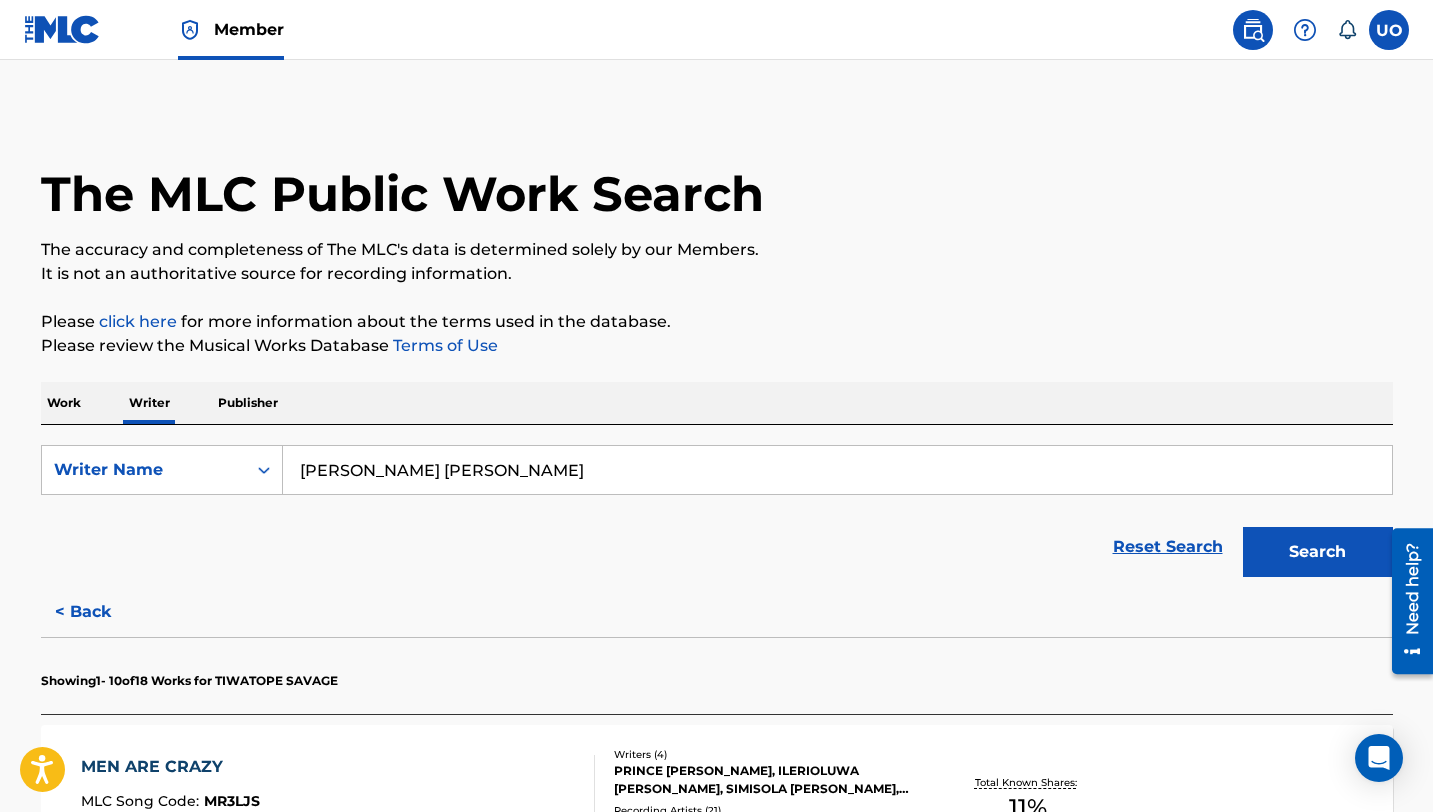 type on "Michael Segun Ajayi" 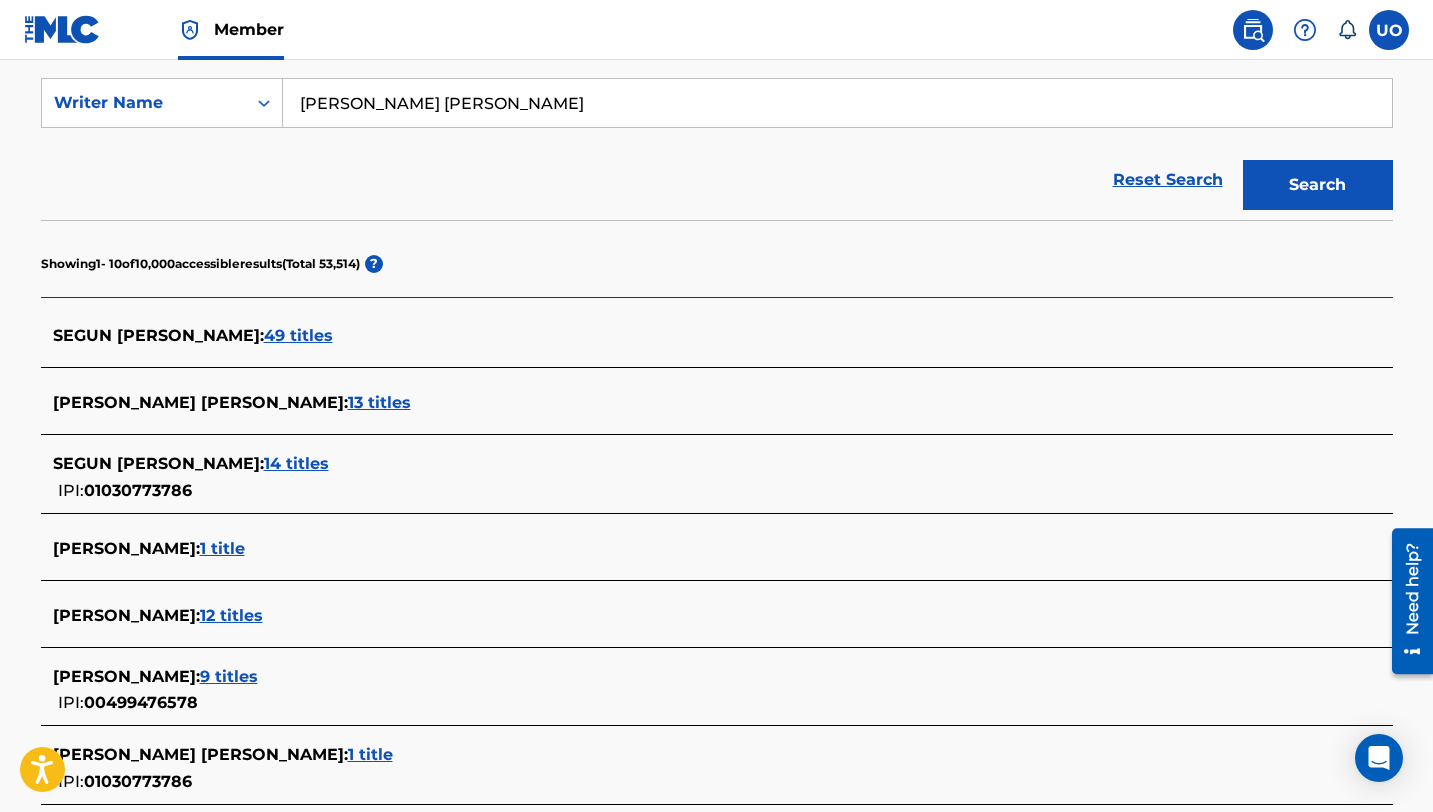 scroll, scrollTop: 435, scrollLeft: 0, axis: vertical 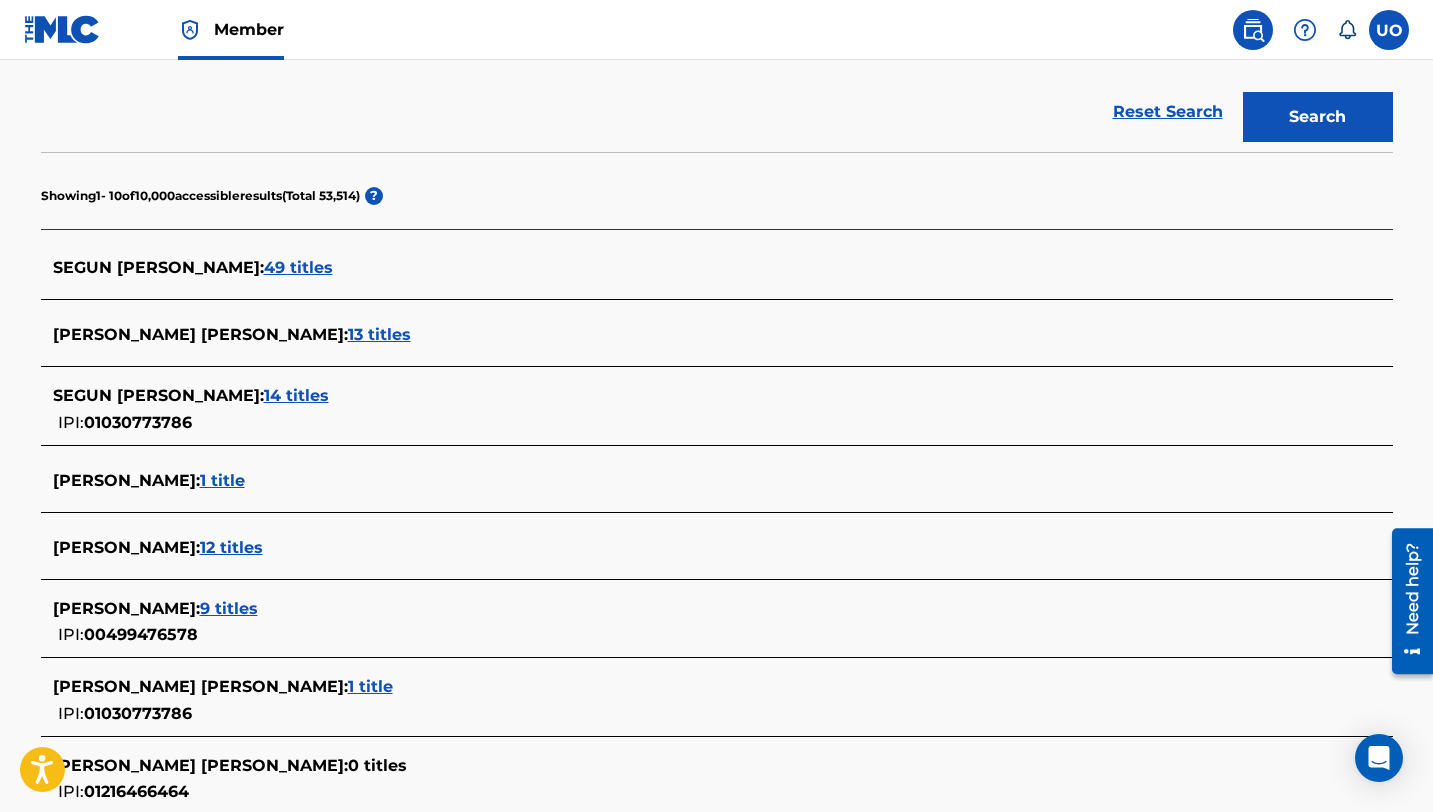 click on "49 titles" at bounding box center (298, 267) 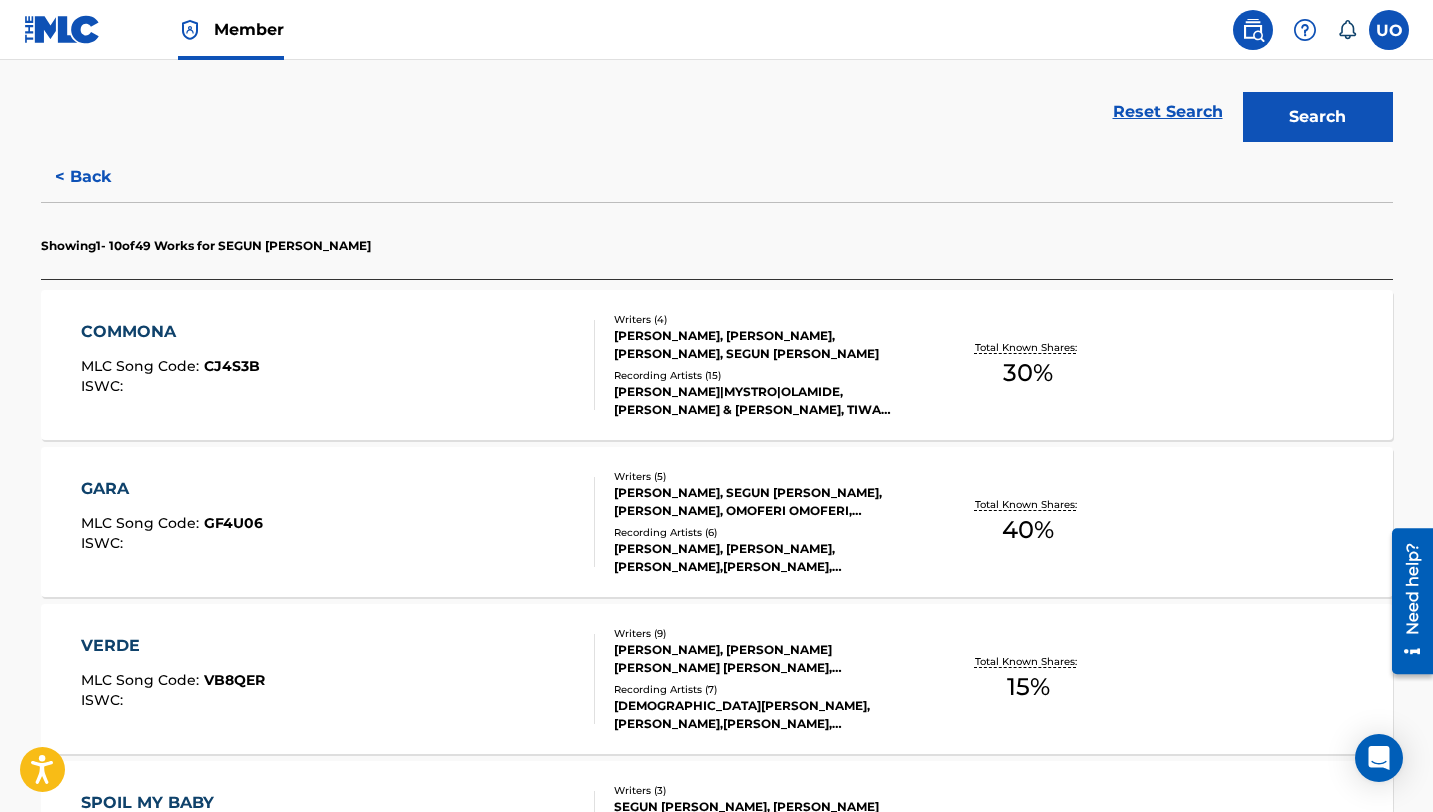 click on "COMMONA" at bounding box center (170, 332) 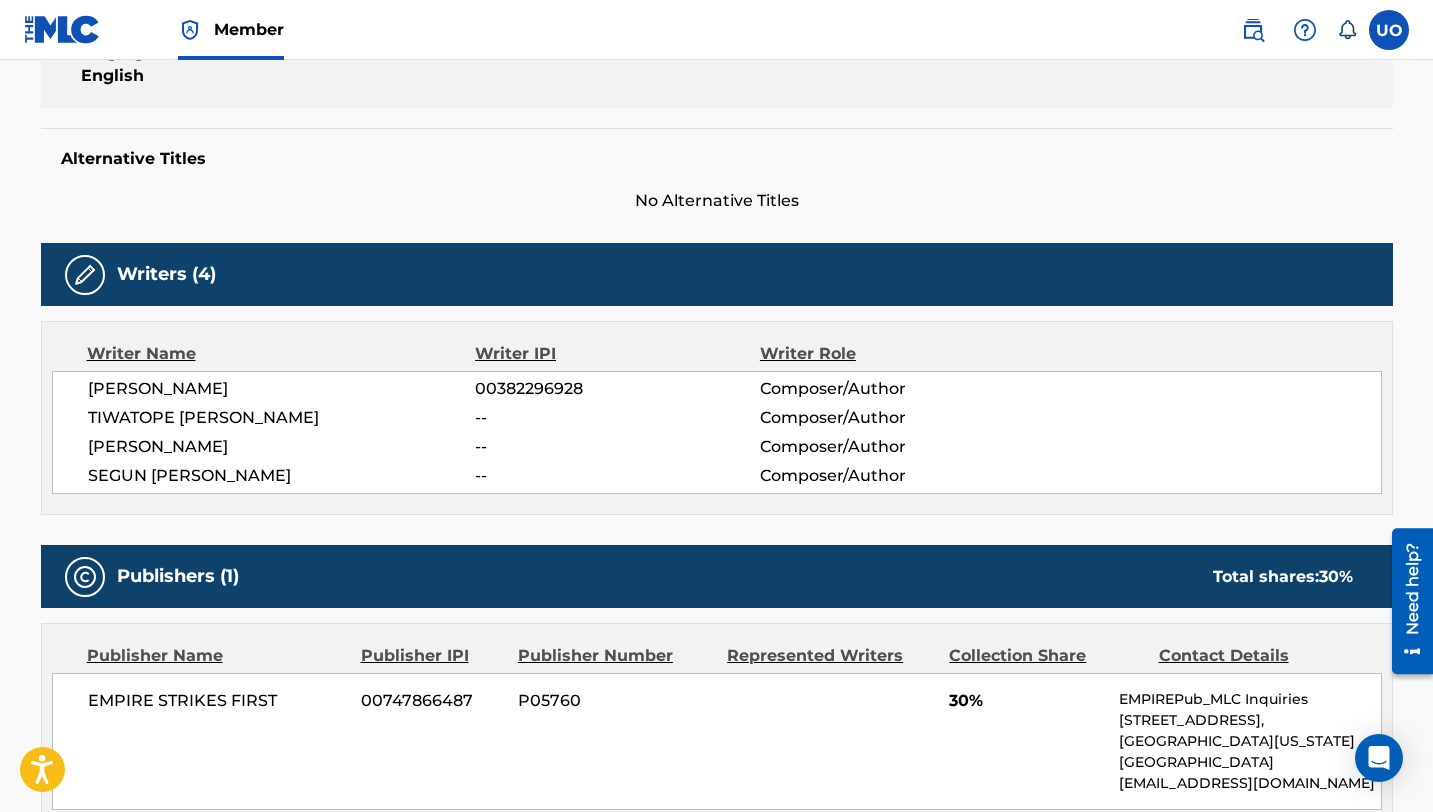scroll, scrollTop: 0, scrollLeft: 0, axis: both 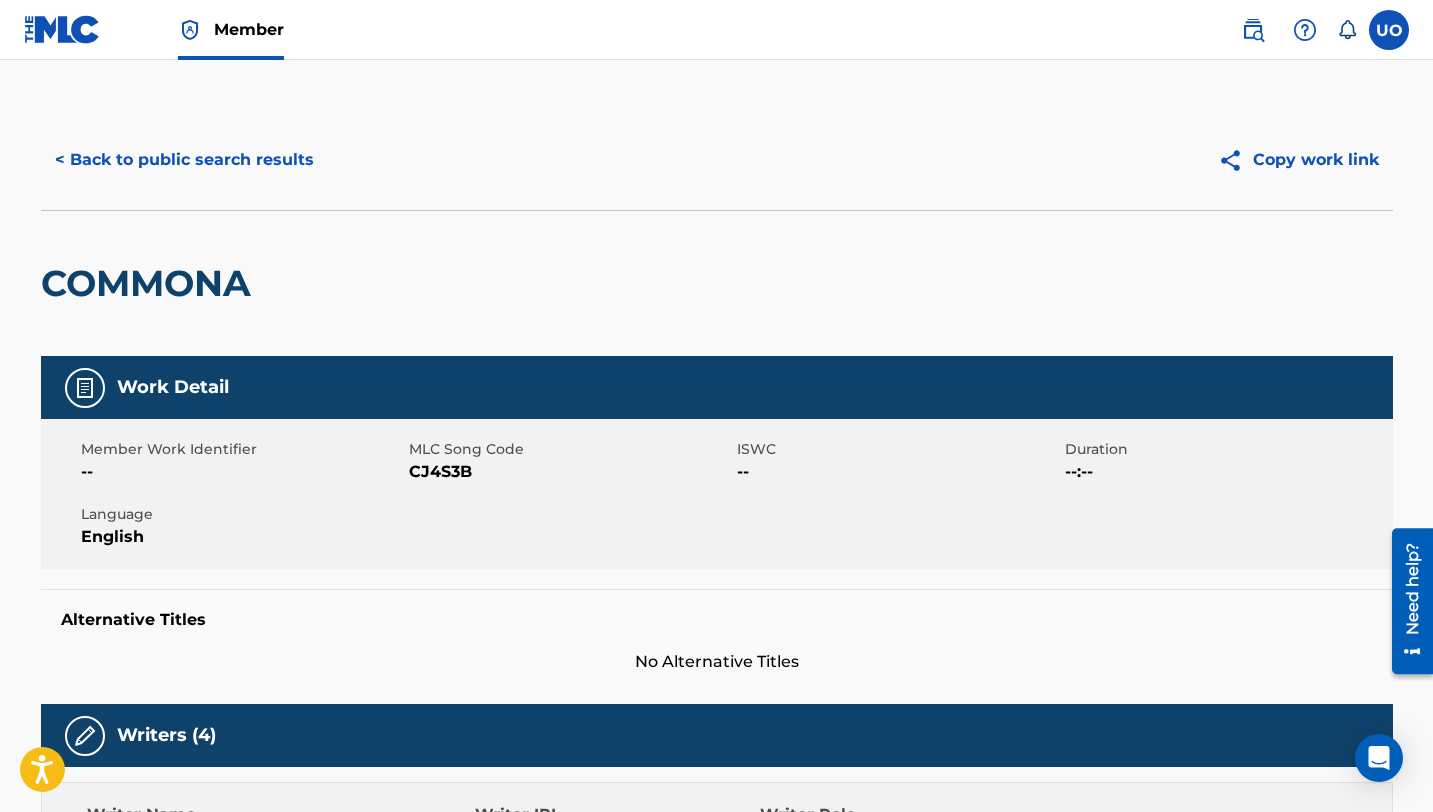 click on "< Back to public search results" at bounding box center (184, 160) 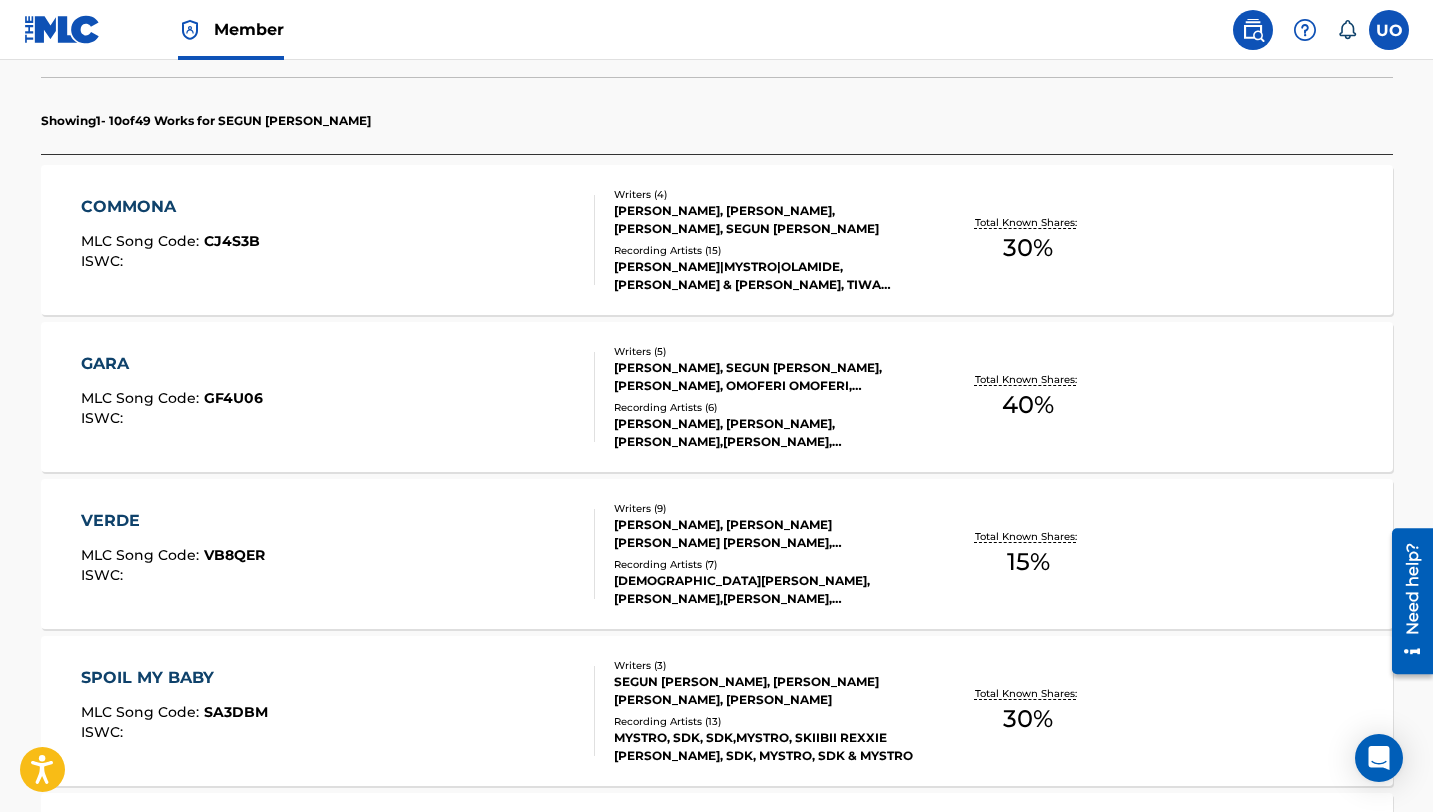 scroll, scrollTop: 562, scrollLeft: 0, axis: vertical 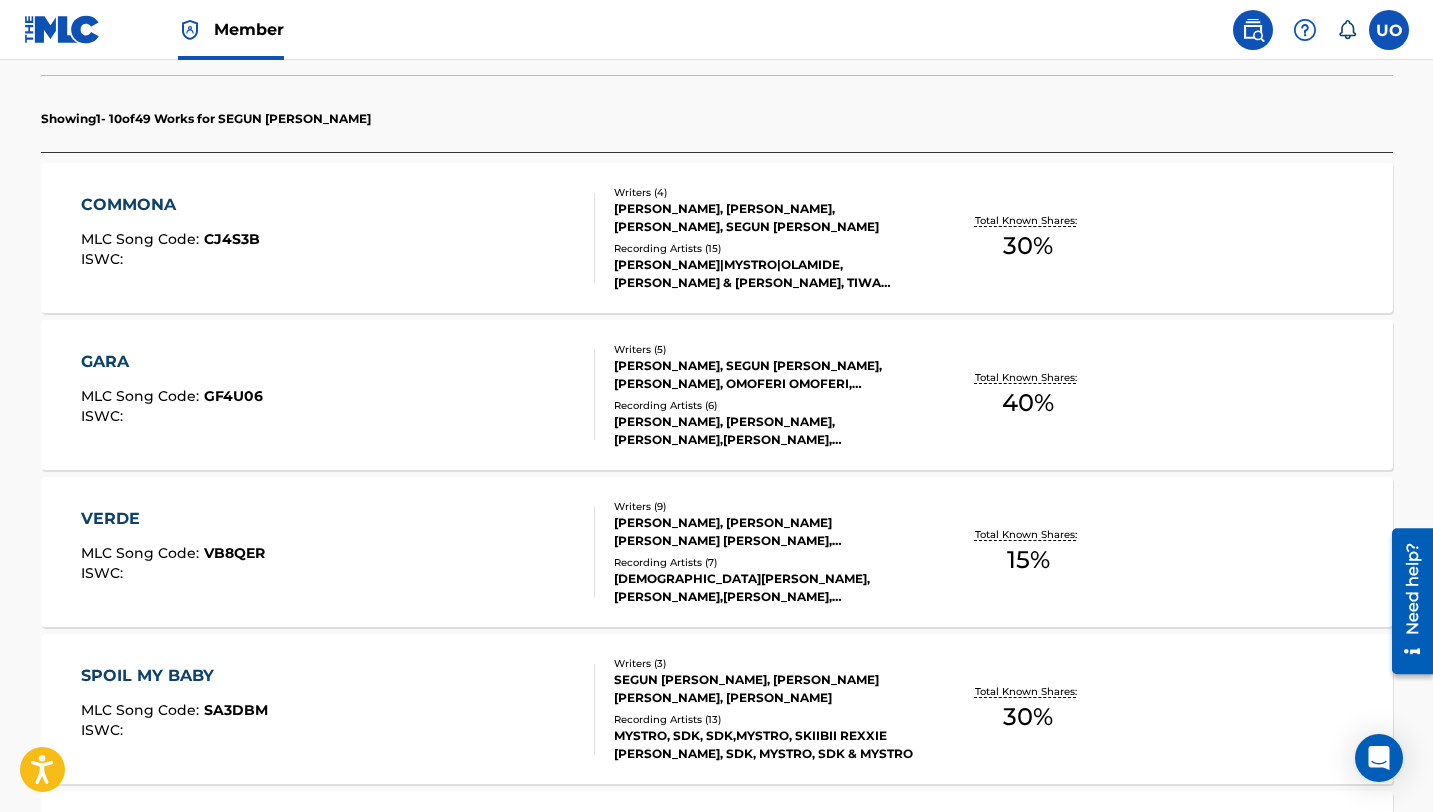 click on "GARA" at bounding box center [172, 362] 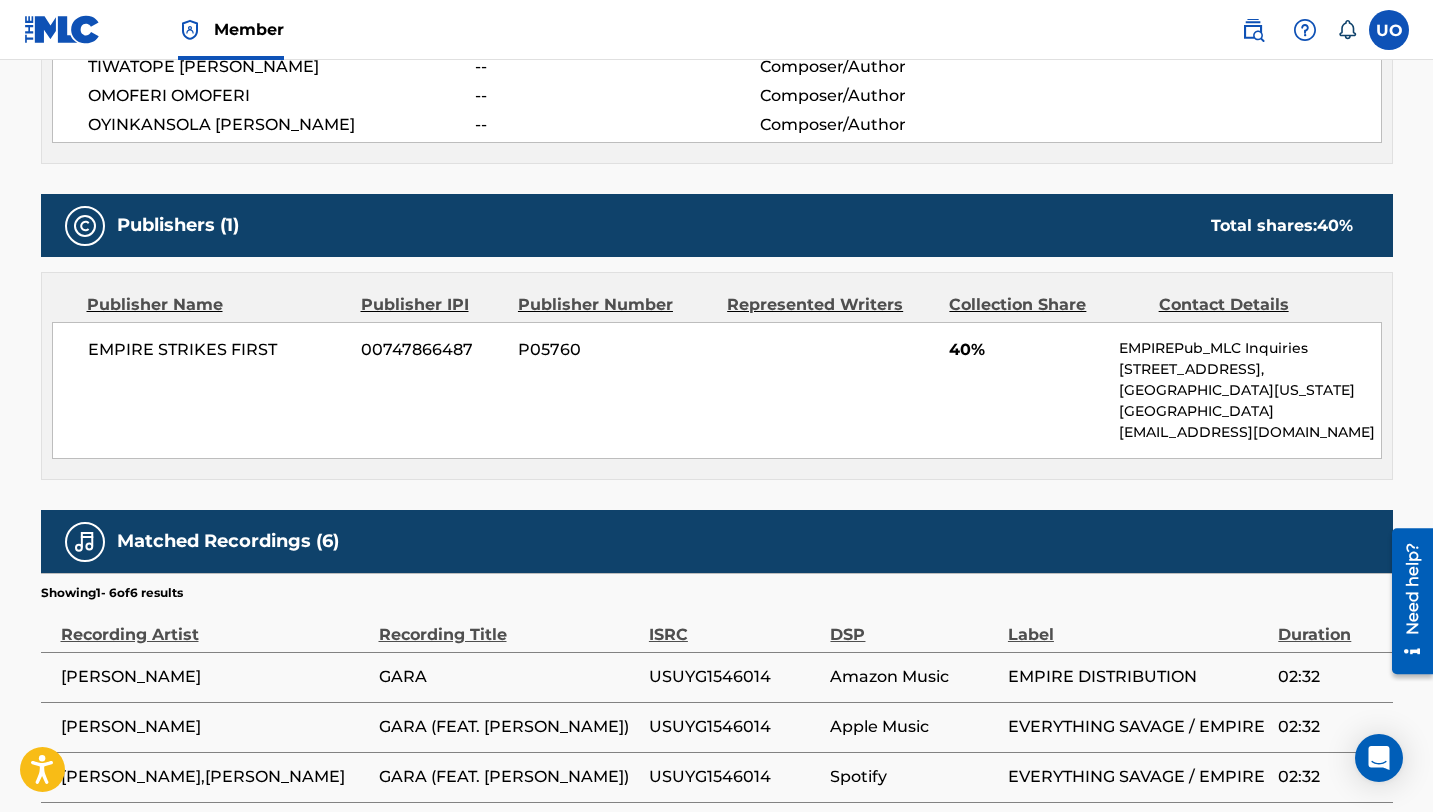 scroll, scrollTop: 0, scrollLeft: 0, axis: both 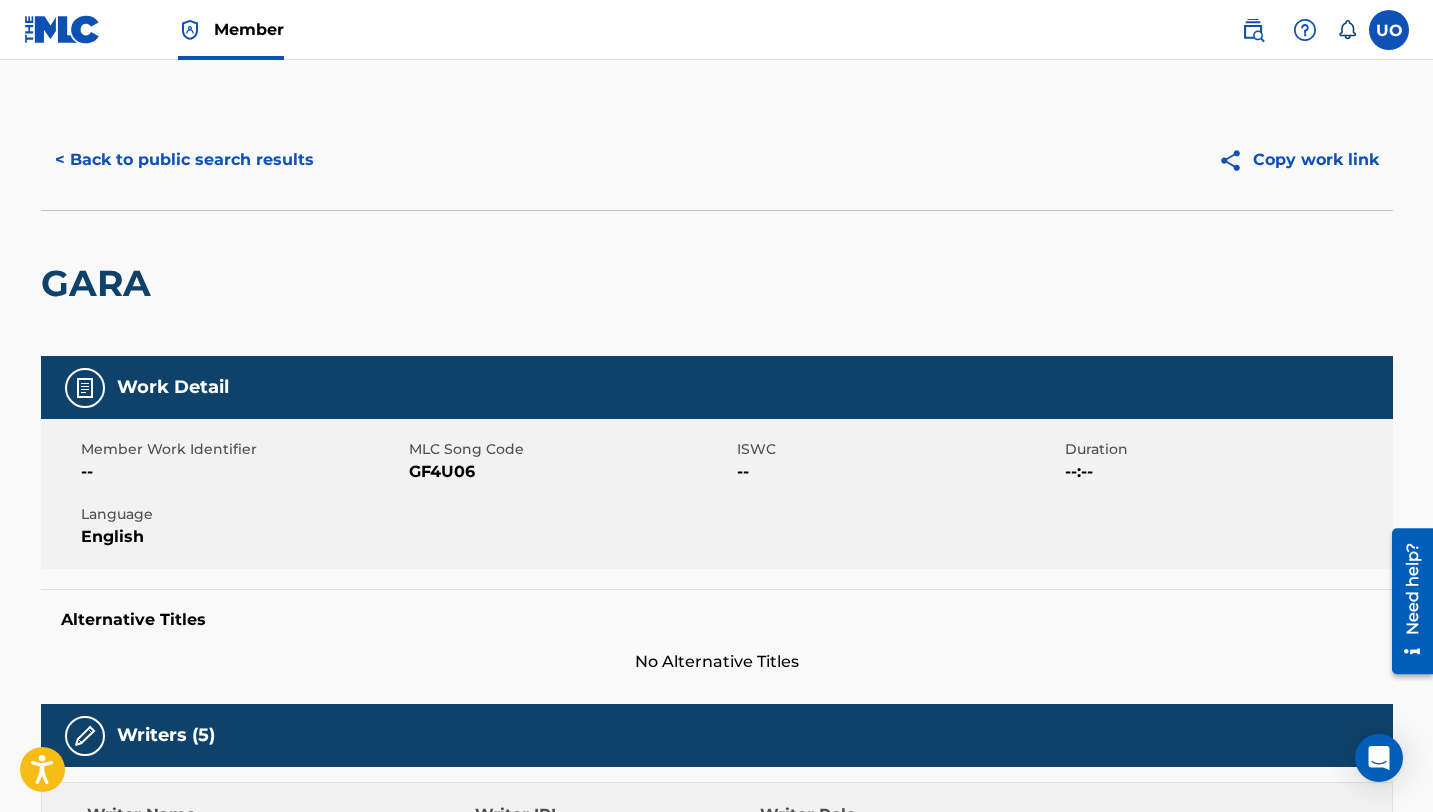 click on "< Back to public search results" at bounding box center (184, 160) 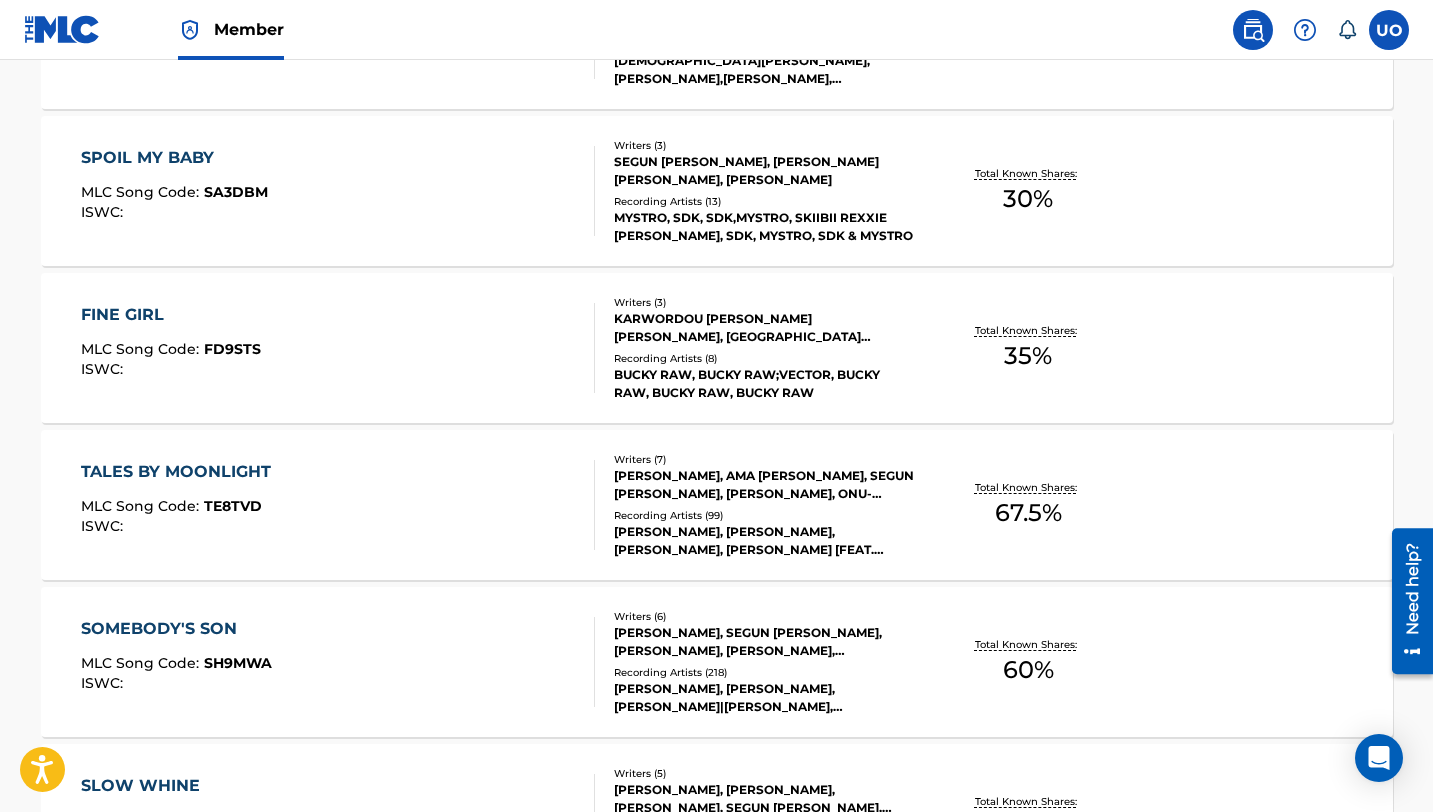 scroll, scrollTop: 1081, scrollLeft: 0, axis: vertical 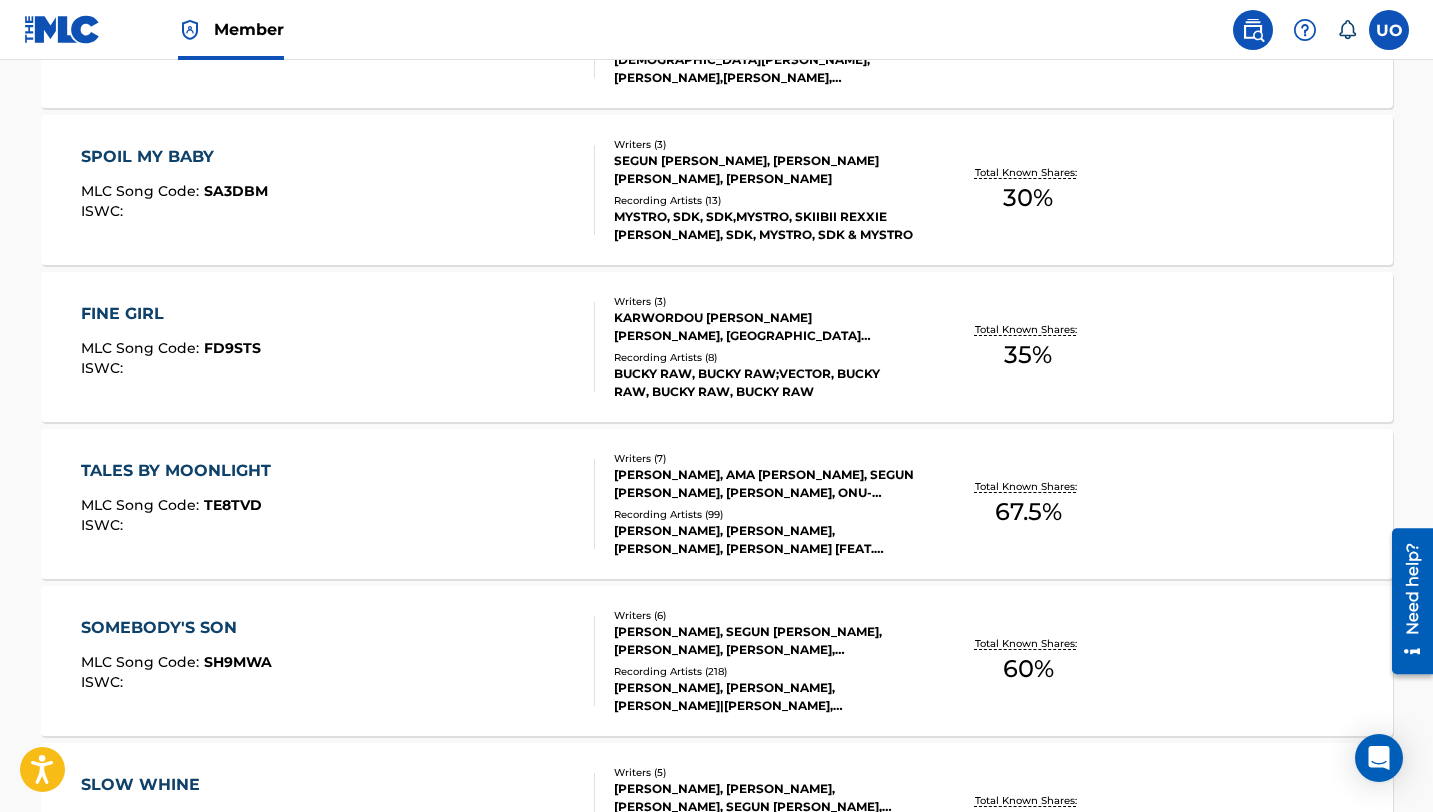 click on "FINE GIRL" at bounding box center (171, 314) 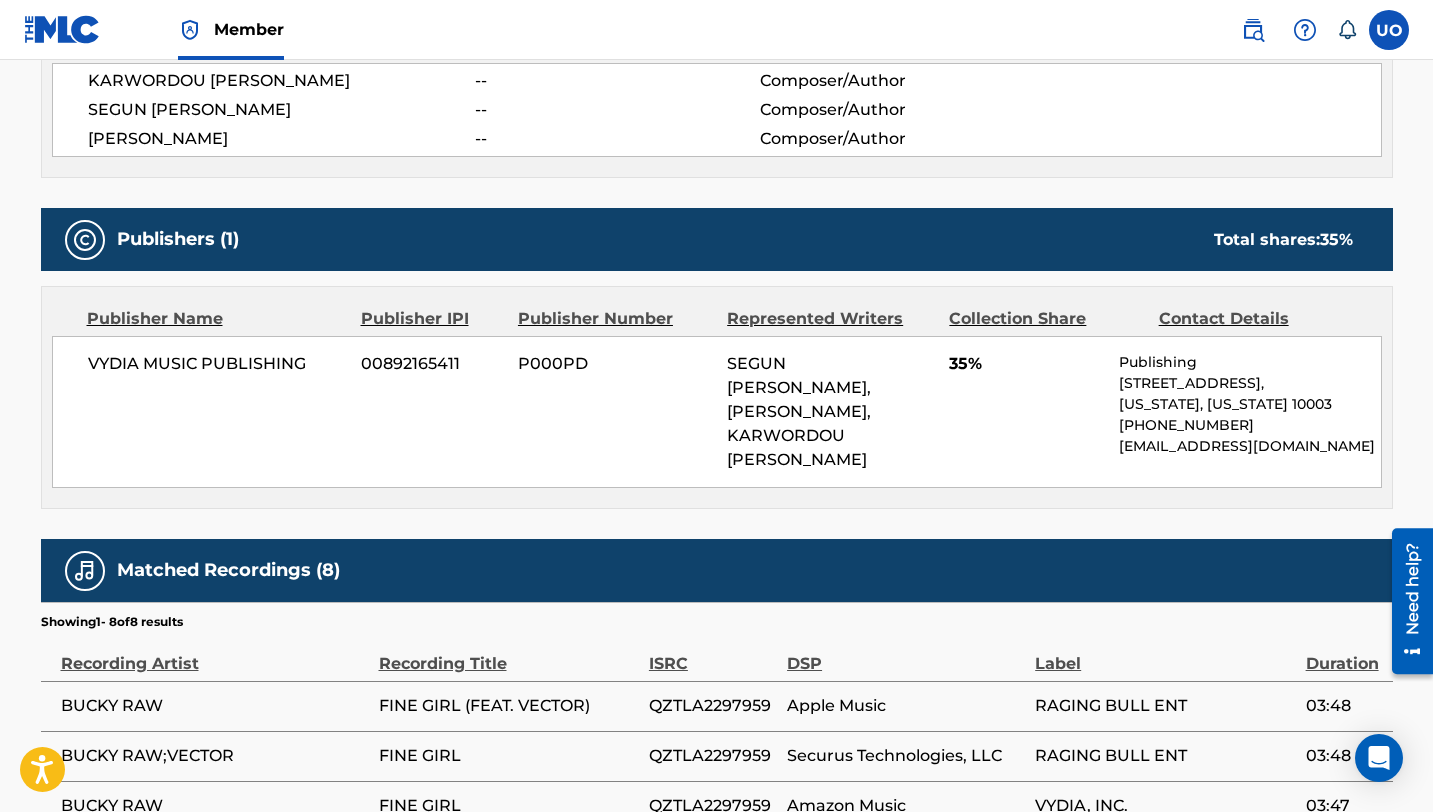 scroll, scrollTop: 0, scrollLeft: 0, axis: both 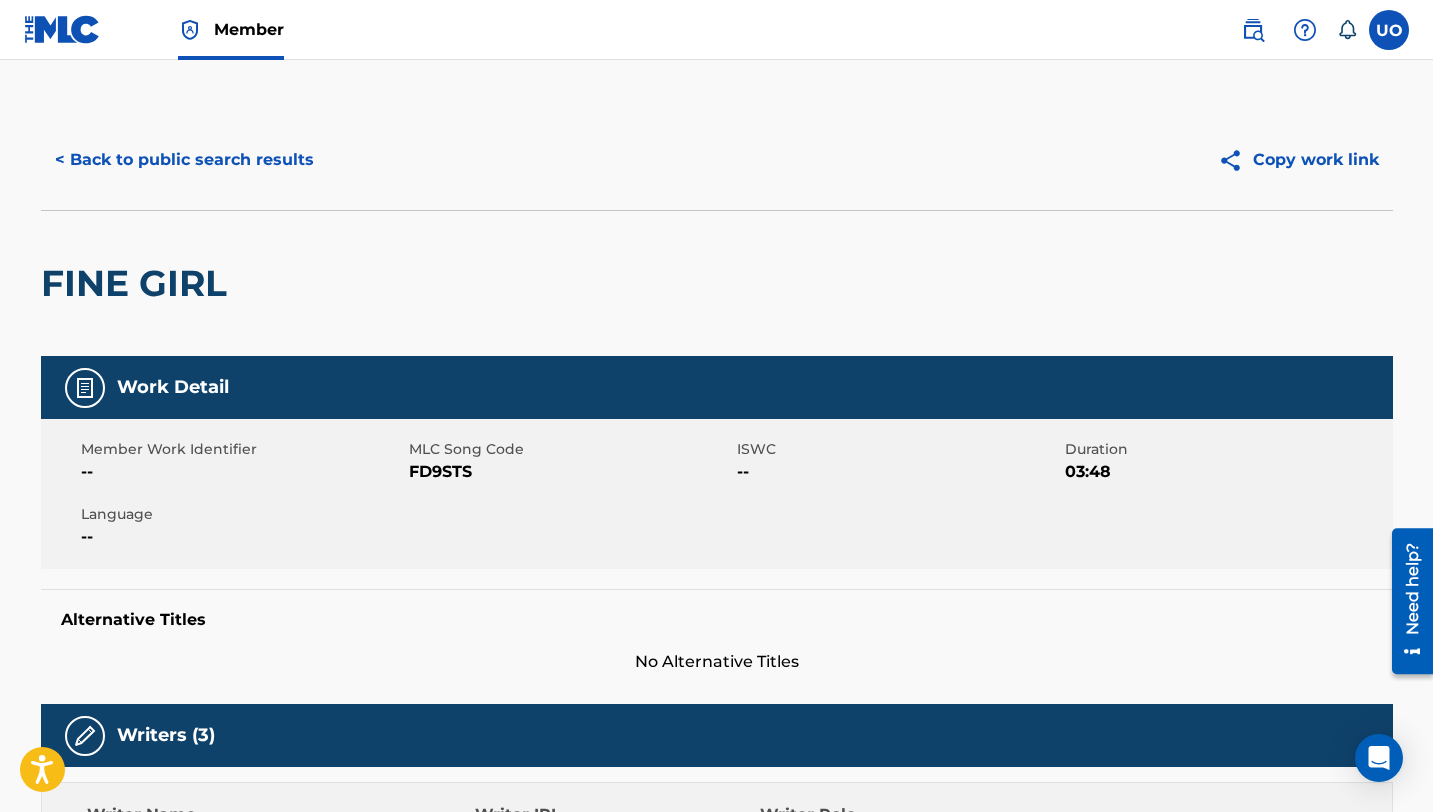 click on "< Back to public search results" at bounding box center (184, 160) 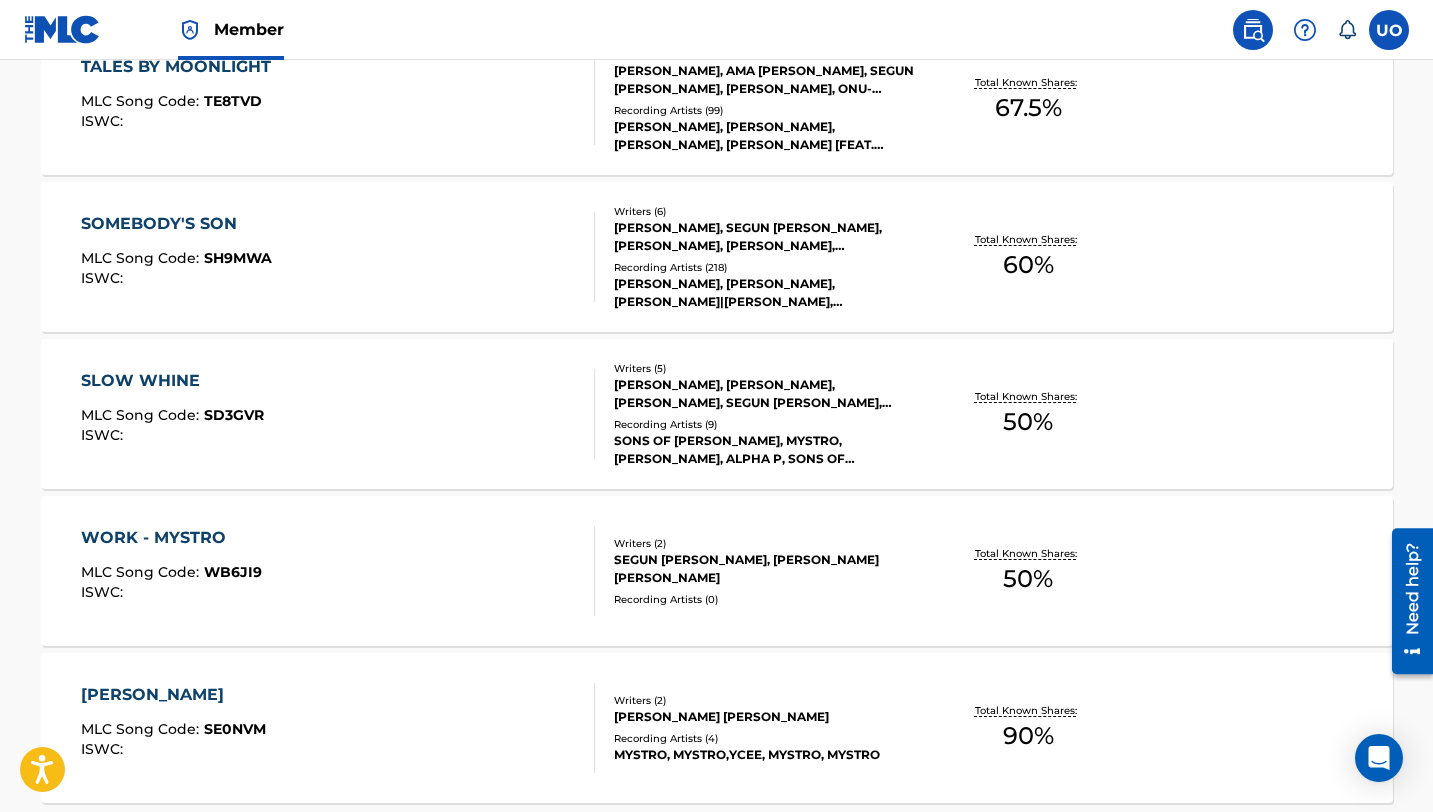 scroll, scrollTop: 1486, scrollLeft: 0, axis: vertical 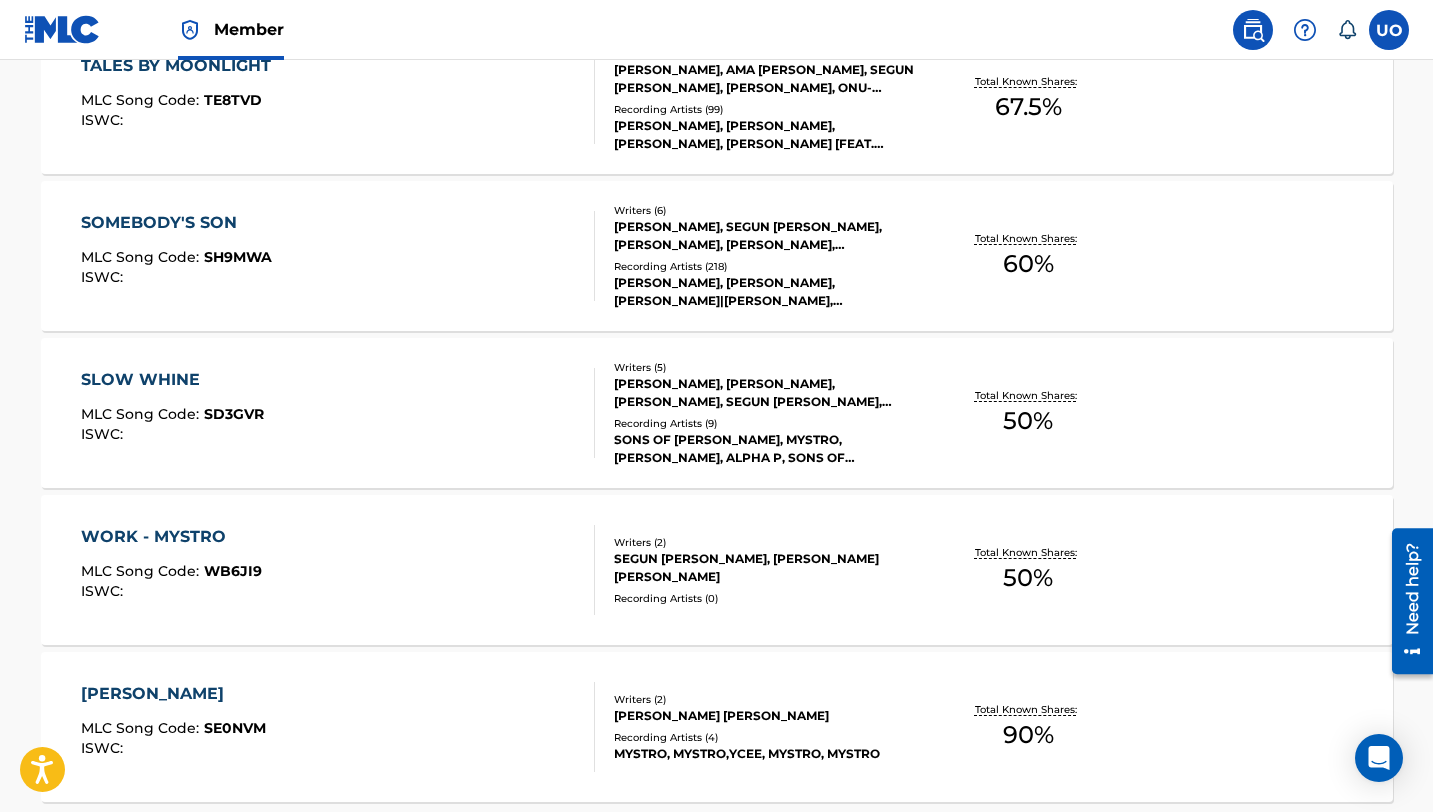 click on "WORK - MYSTRO MLC Song Code : WB6JI9 ISWC : Writers ( 2 ) SEGUN MICHAEL AJAYI, TEMITAYO OLASUNKANMI KAREEM Recording Artists ( 0 ) Total Known Shares: 50 %" at bounding box center (717, 570) 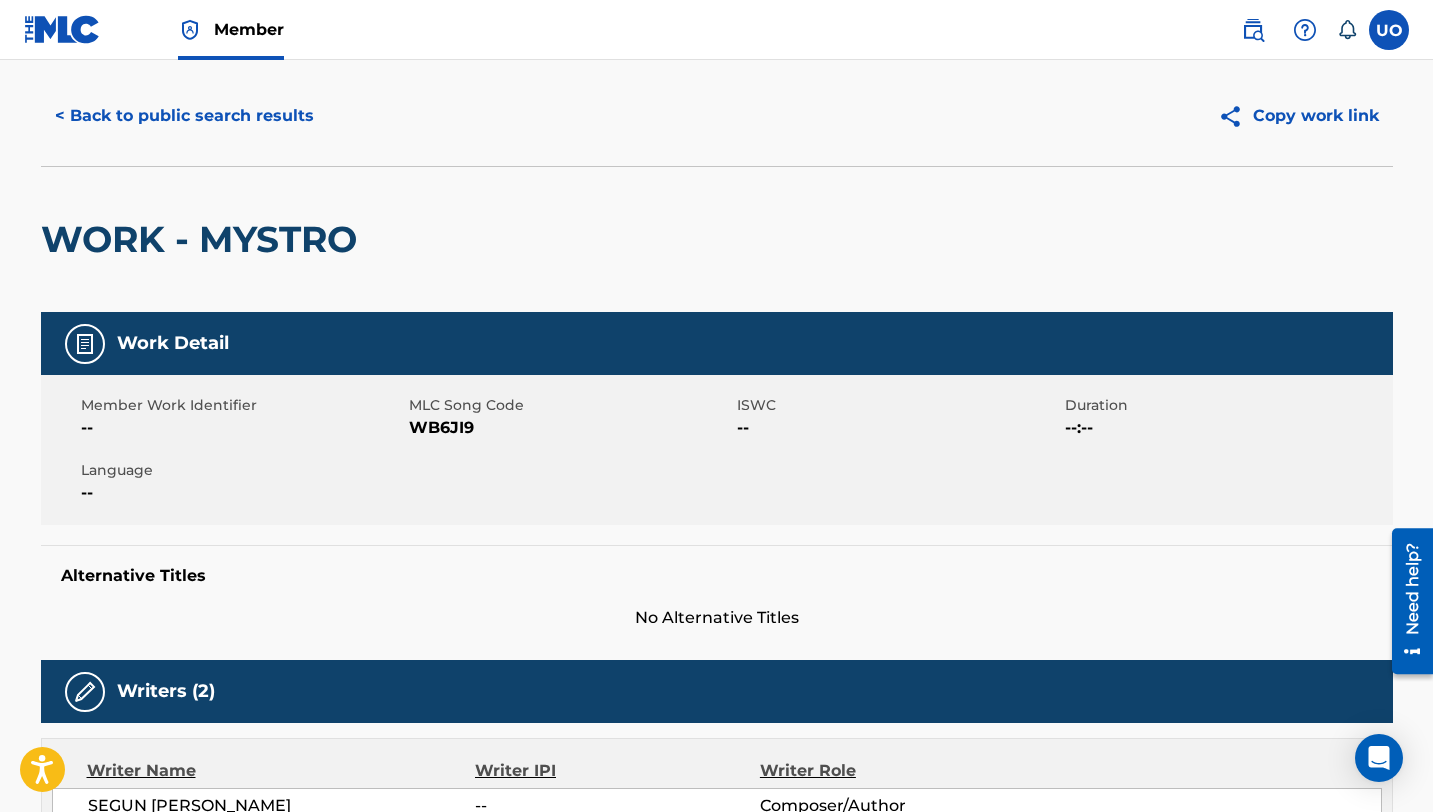 scroll, scrollTop: 0, scrollLeft: 0, axis: both 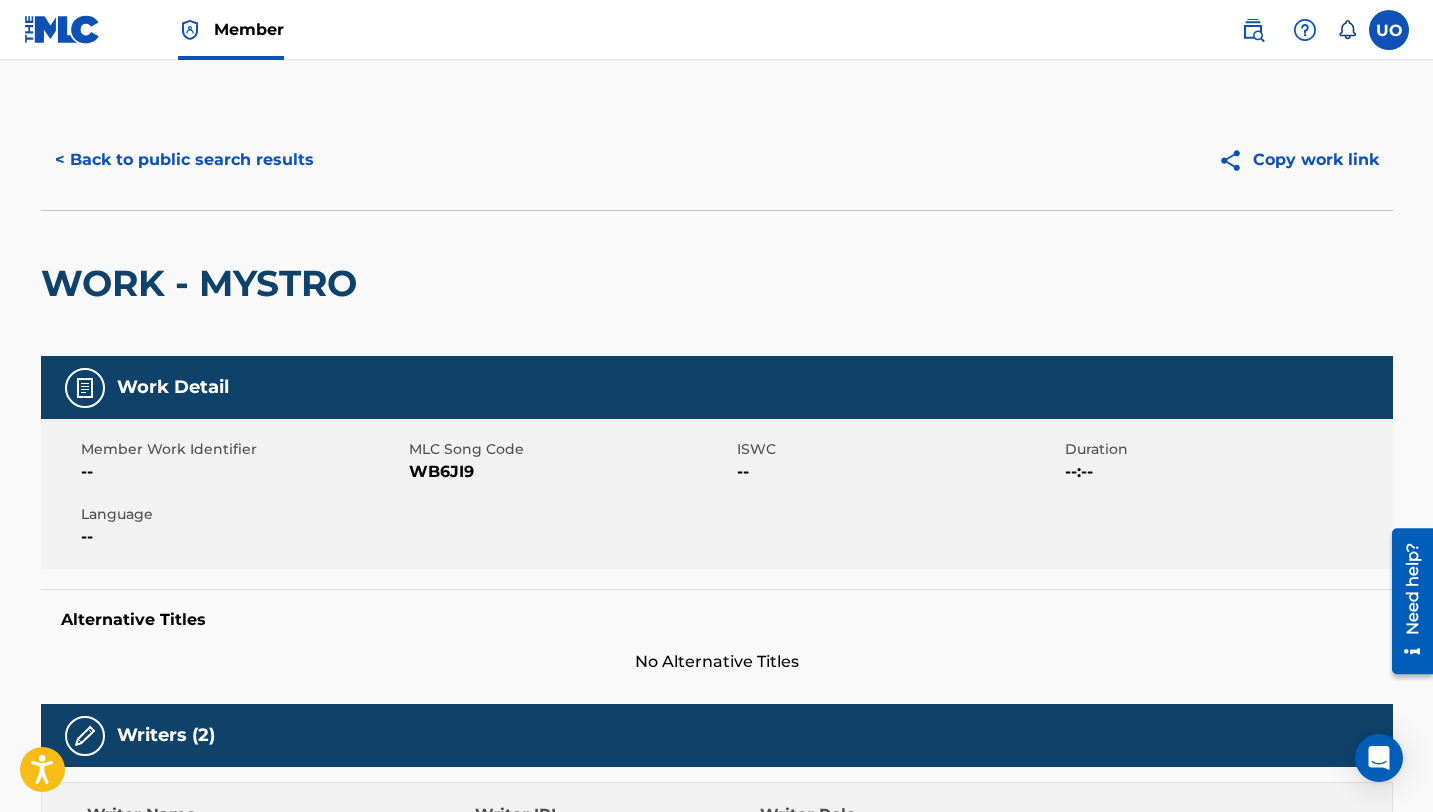 click on "< Back to public search results" at bounding box center (184, 160) 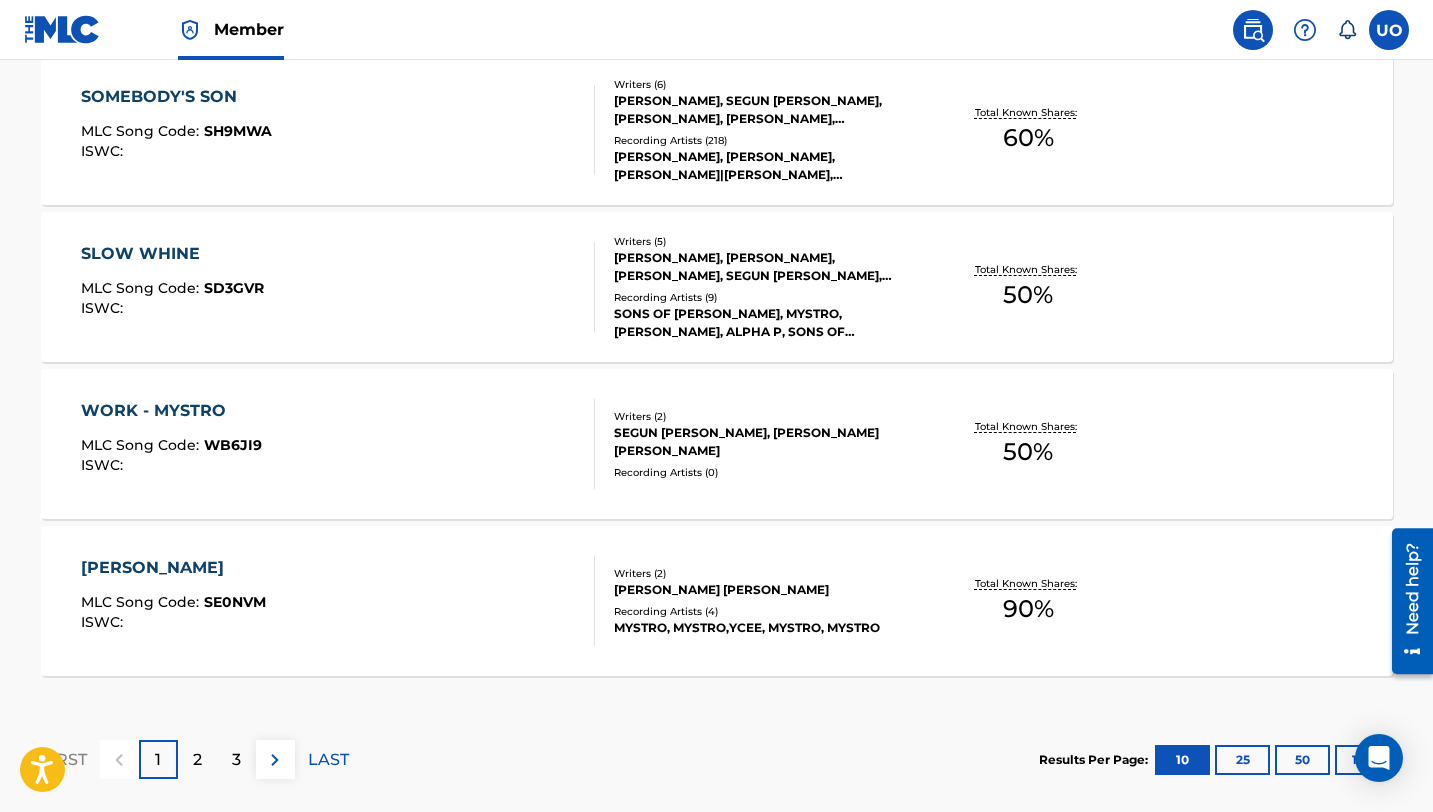 scroll, scrollTop: 1613, scrollLeft: 0, axis: vertical 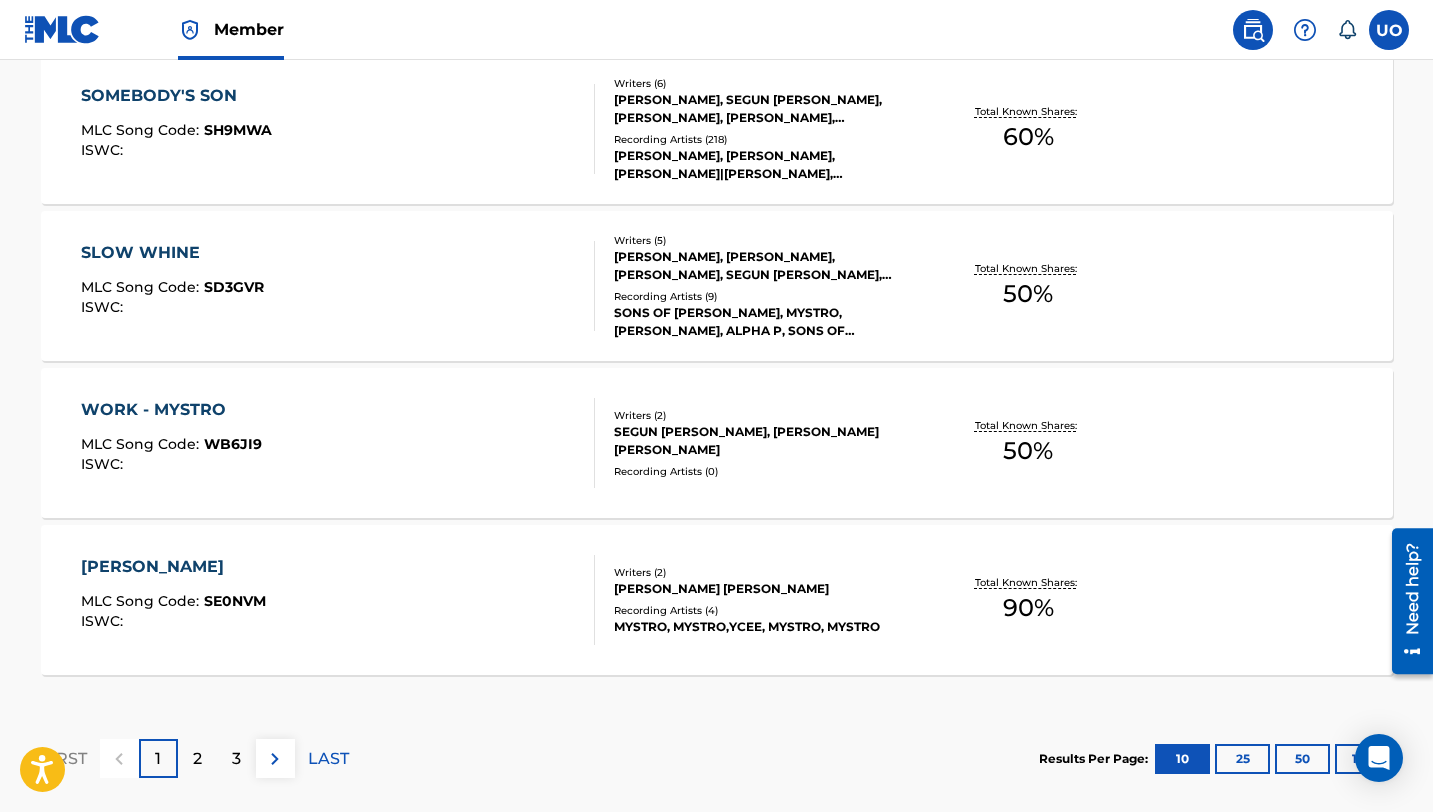 click on "SIBE SIBE" at bounding box center [173, 567] 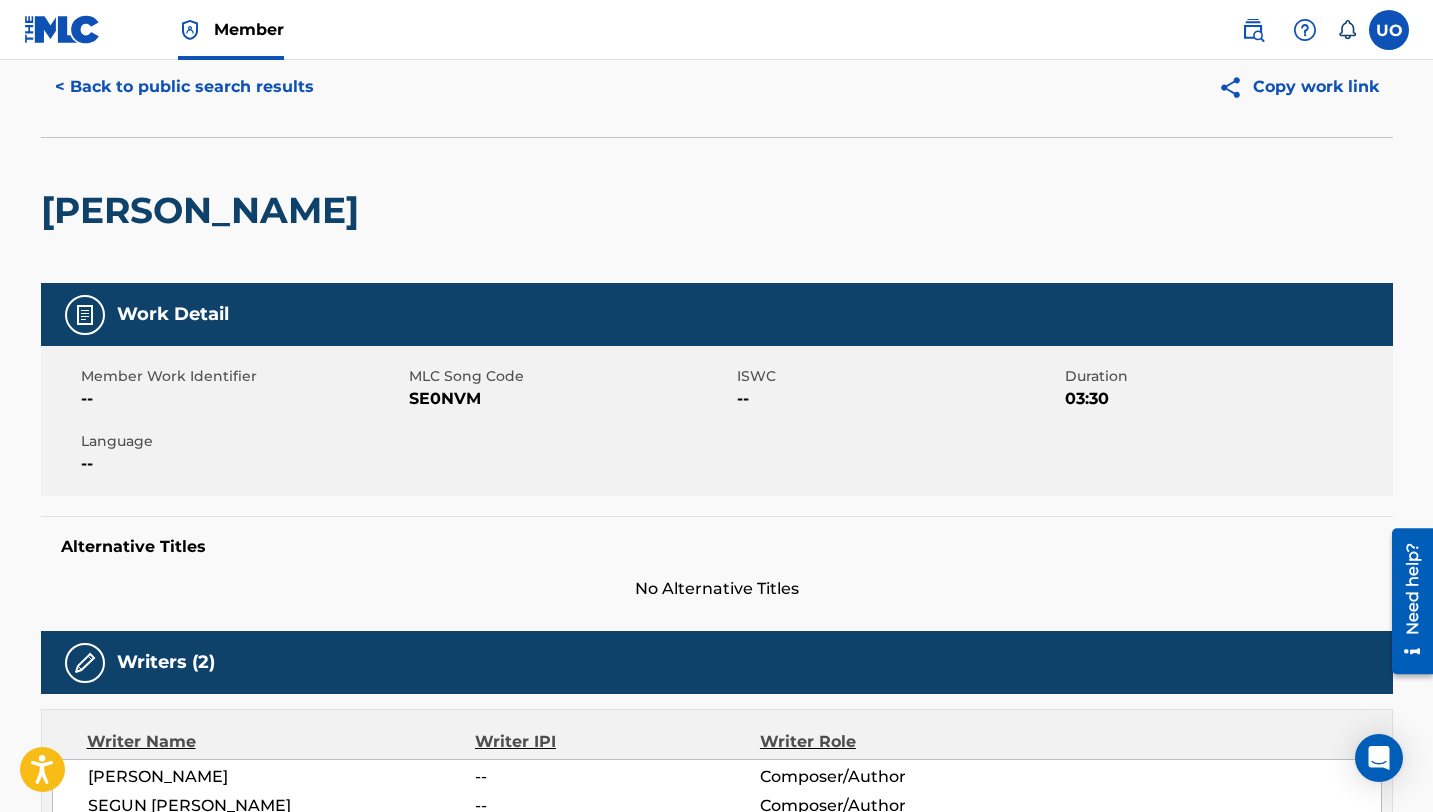 scroll, scrollTop: 0, scrollLeft: 0, axis: both 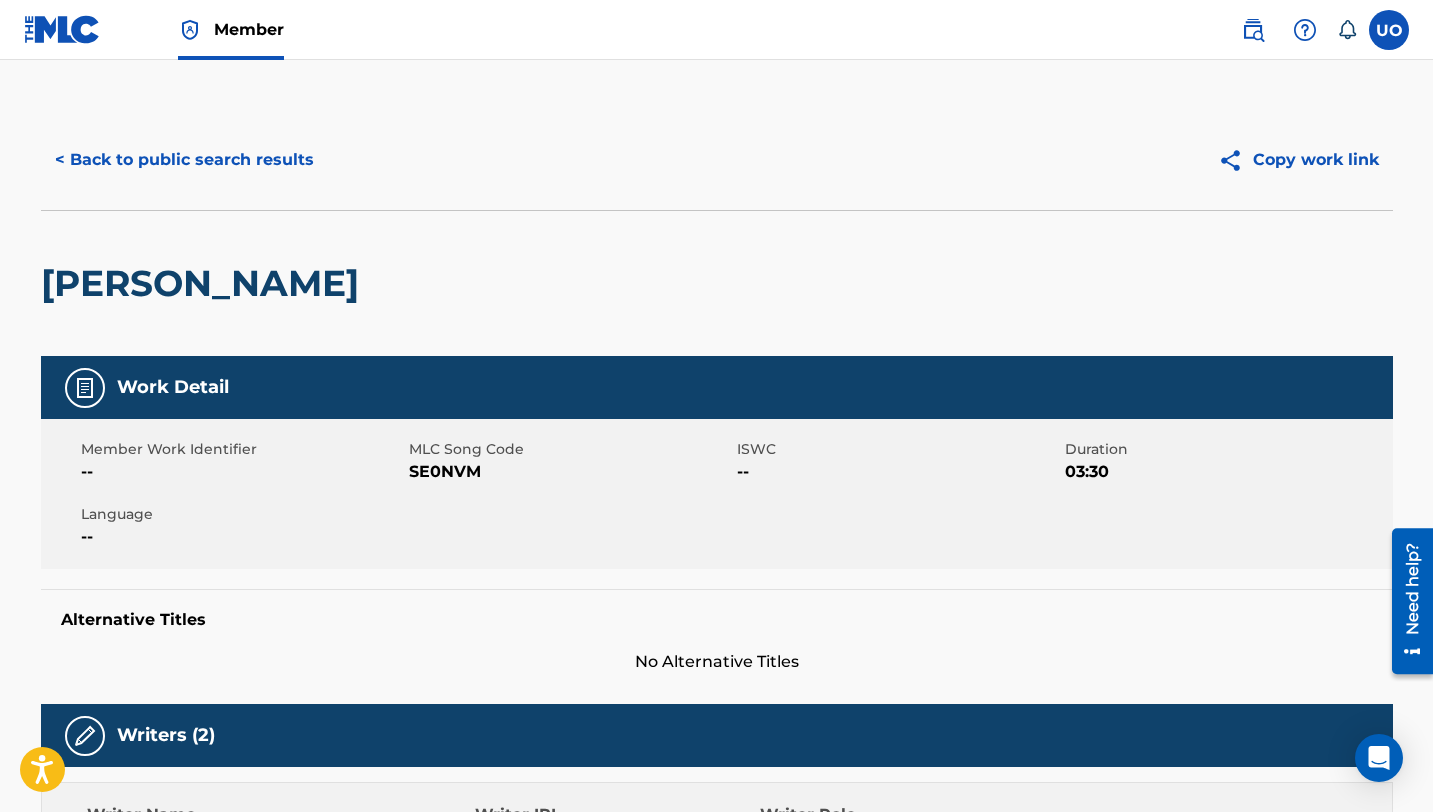 click on "< Back to public search results" at bounding box center [184, 160] 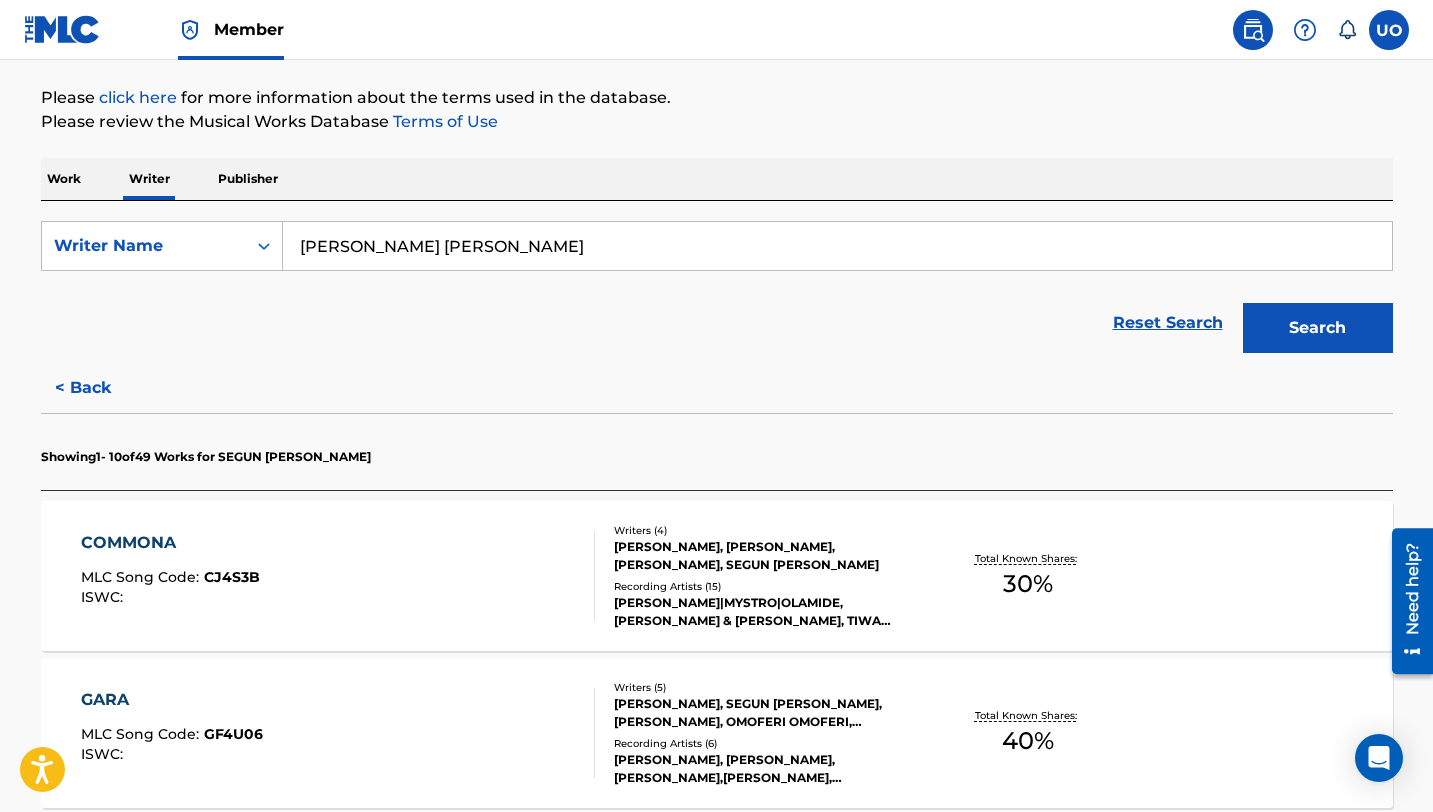 scroll, scrollTop: 129, scrollLeft: 0, axis: vertical 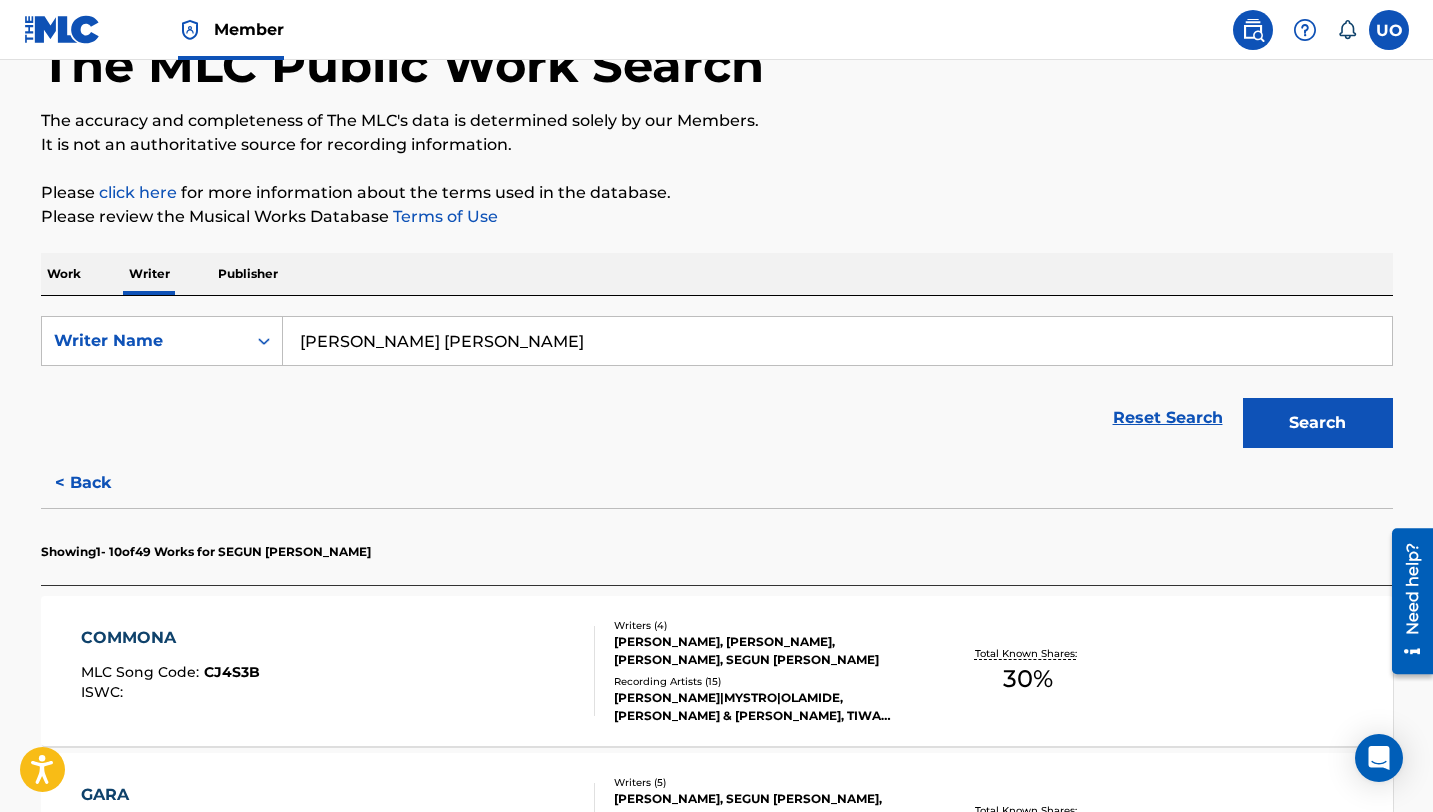click on "Work" at bounding box center (64, 274) 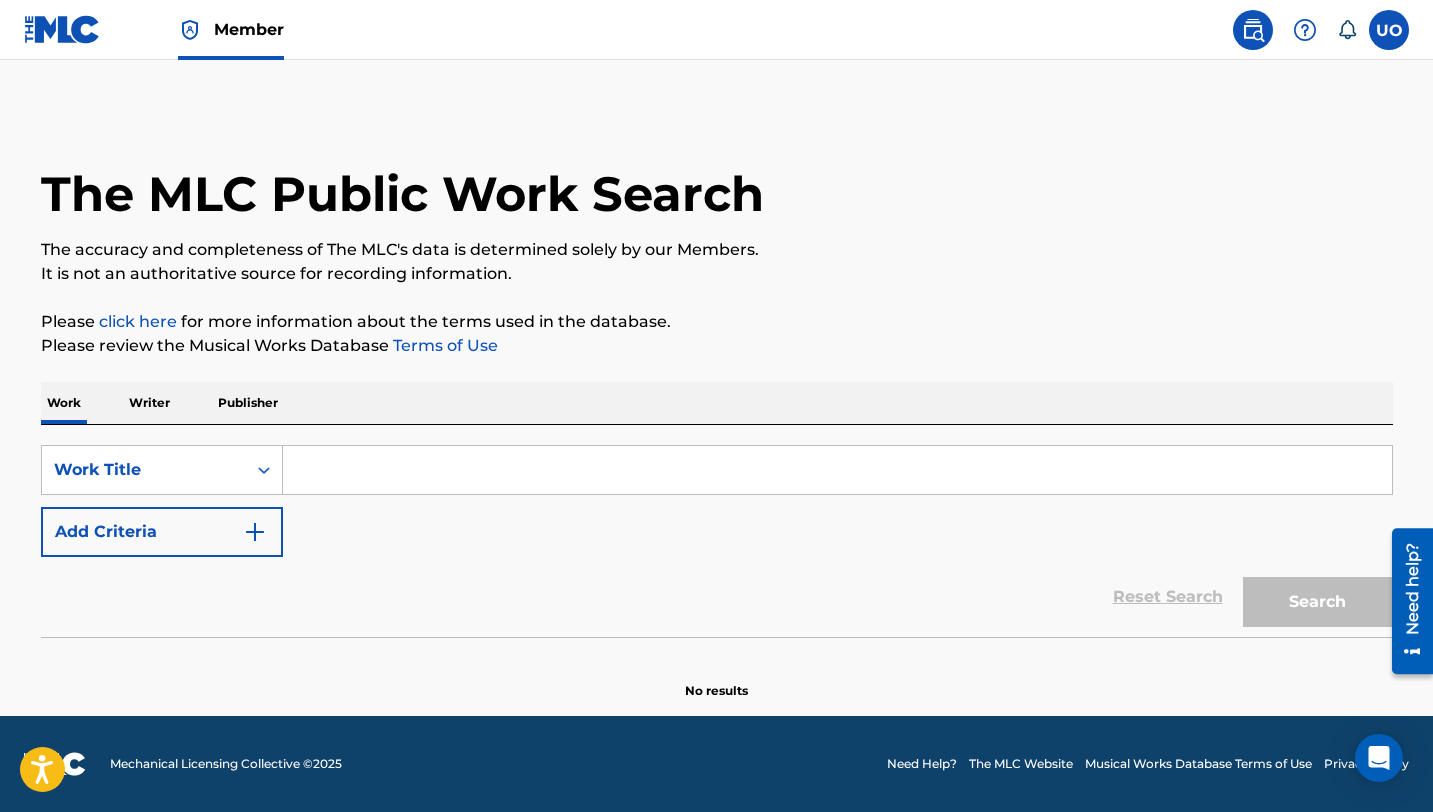 click at bounding box center (1389, 30) 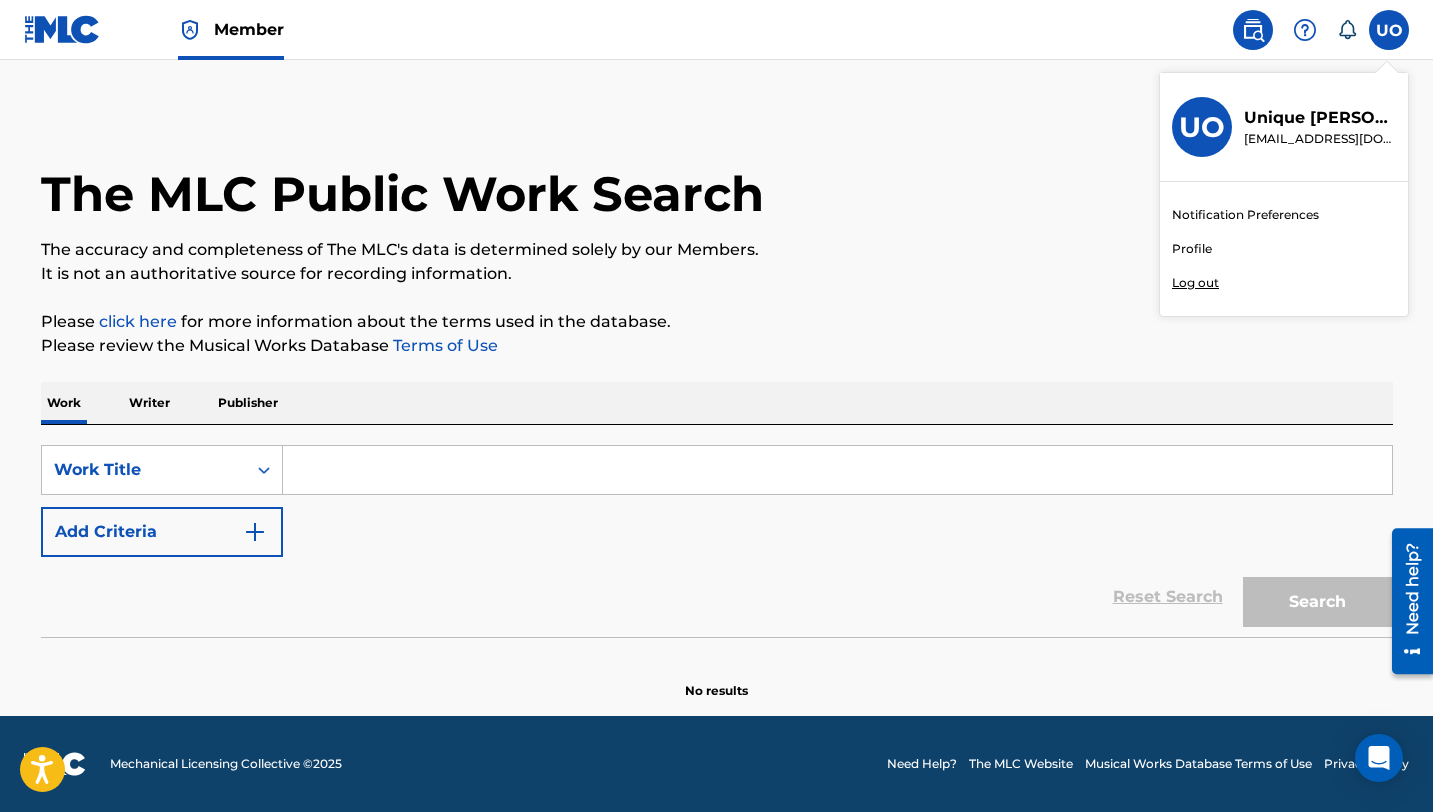 click on "Profile" at bounding box center [1192, 249] 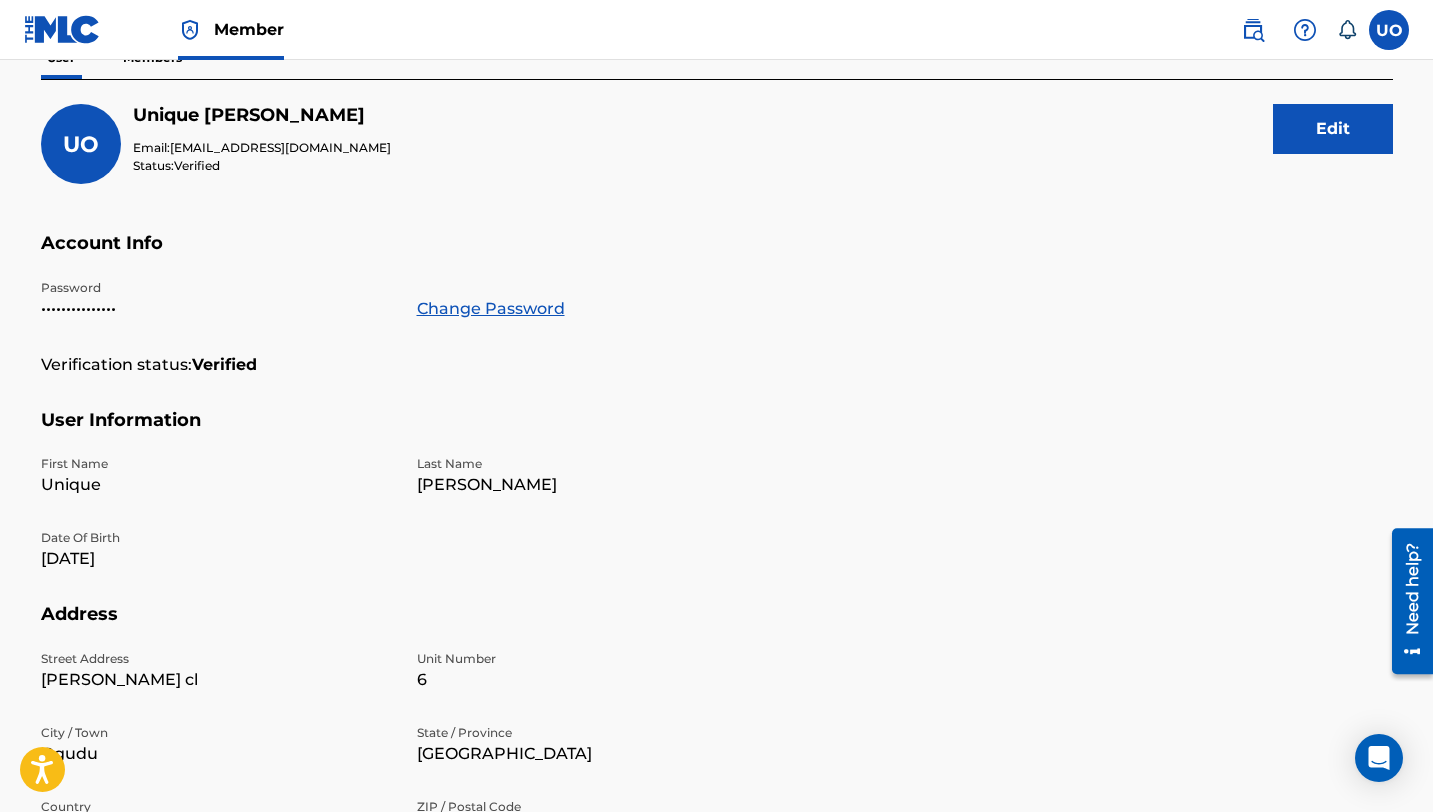 scroll, scrollTop: 0, scrollLeft: 0, axis: both 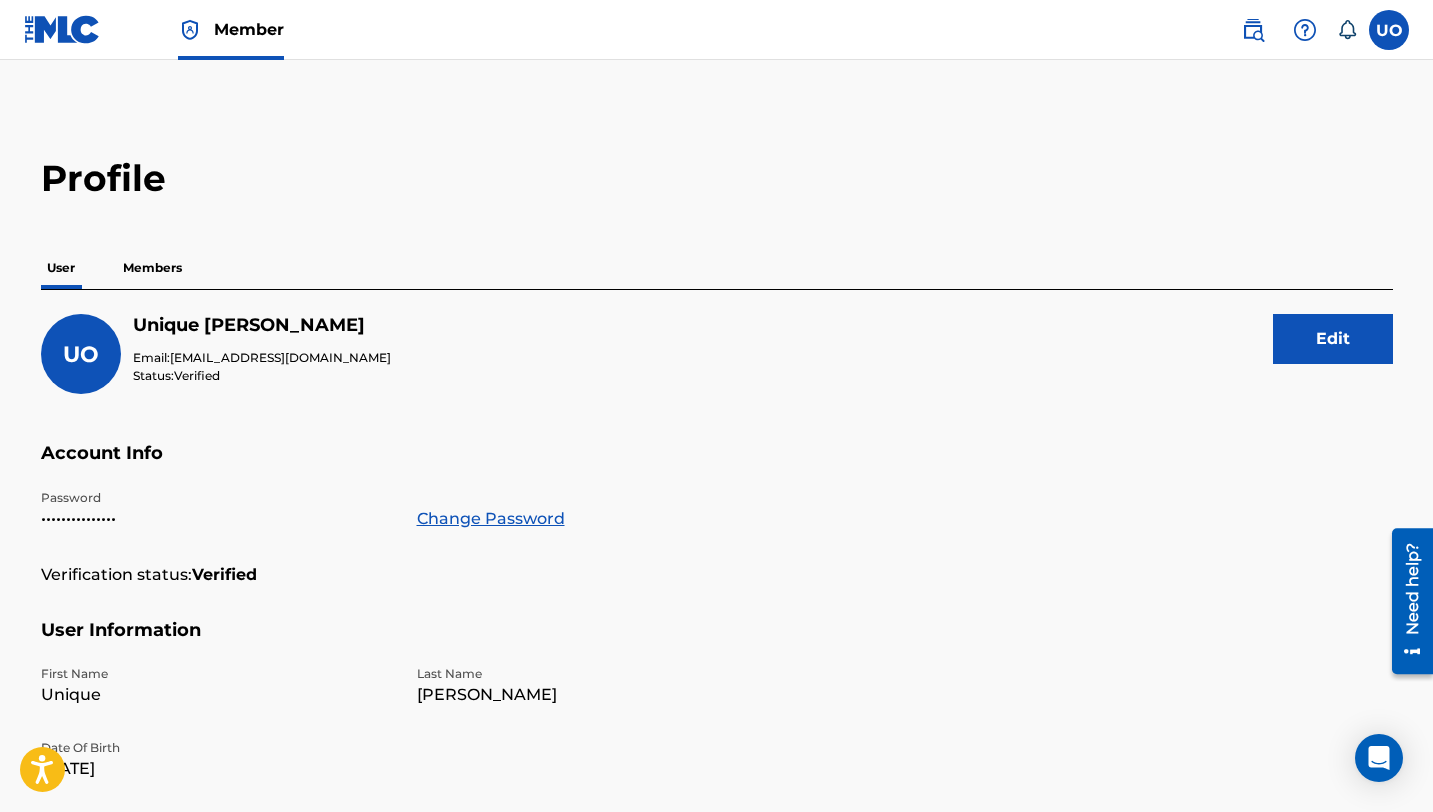 click on "Edit" at bounding box center (1333, 339) 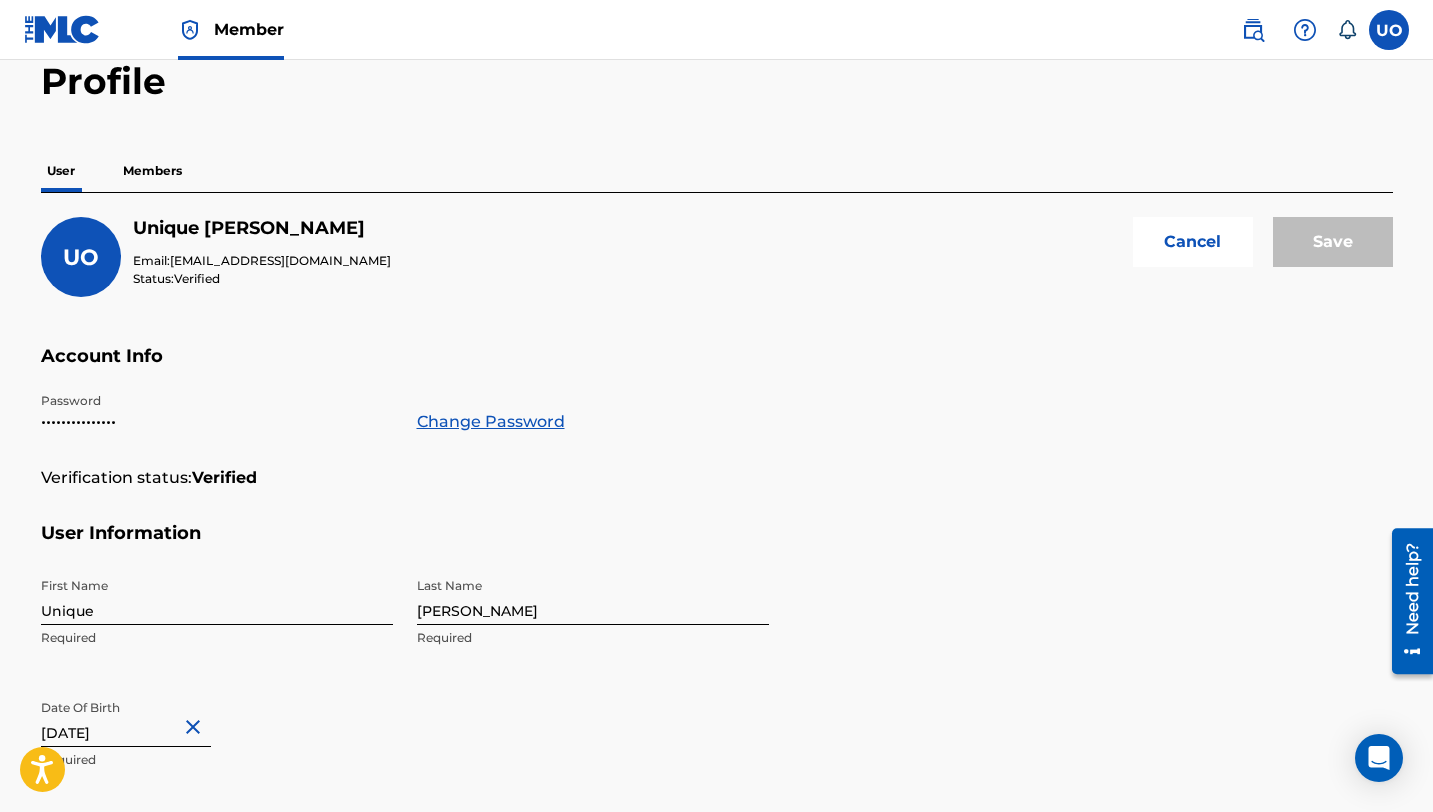 scroll, scrollTop: 0, scrollLeft: 0, axis: both 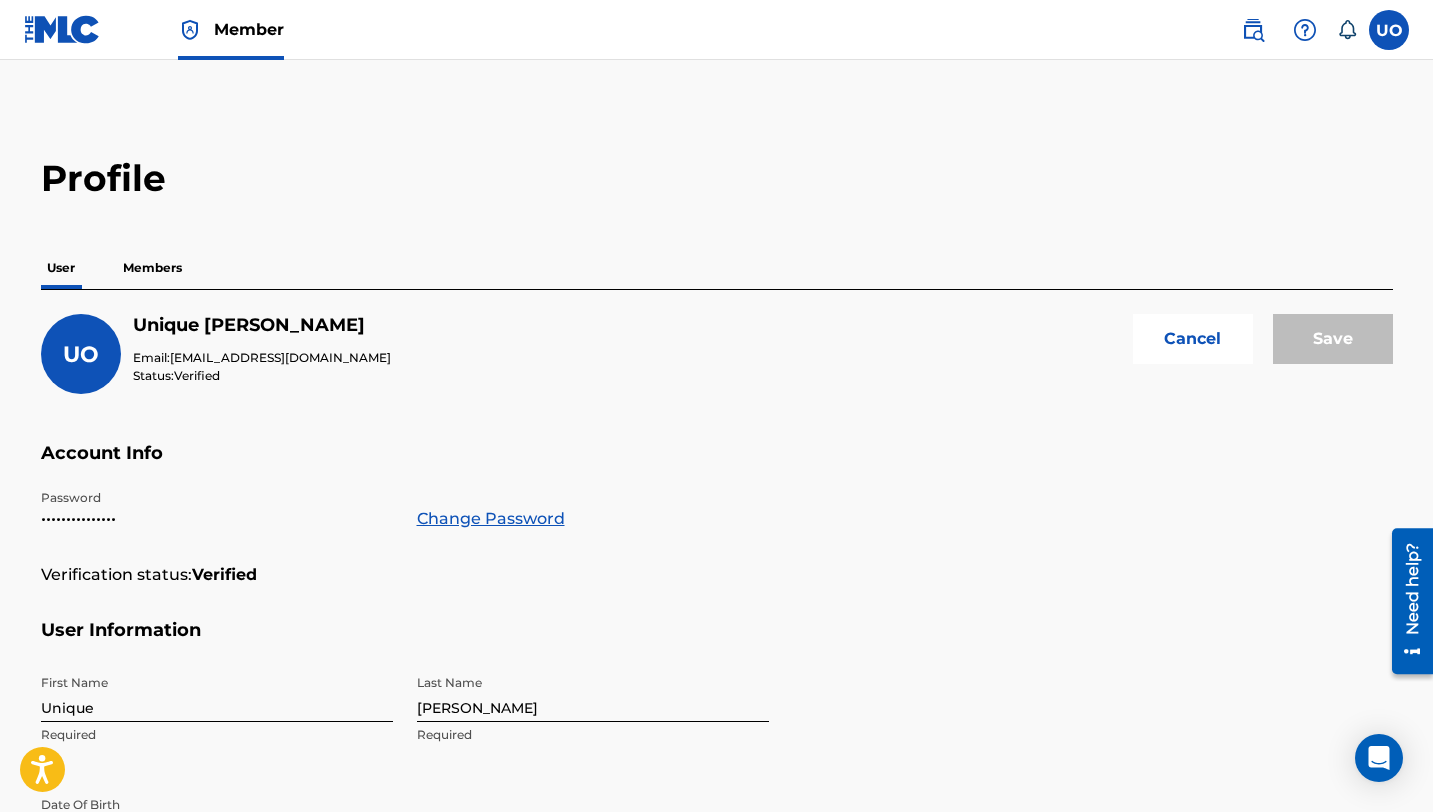 click on "Members" at bounding box center [152, 268] 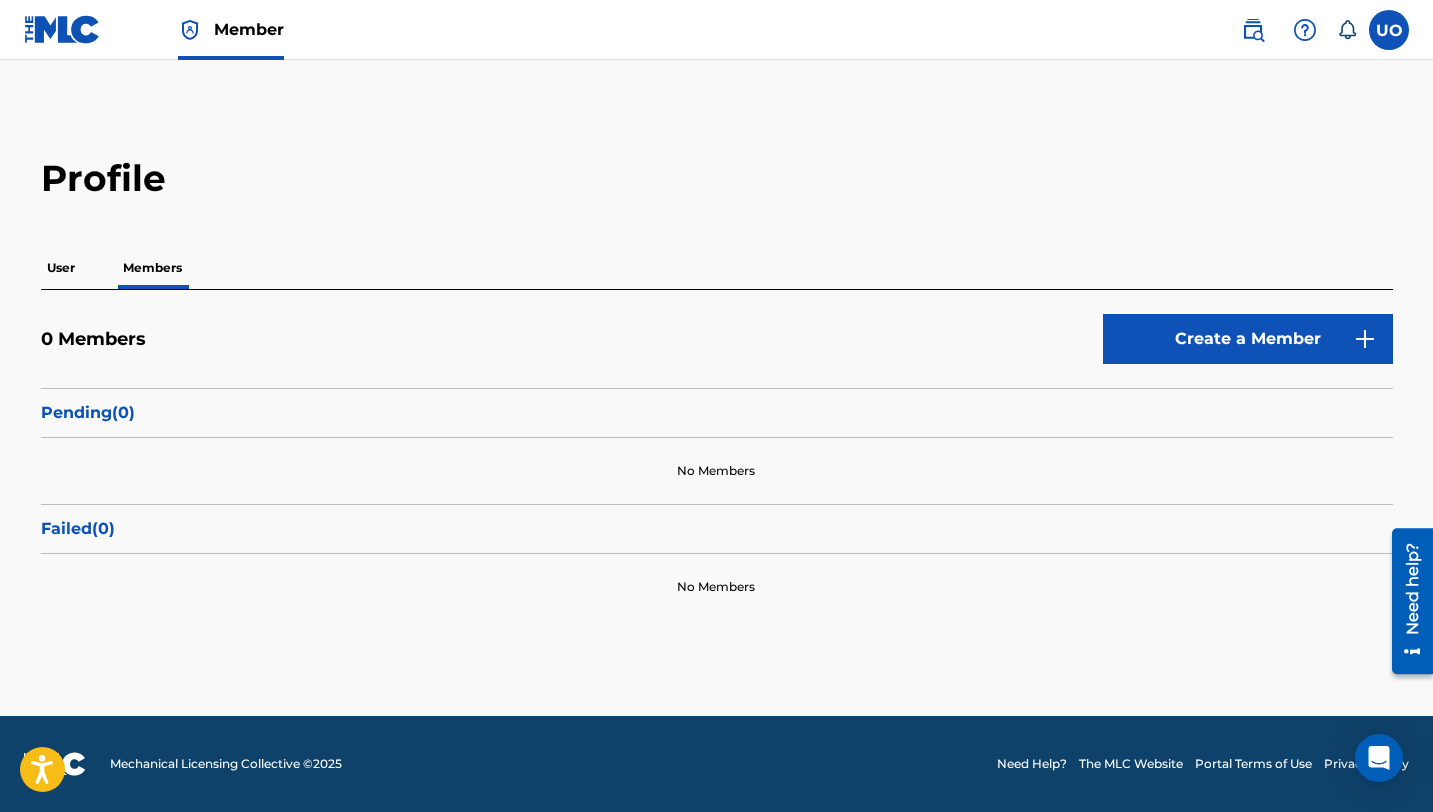 click at bounding box center (1389, 30) 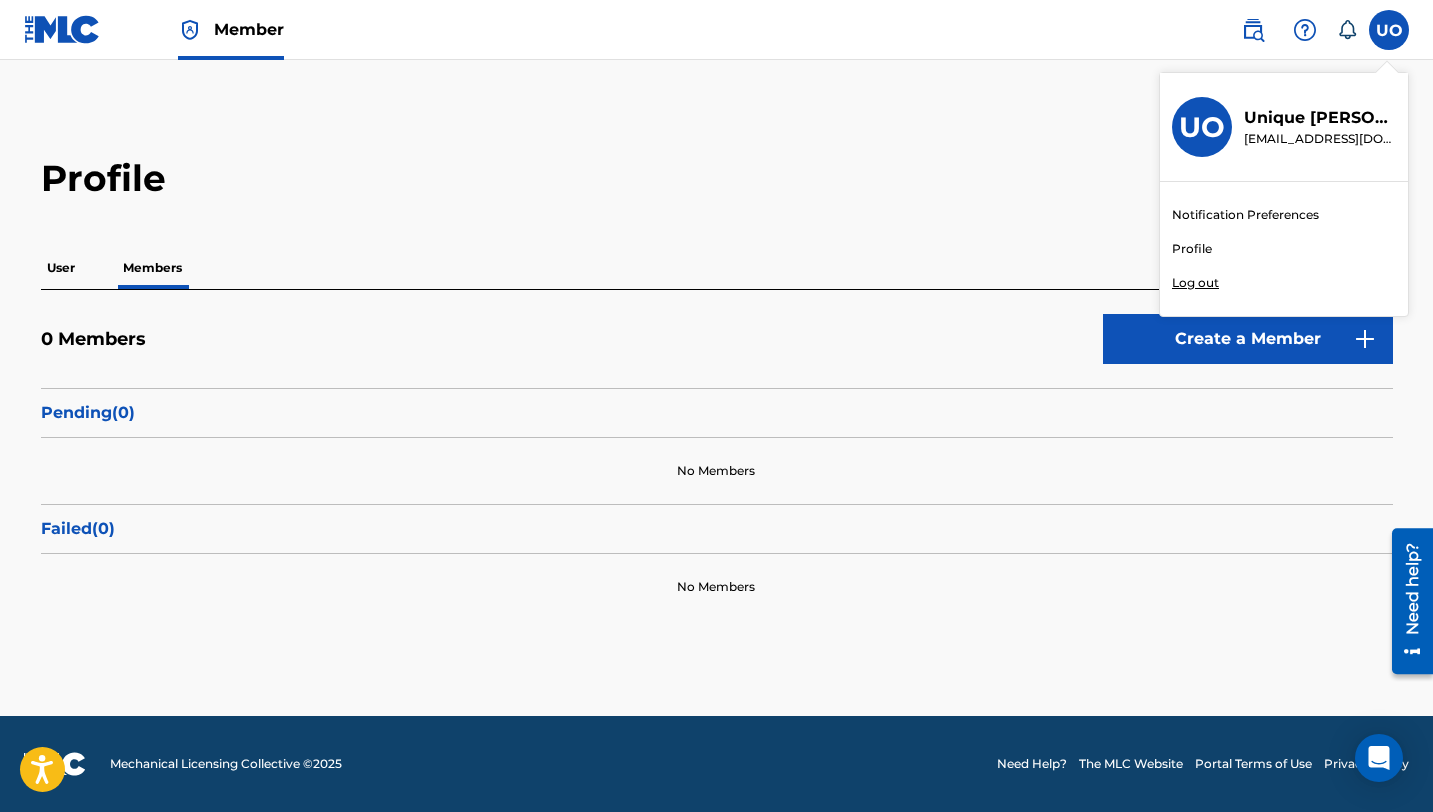 click on "Profile User Members 0   Members Create a Member Pending  ( 0 ) No Members Failed  ( 0 ) No Members" at bounding box center (716, 388) 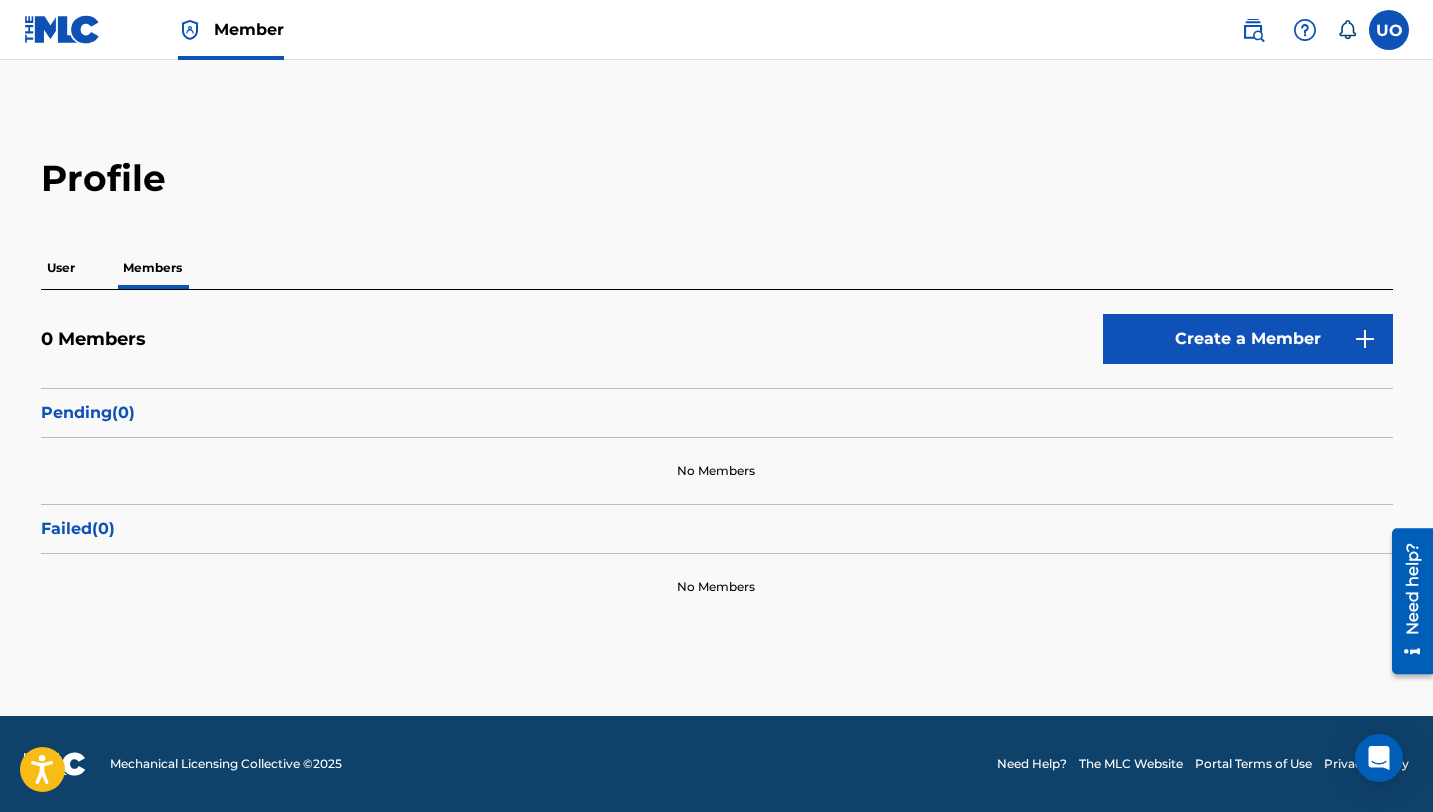 click on "Member" at bounding box center [249, 29] 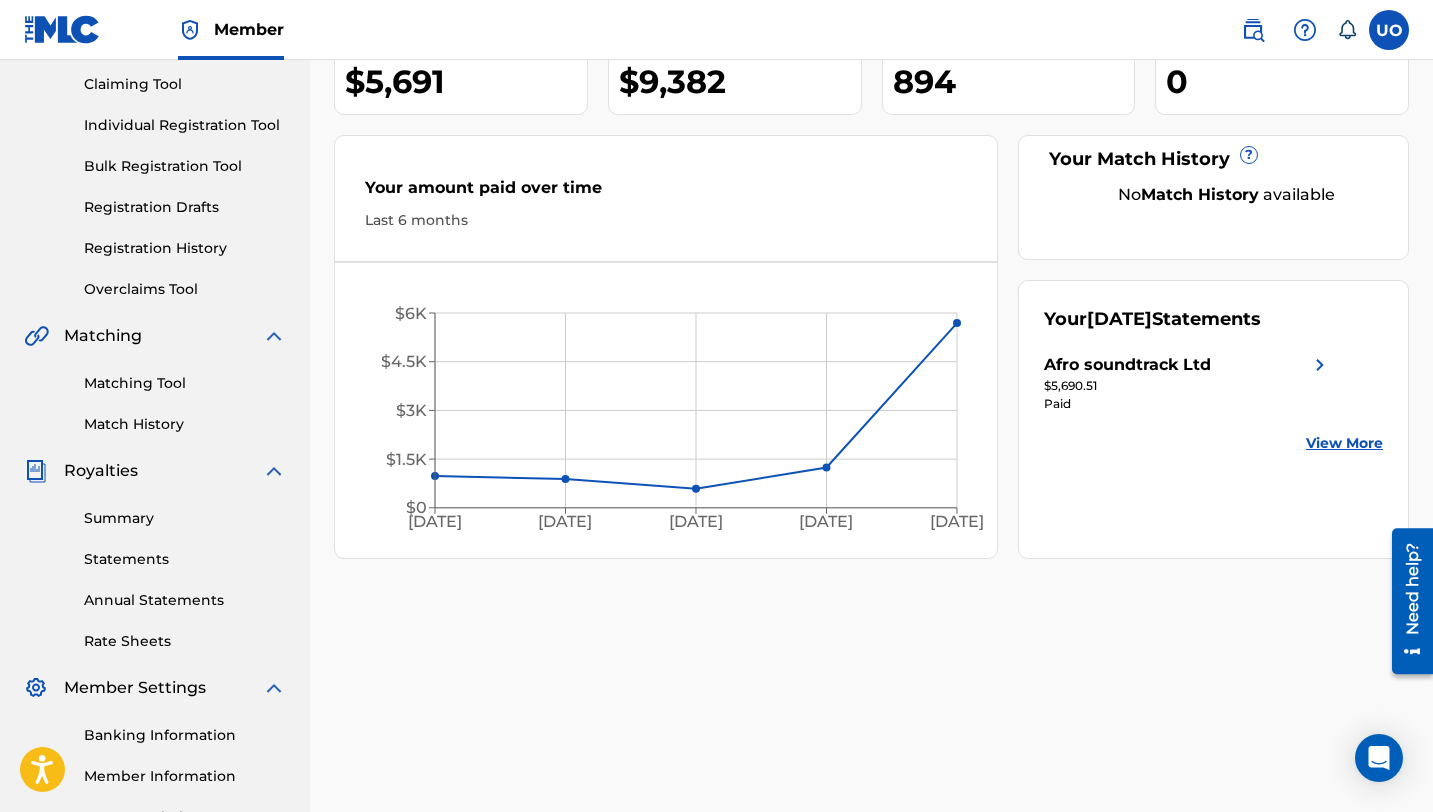 scroll, scrollTop: 428, scrollLeft: 0, axis: vertical 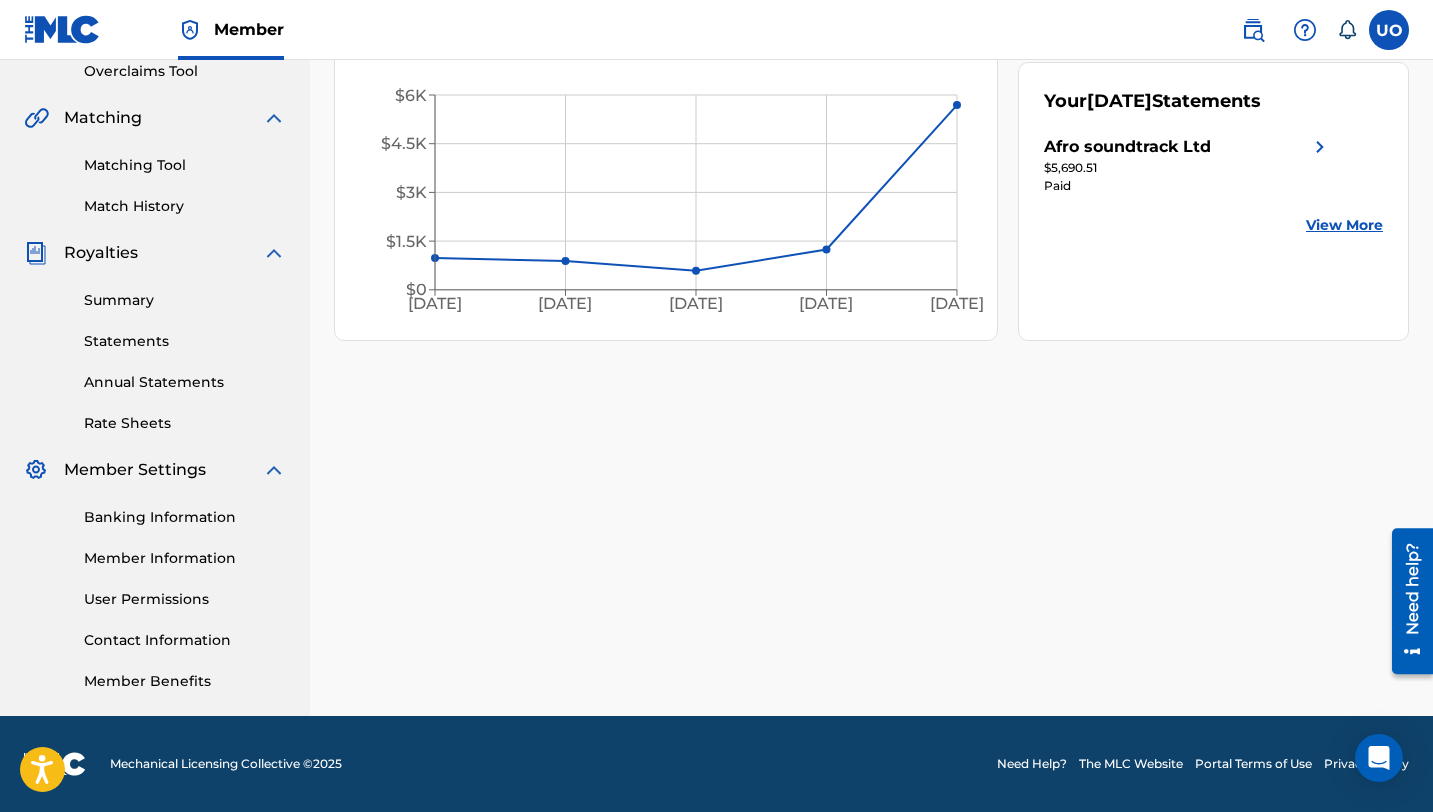 click on "Contact Information" at bounding box center (185, 640) 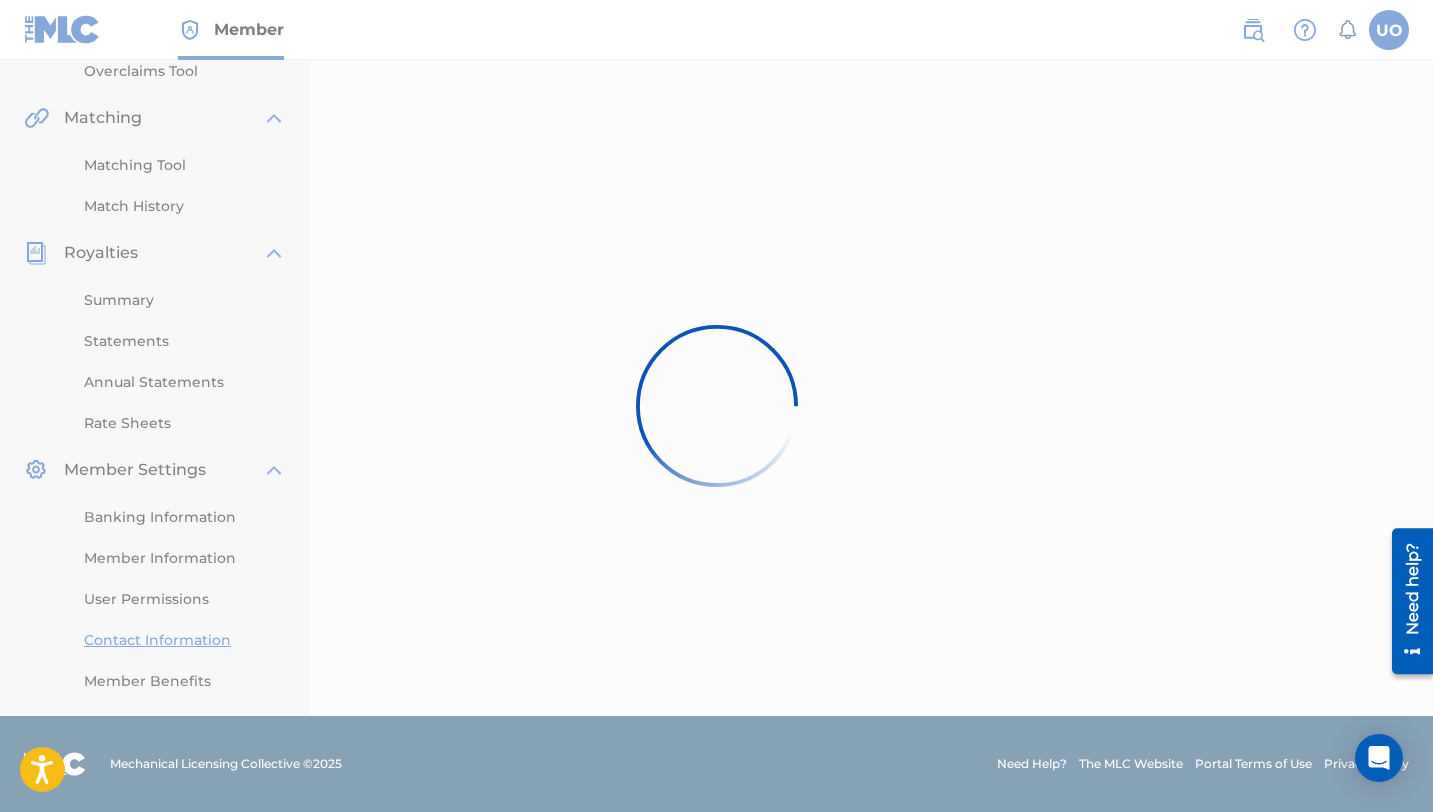scroll, scrollTop: 0, scrollLeft: 0, axis: both 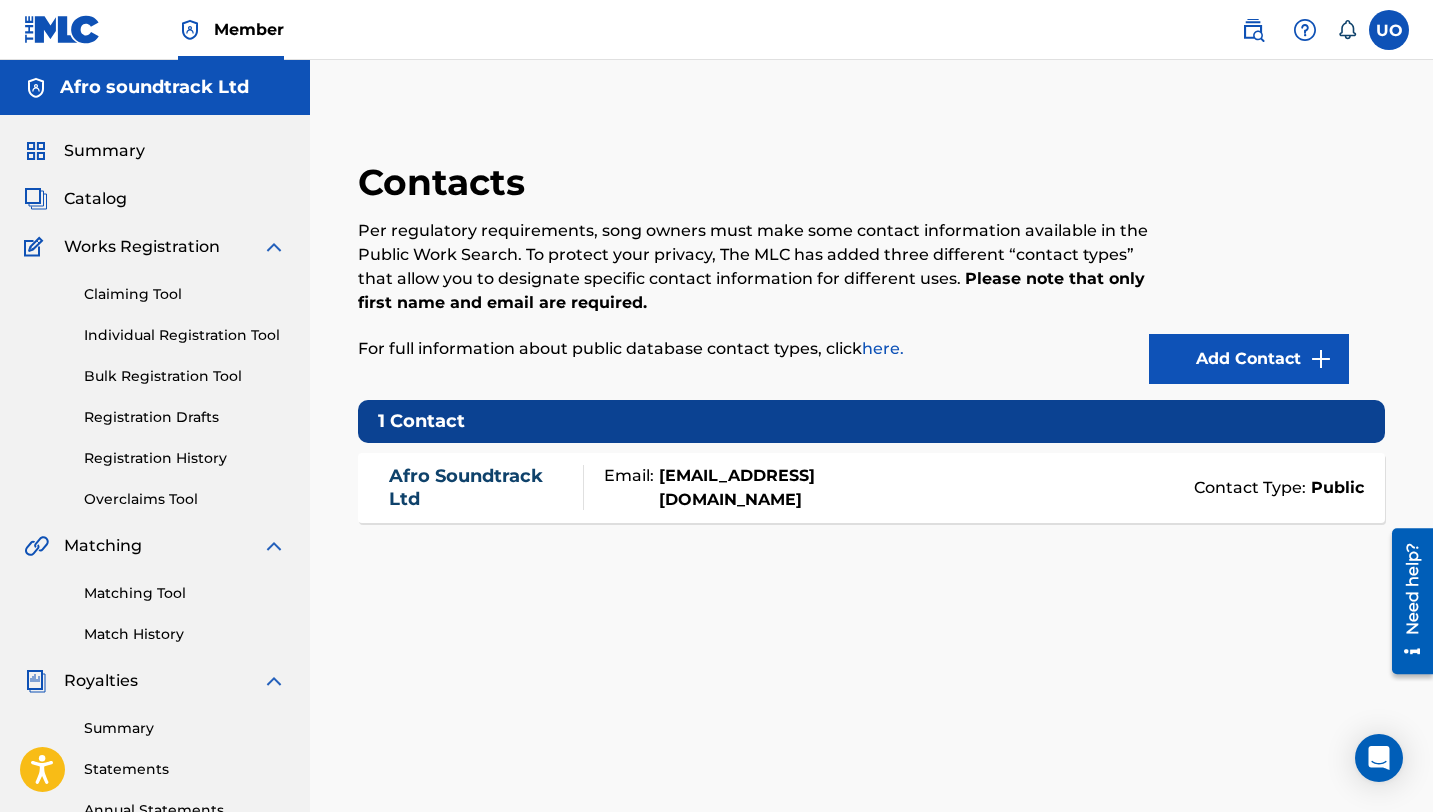 click on "Afro   Soundtrack Ltd" at bounding box center (481, 487) 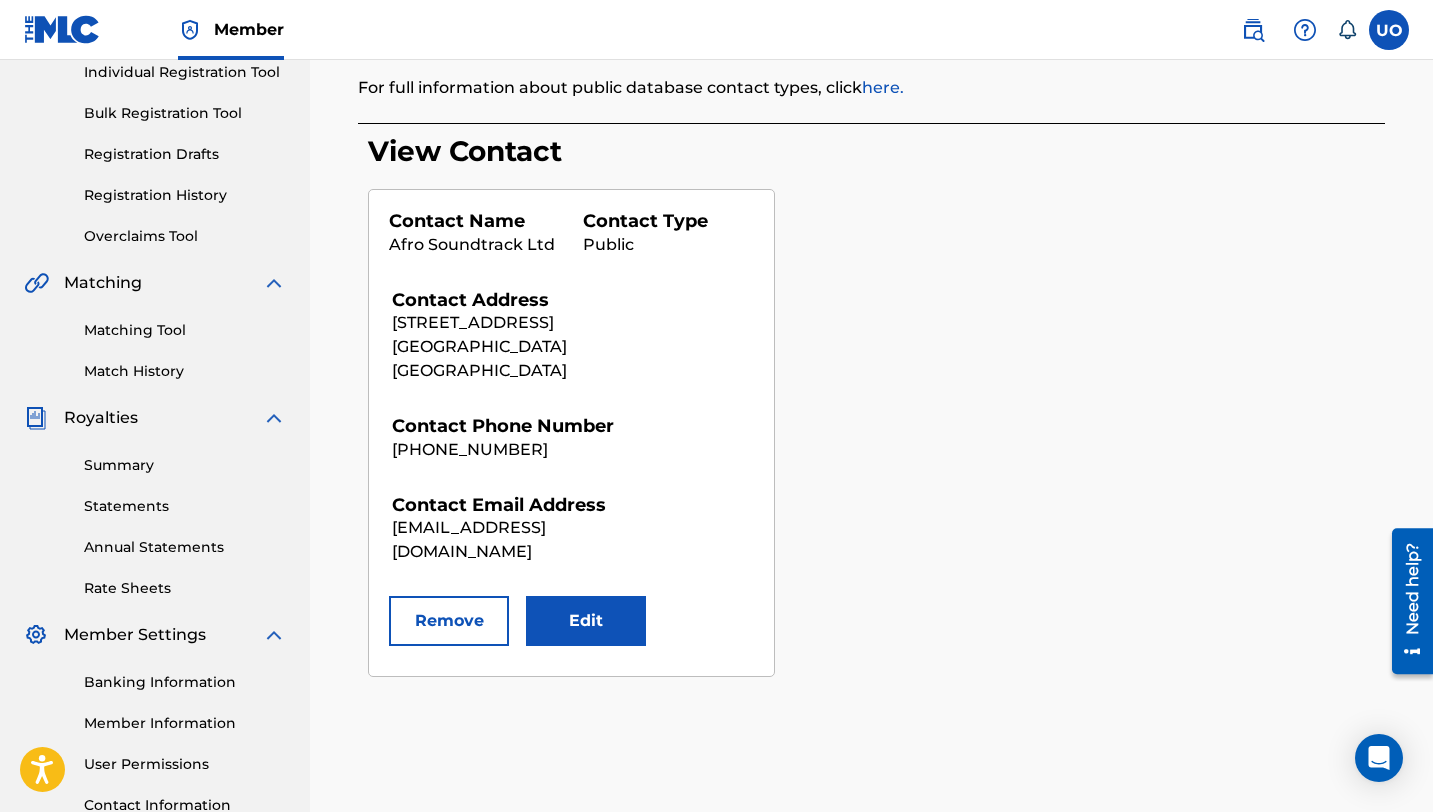 scroll, scrollTop: 256, scrollLeft: 0, axis: vertical 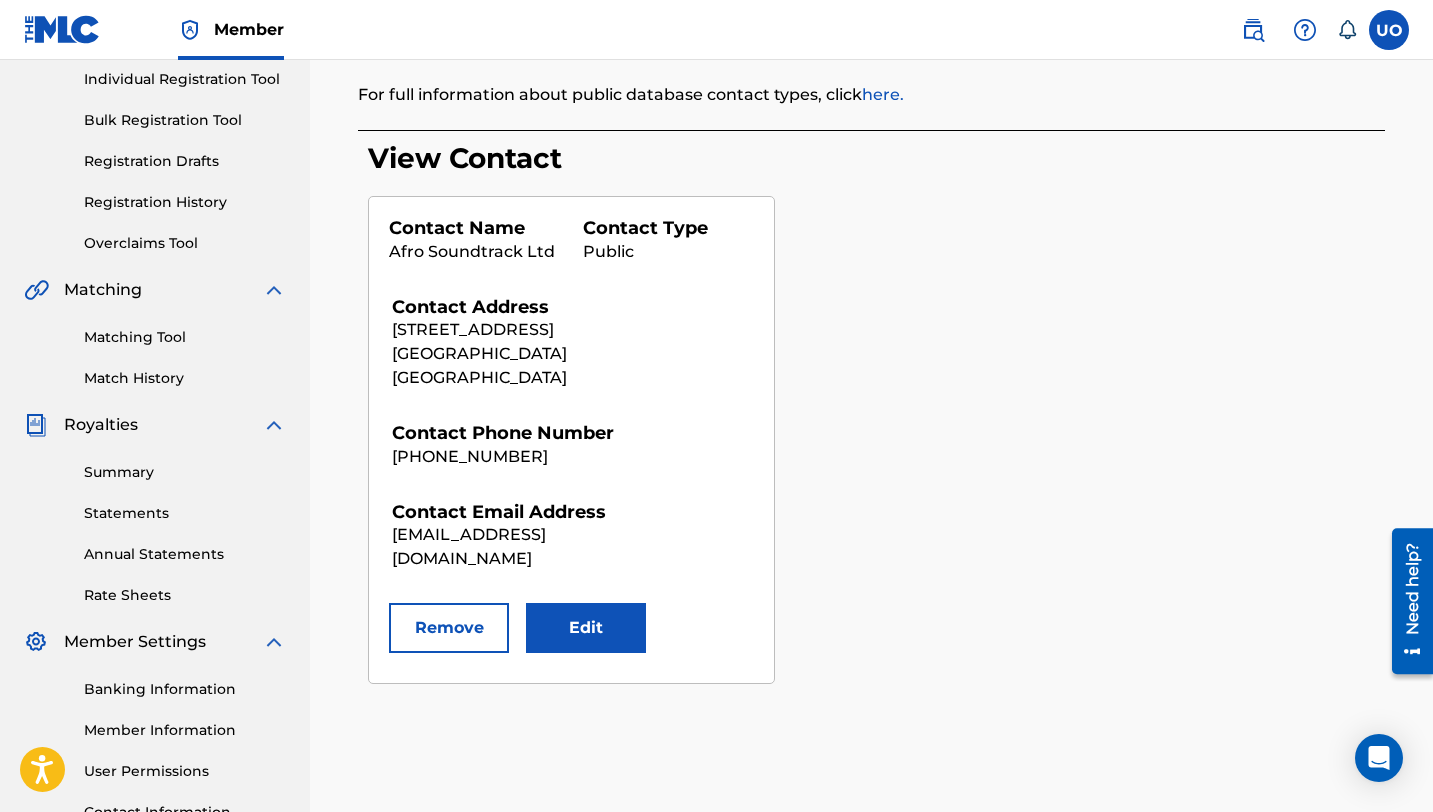 click on "Edit" at bounding box center (586, 628) 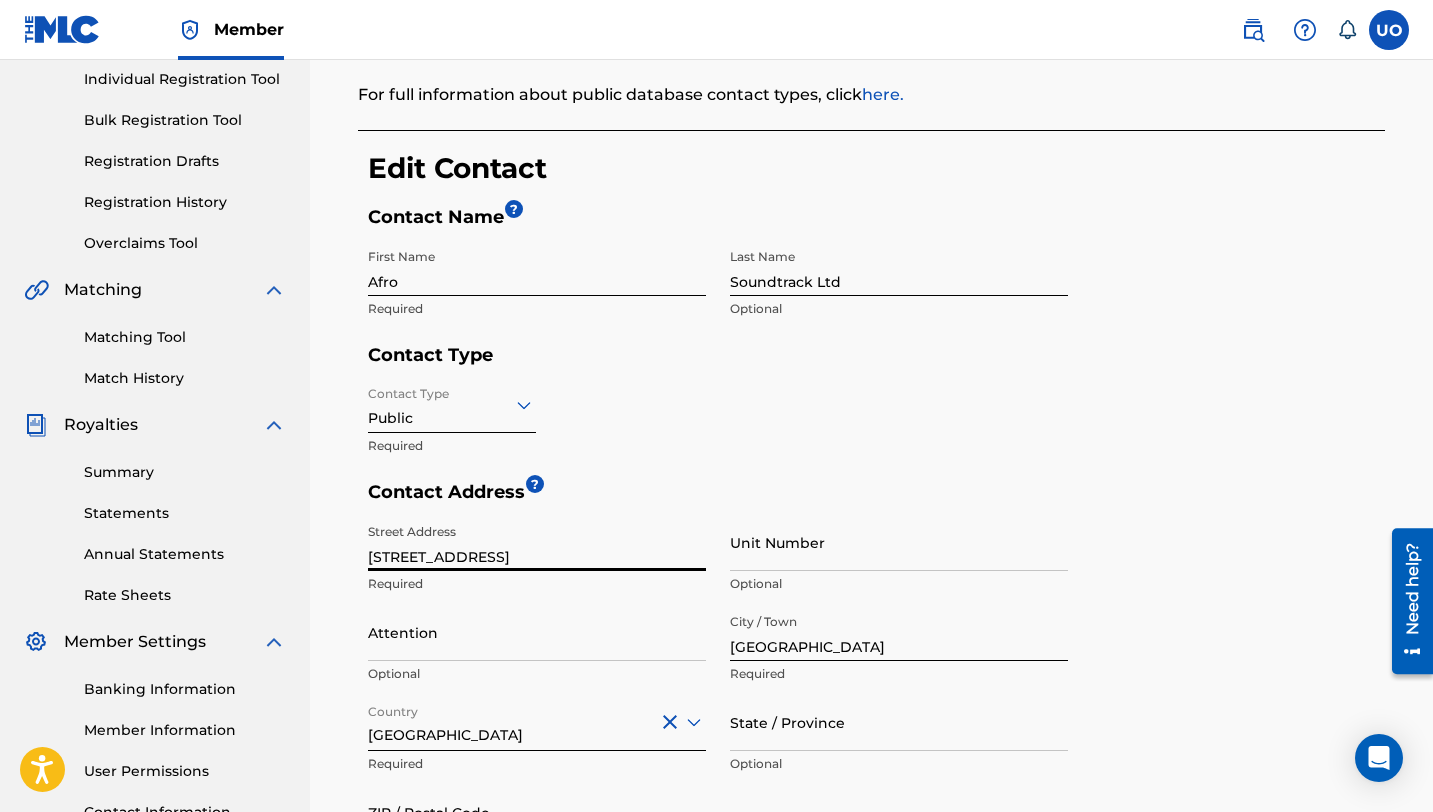 click on "19 Gbadebo Street" at bounding box center (537, 542) 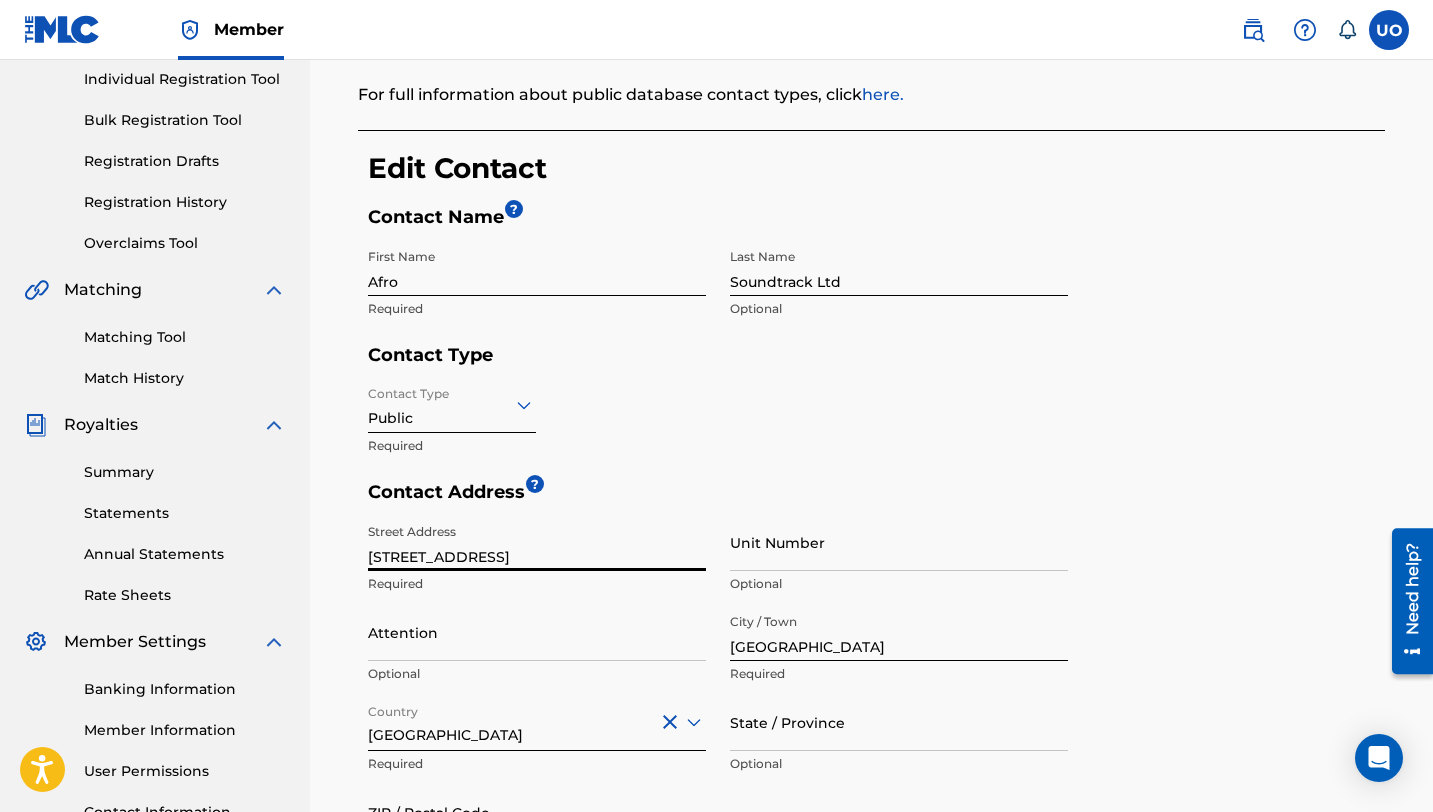paste on "32 N Gould St. Sheridan, WY 82801," 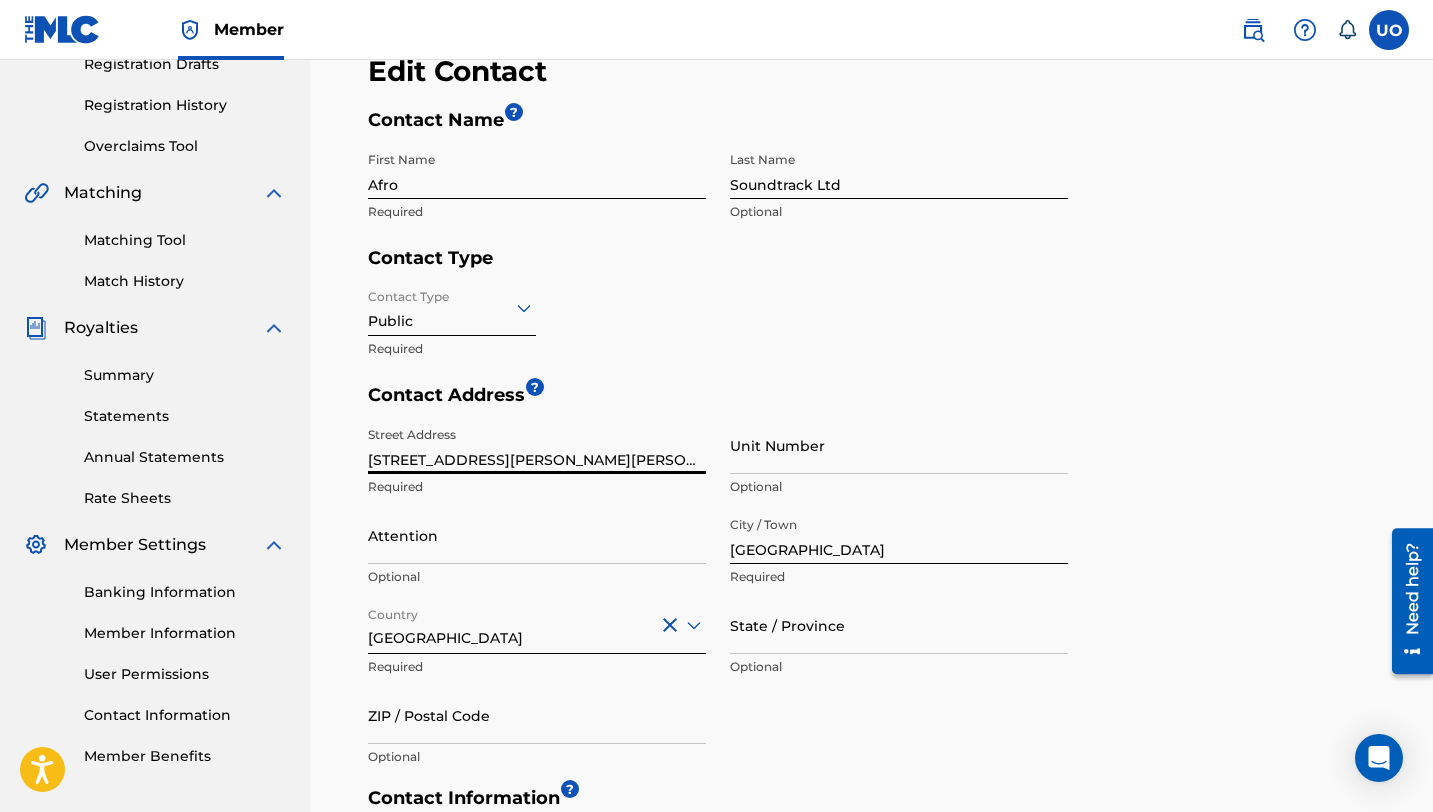 type on "32 N Gould St. Sheridan, WY 82801," 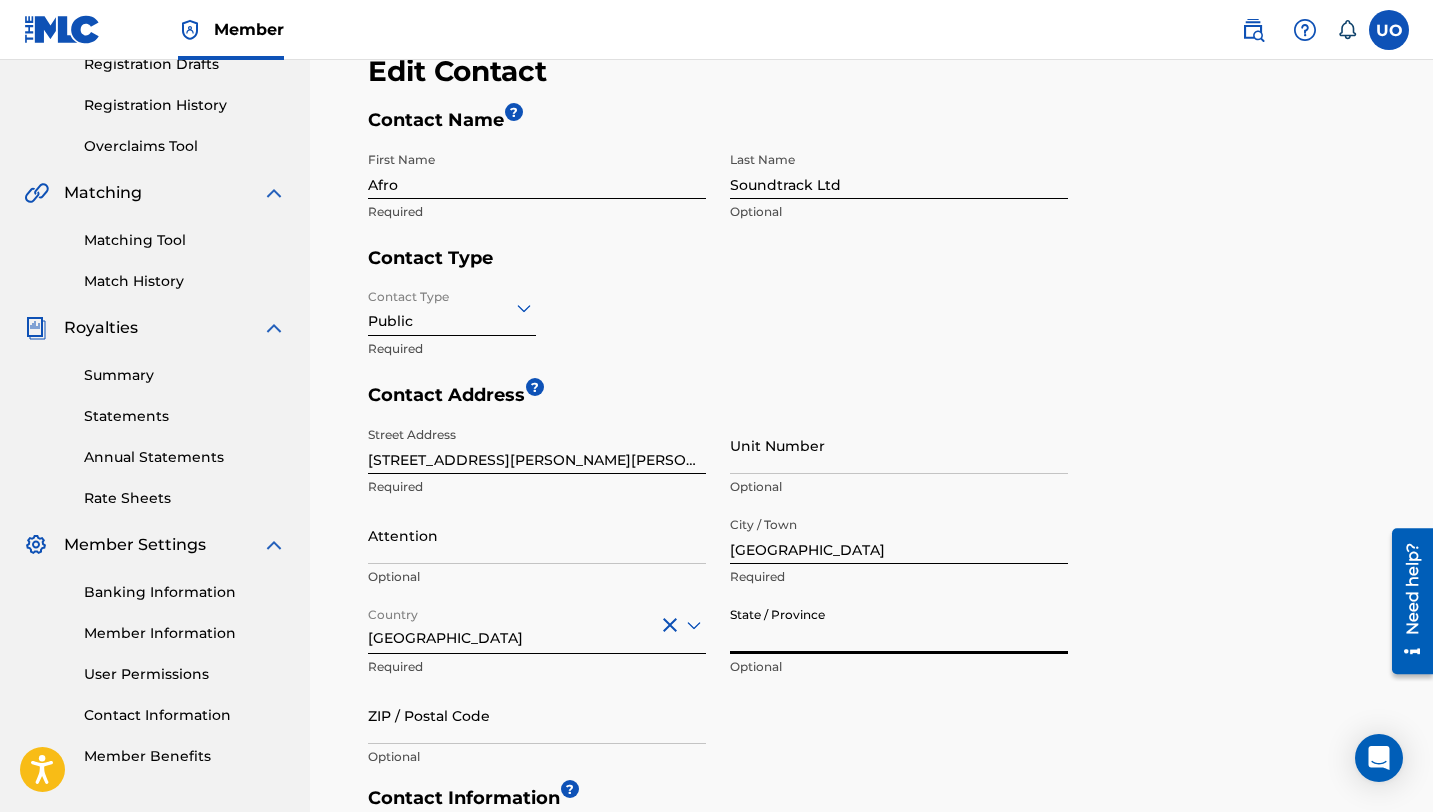 click on "State / Province" at bounding box center [899, 625] 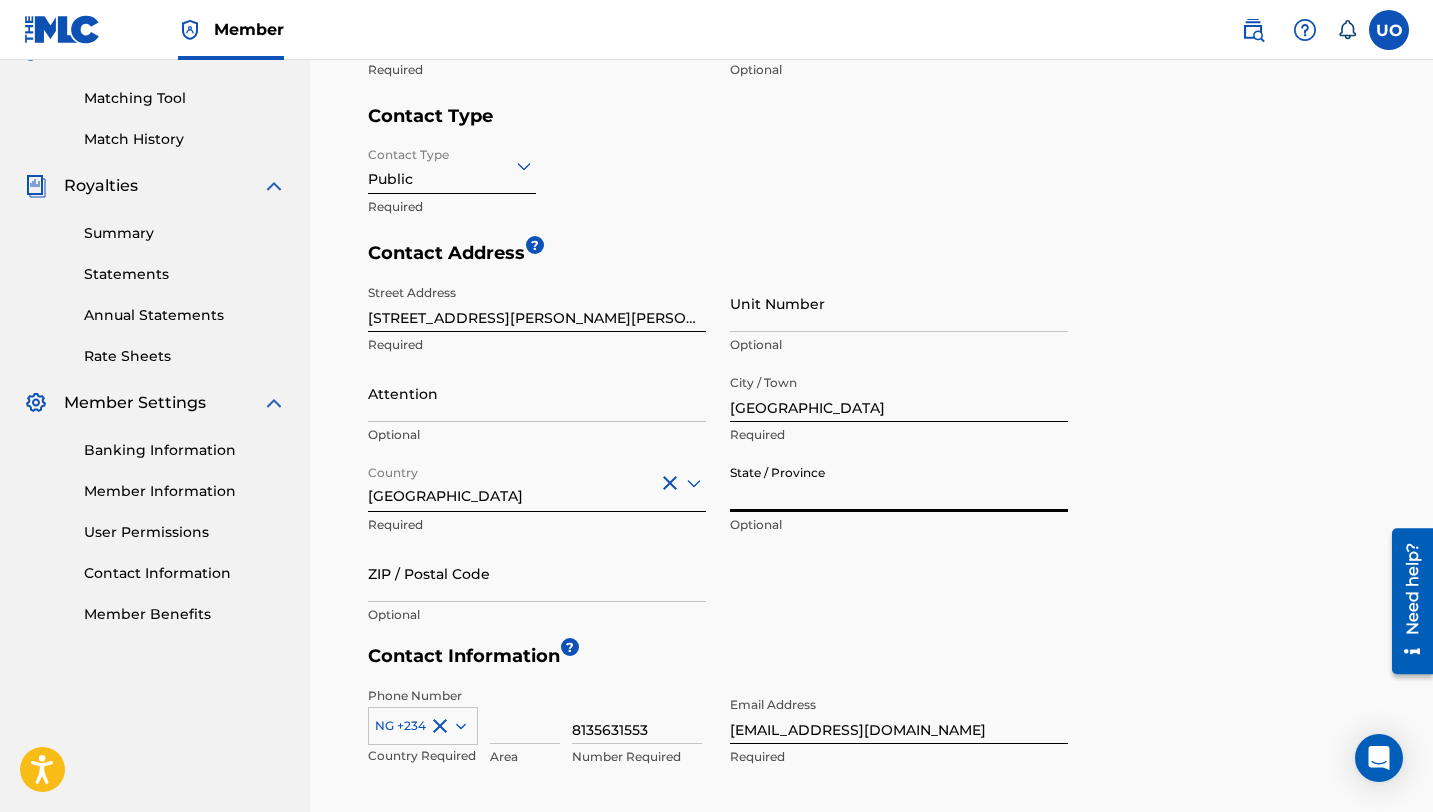 click on "Nigeria" at bounding box center [537, 483] 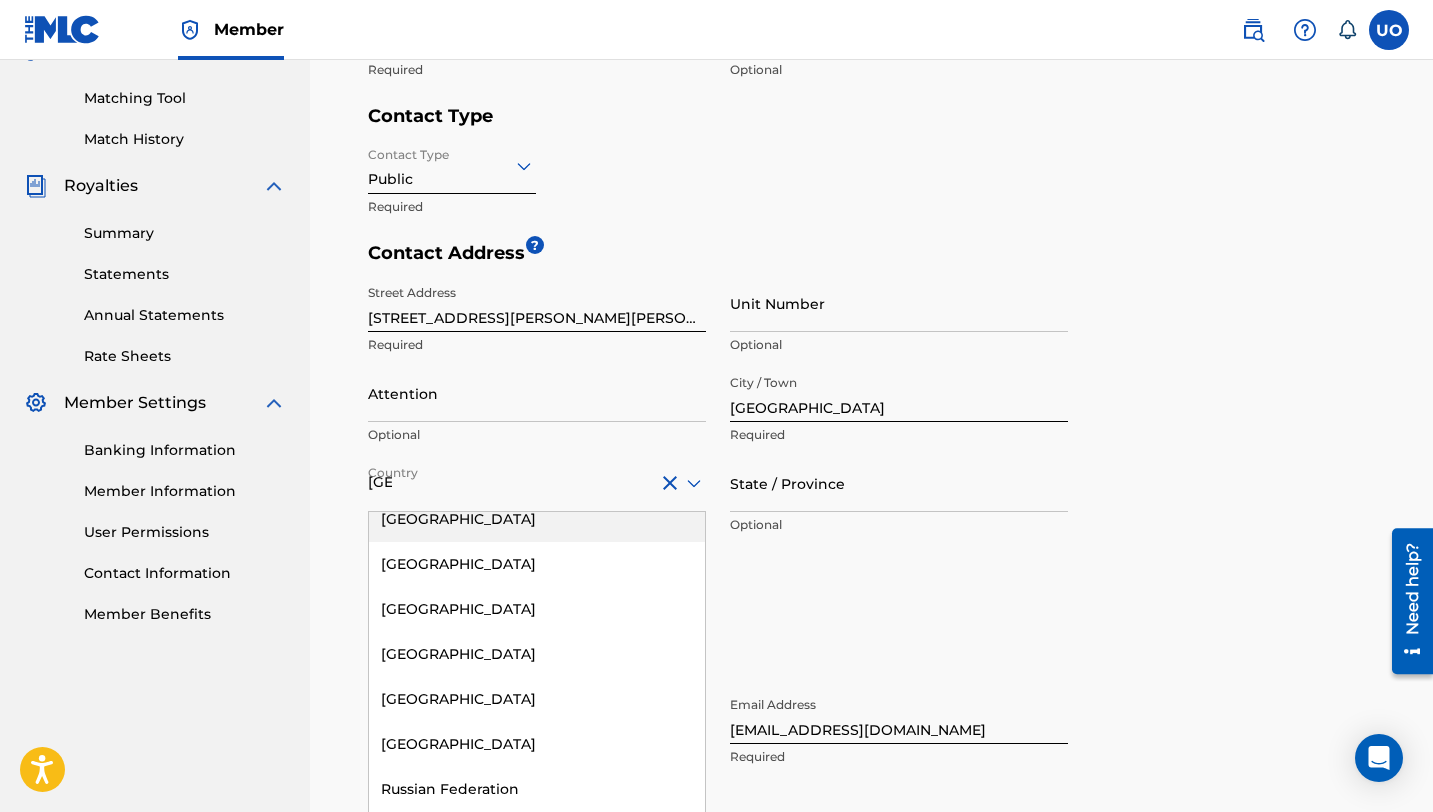 scroll, scrollTop: 0, scrollLeft: 0, axis: both 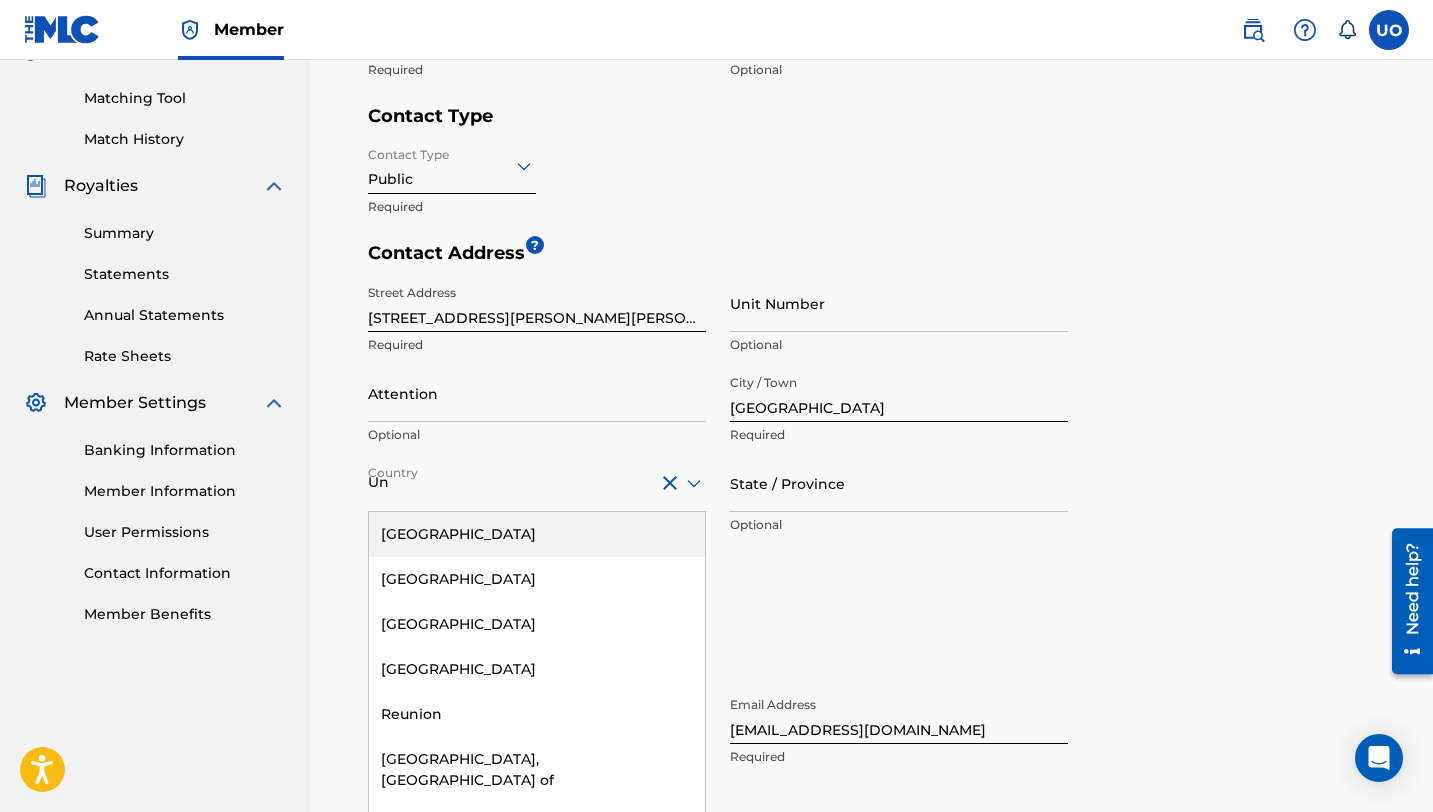 type on "Uni" 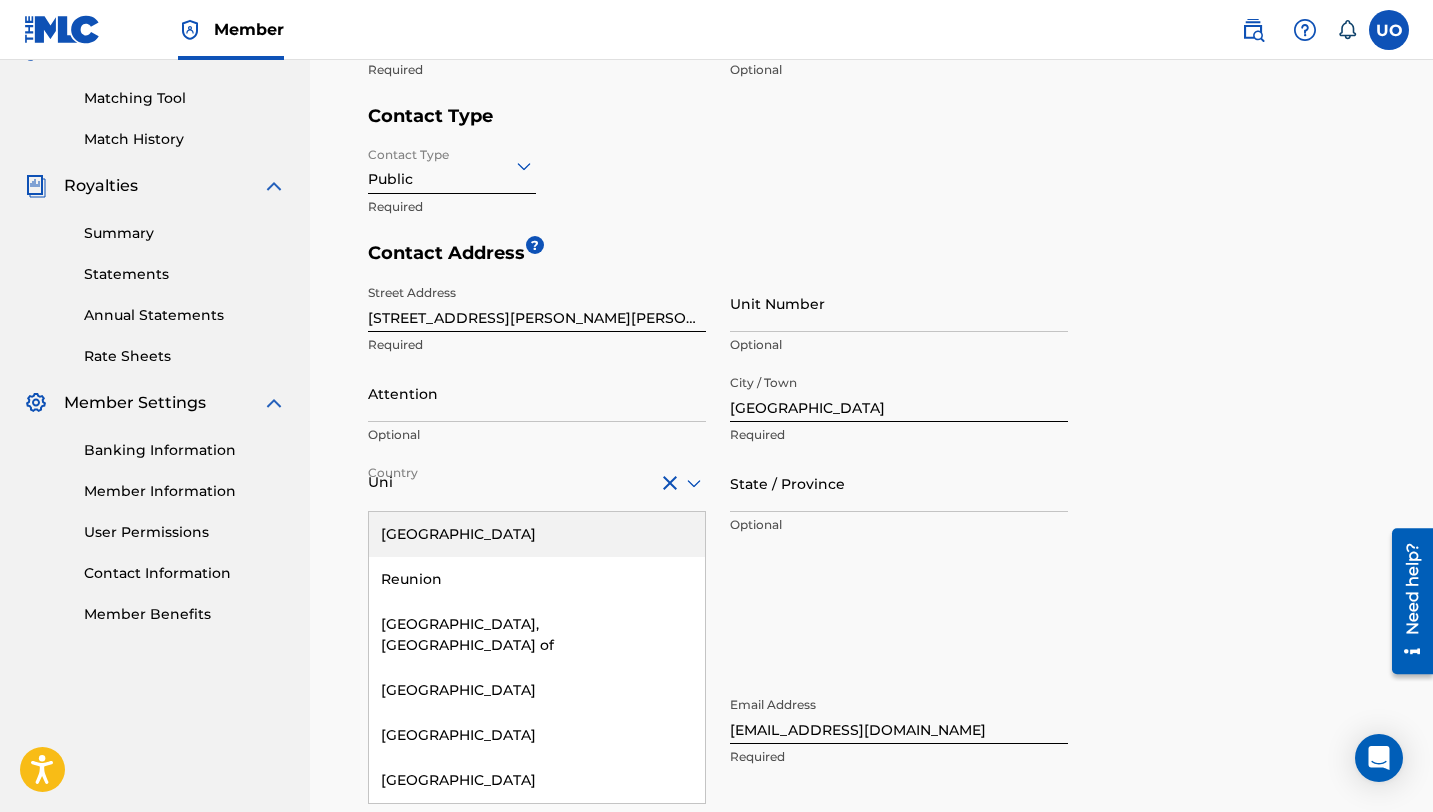 click on "United States" at bounding box center [537, 534] 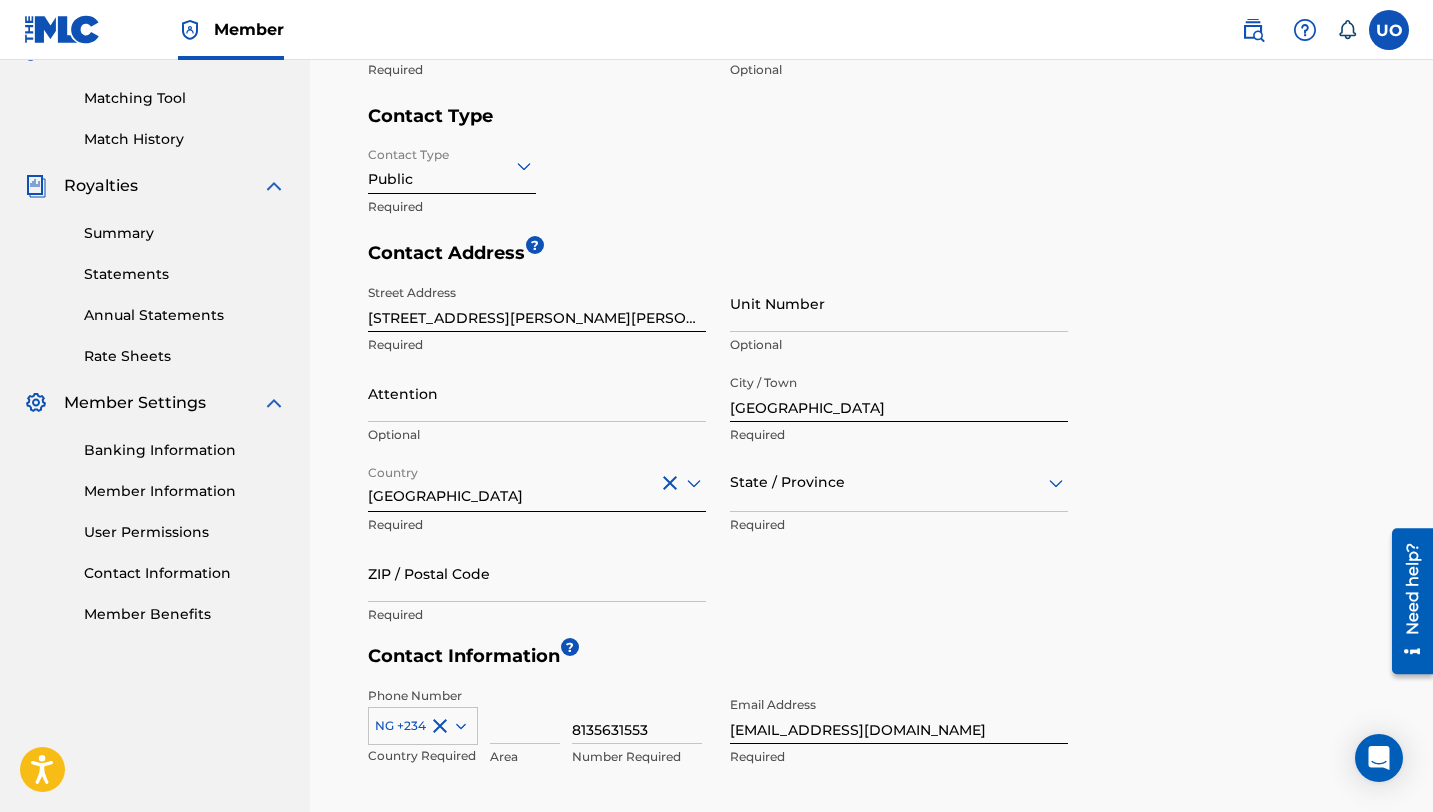 click at bounding box center [899, 482] 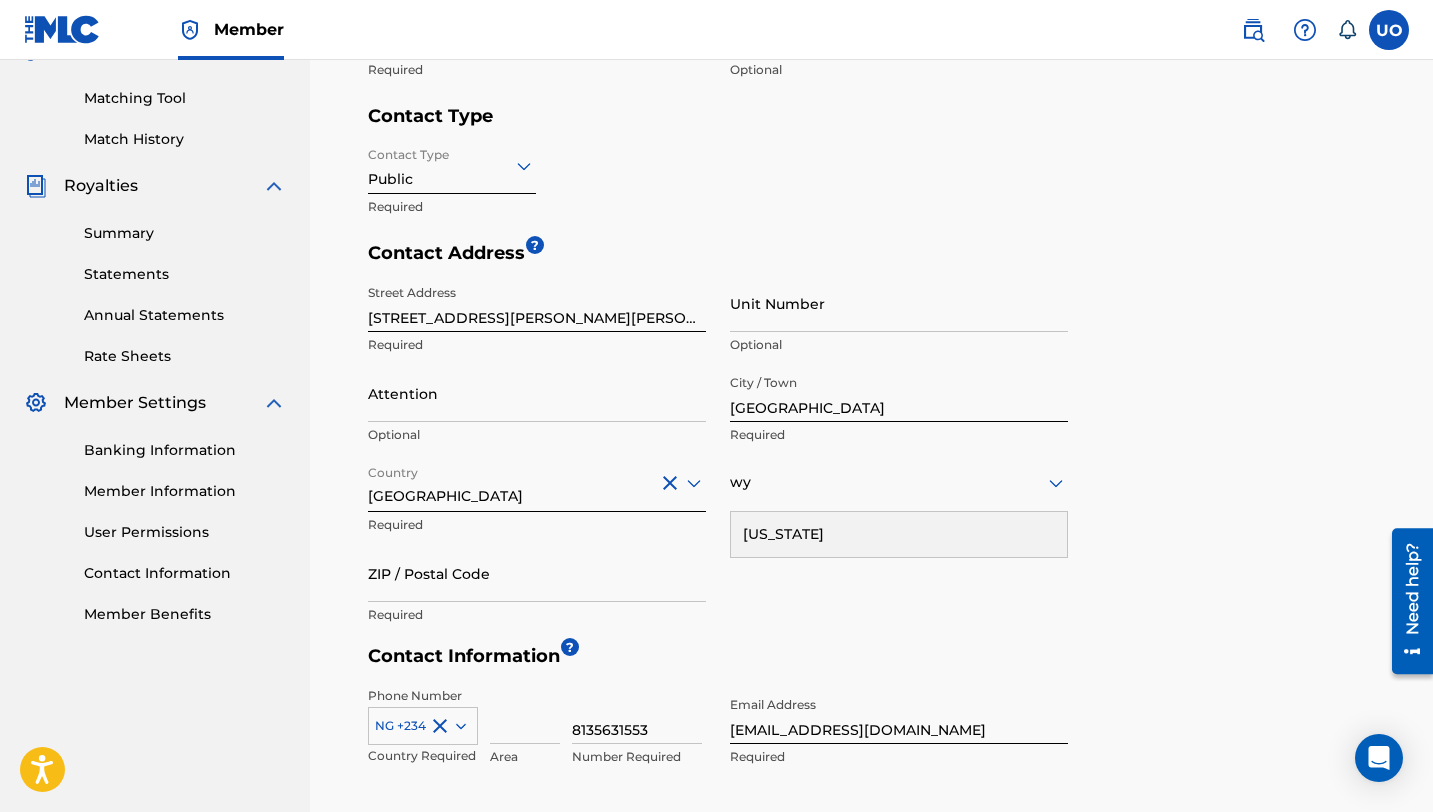 type on "wyo" 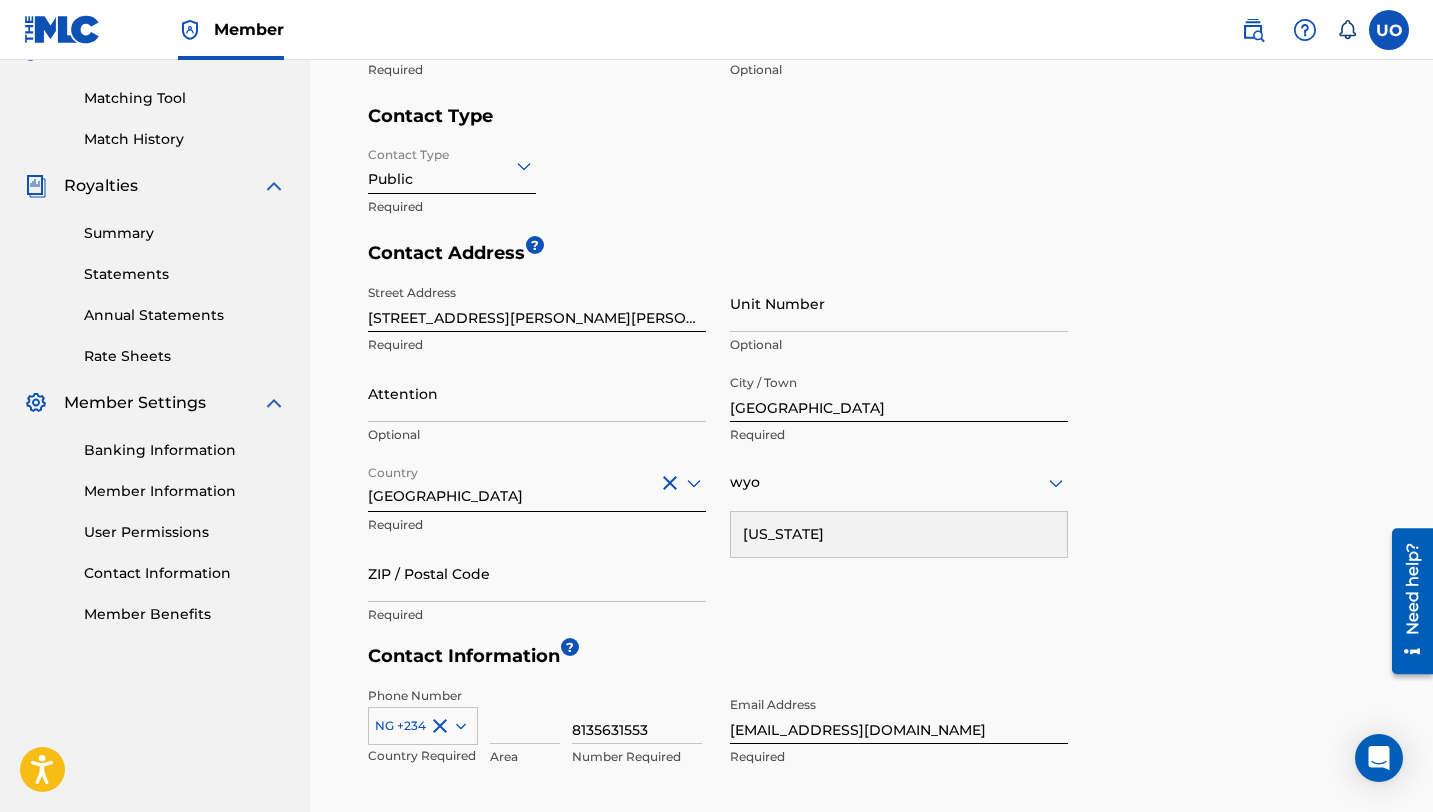 click on "Wyoming" at bounding box center [899, 534] 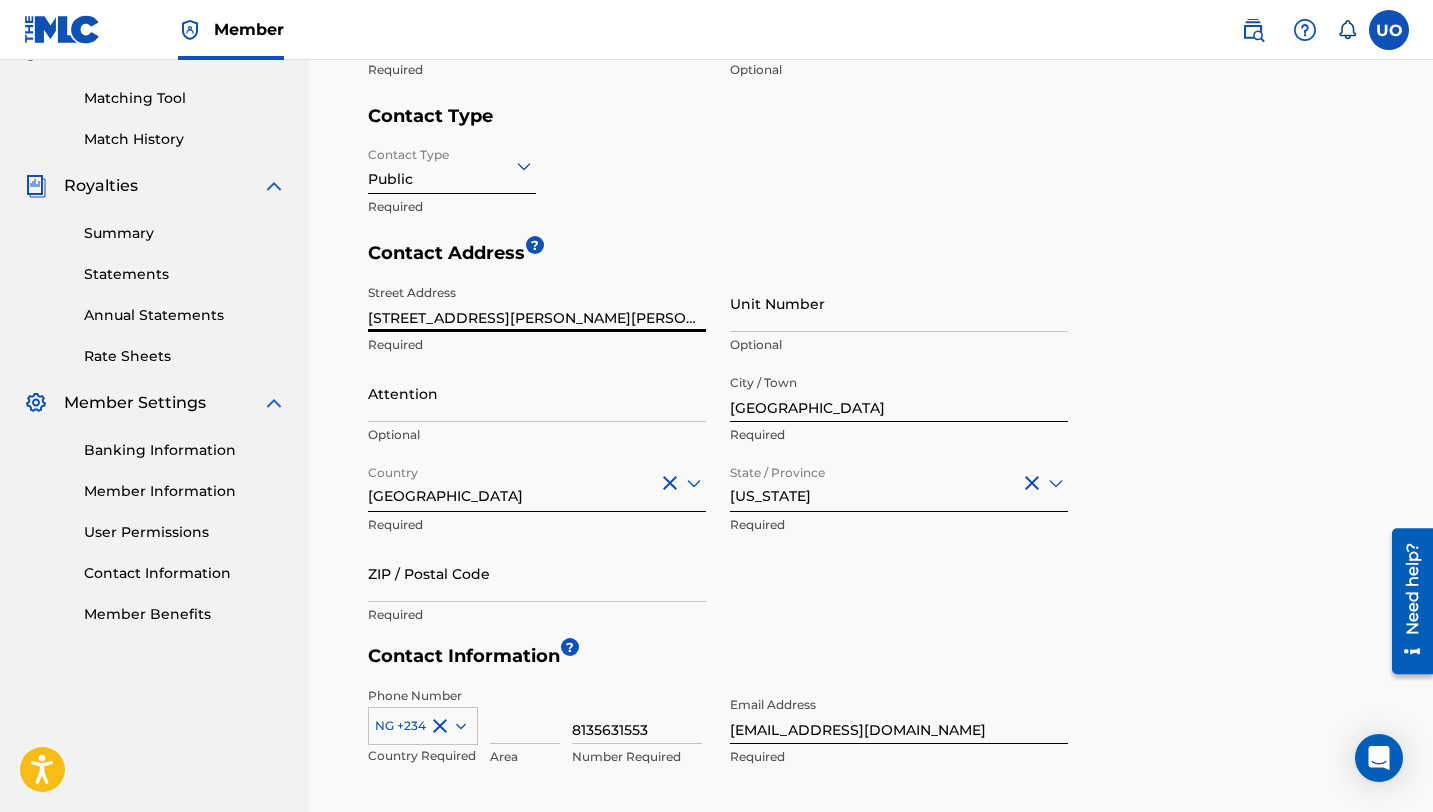 drag, startPoint x: 532, startPoint y: 320, endPoint x: 469, endPoint y: 321, distance: 63.007935 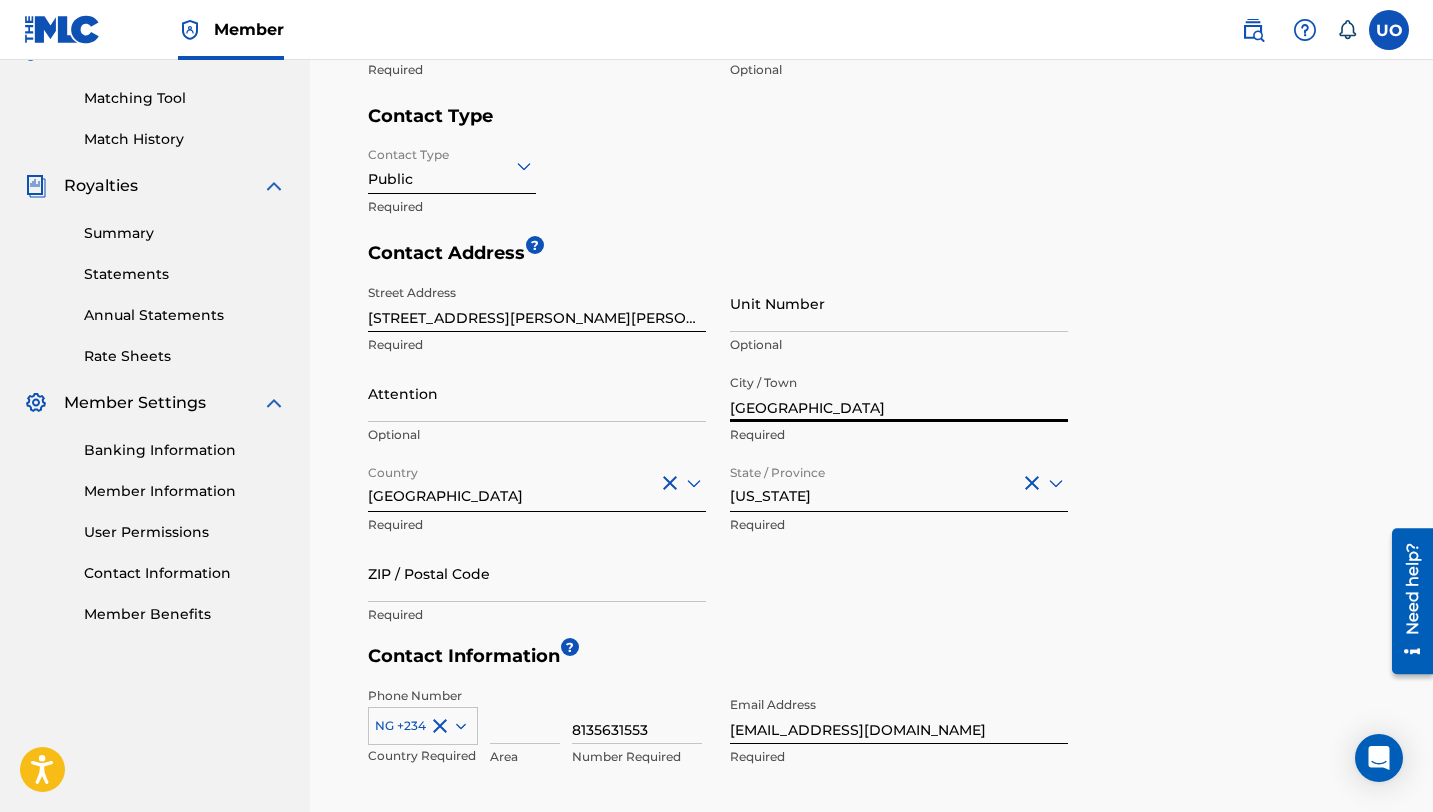 click on "Lagos" at bounding box center (899, 393) 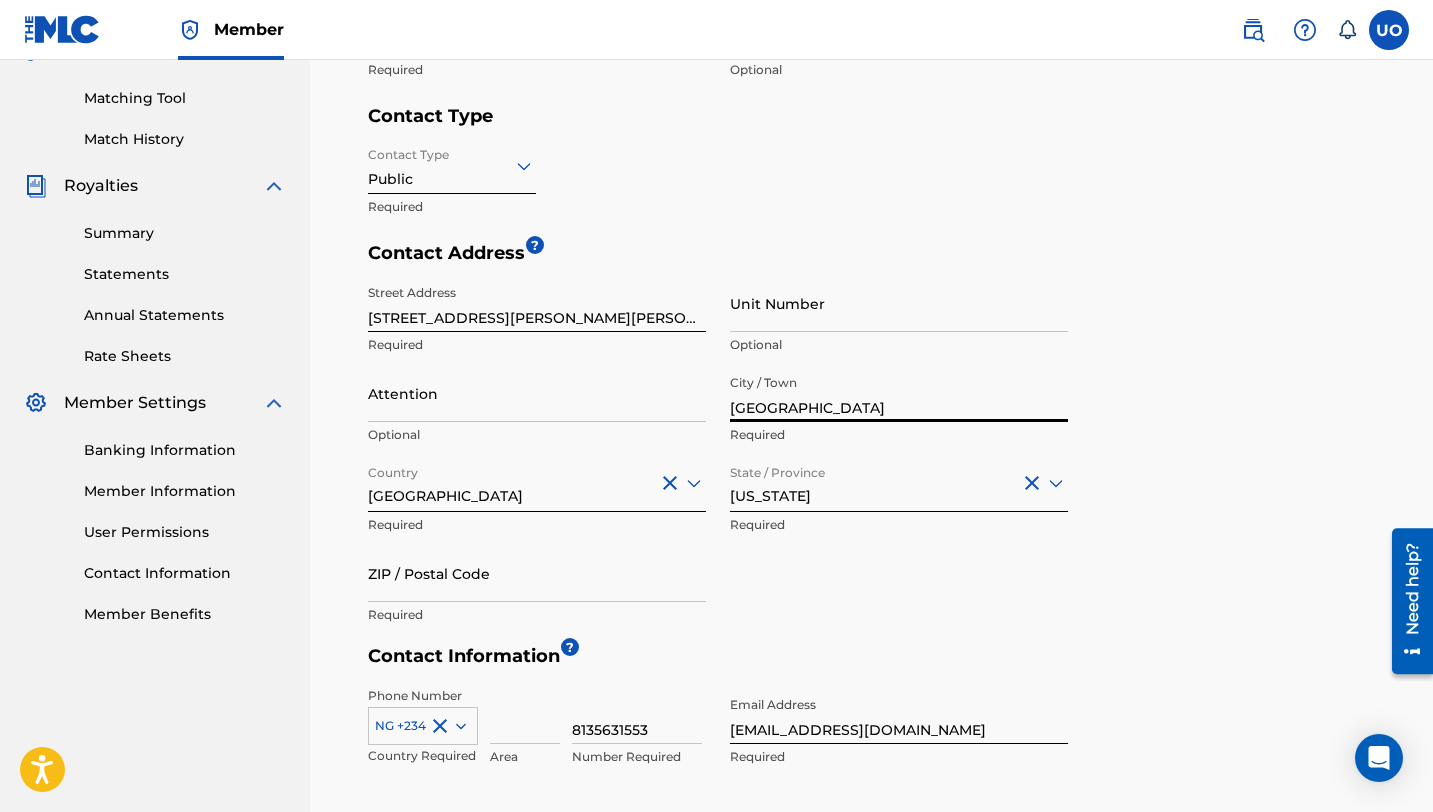 paste on "Sheridan" 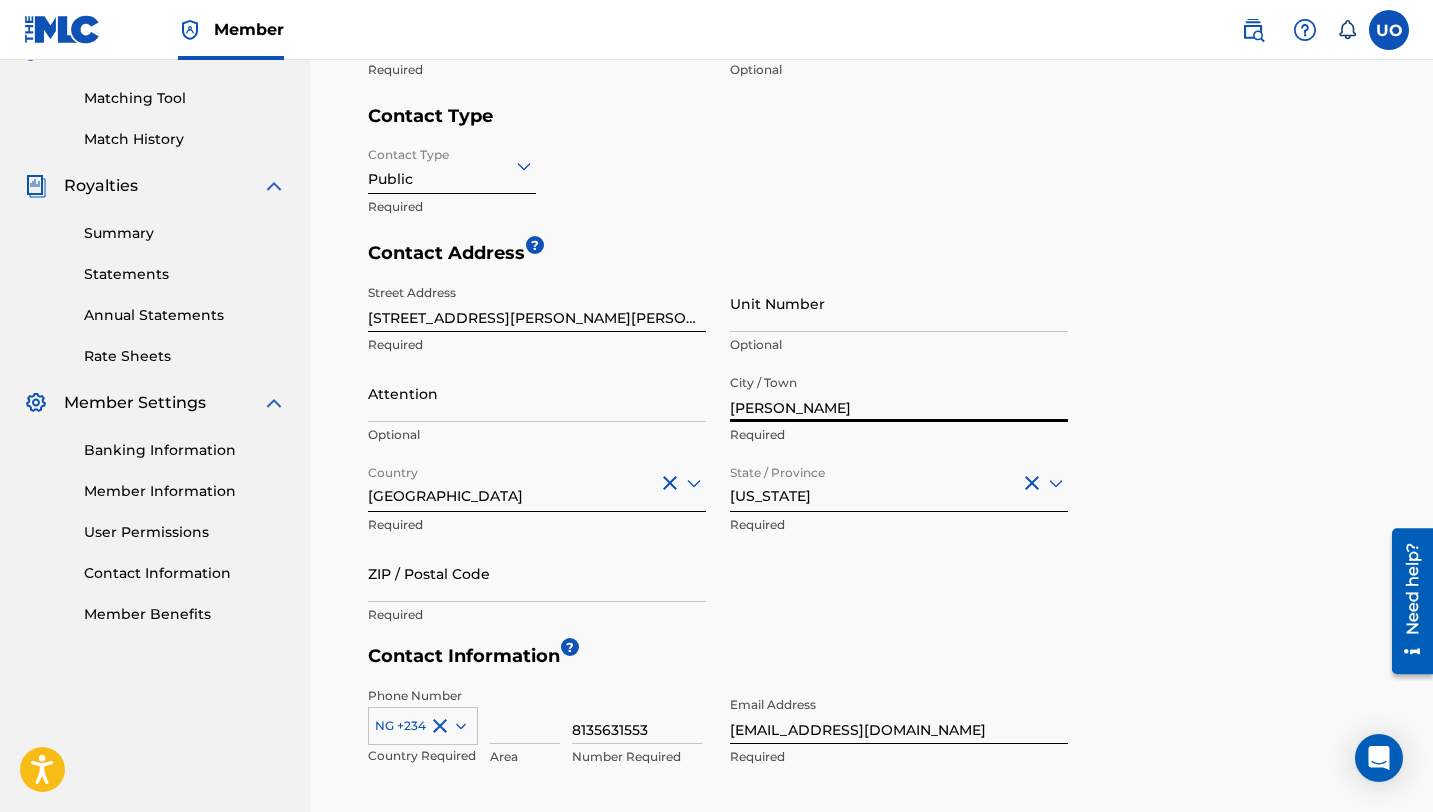 type on "Sheridan" 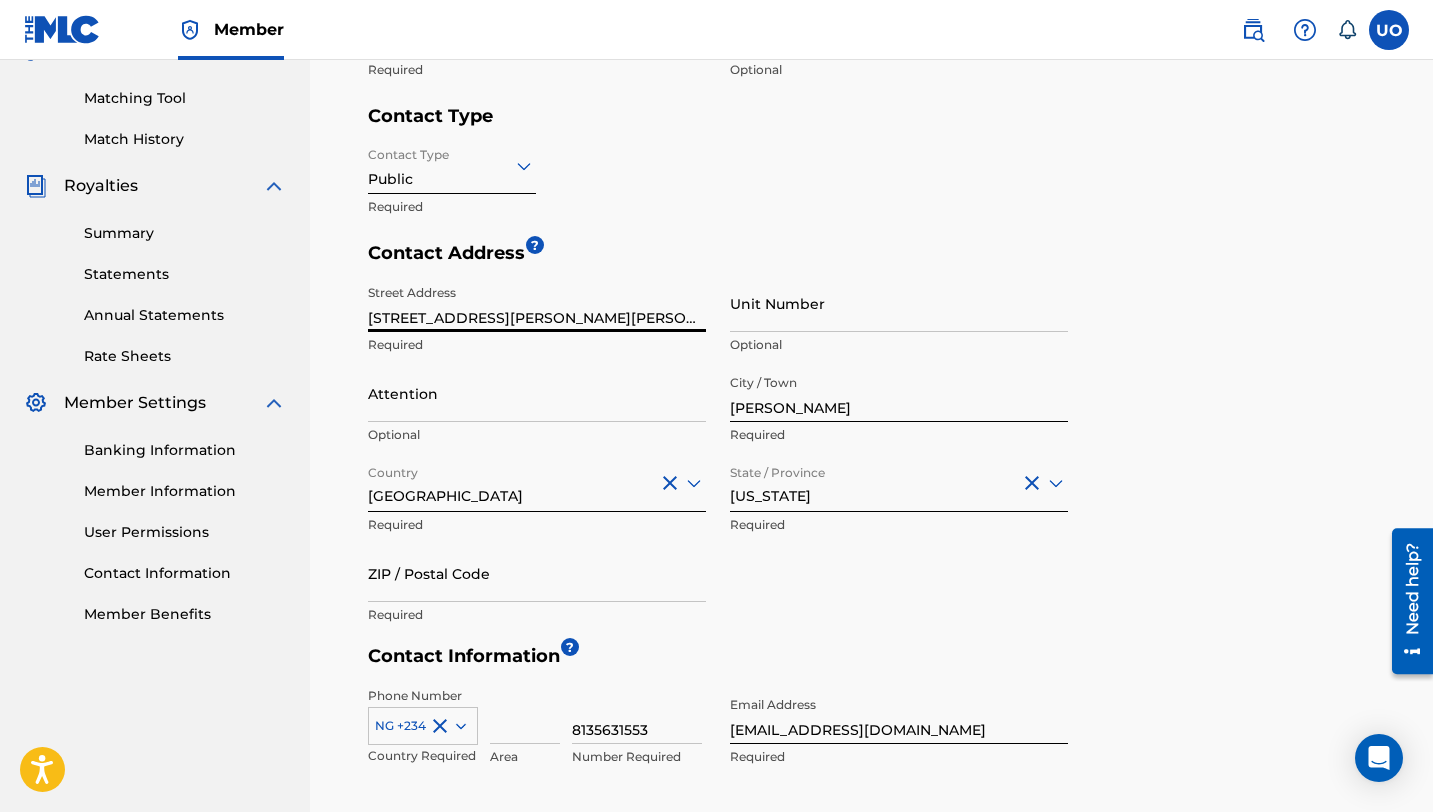 drag, startPoint x: 610, startPoint y: 314, endPoint x: 571, endPoint y: 316, distance: 39.051247 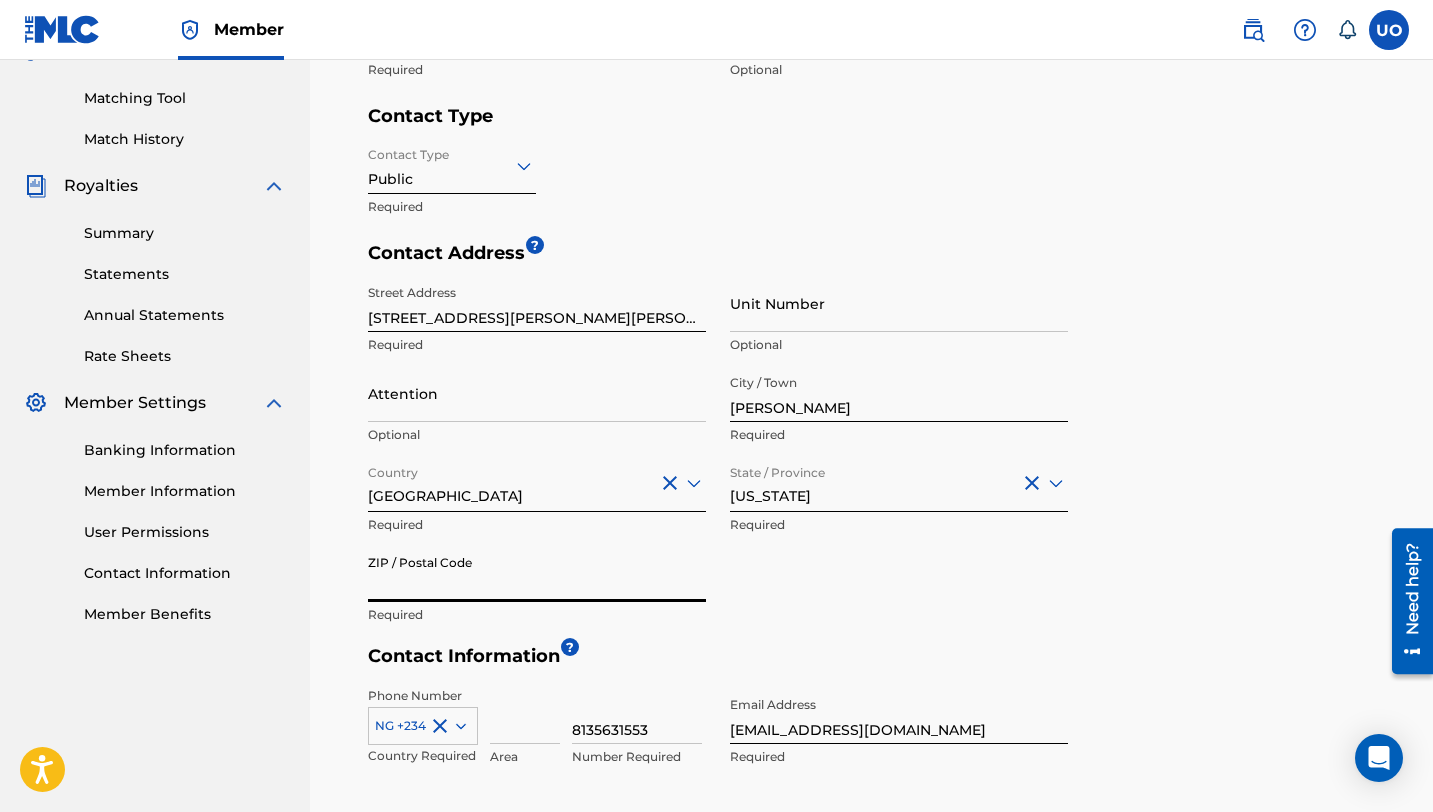 paste on "82801" 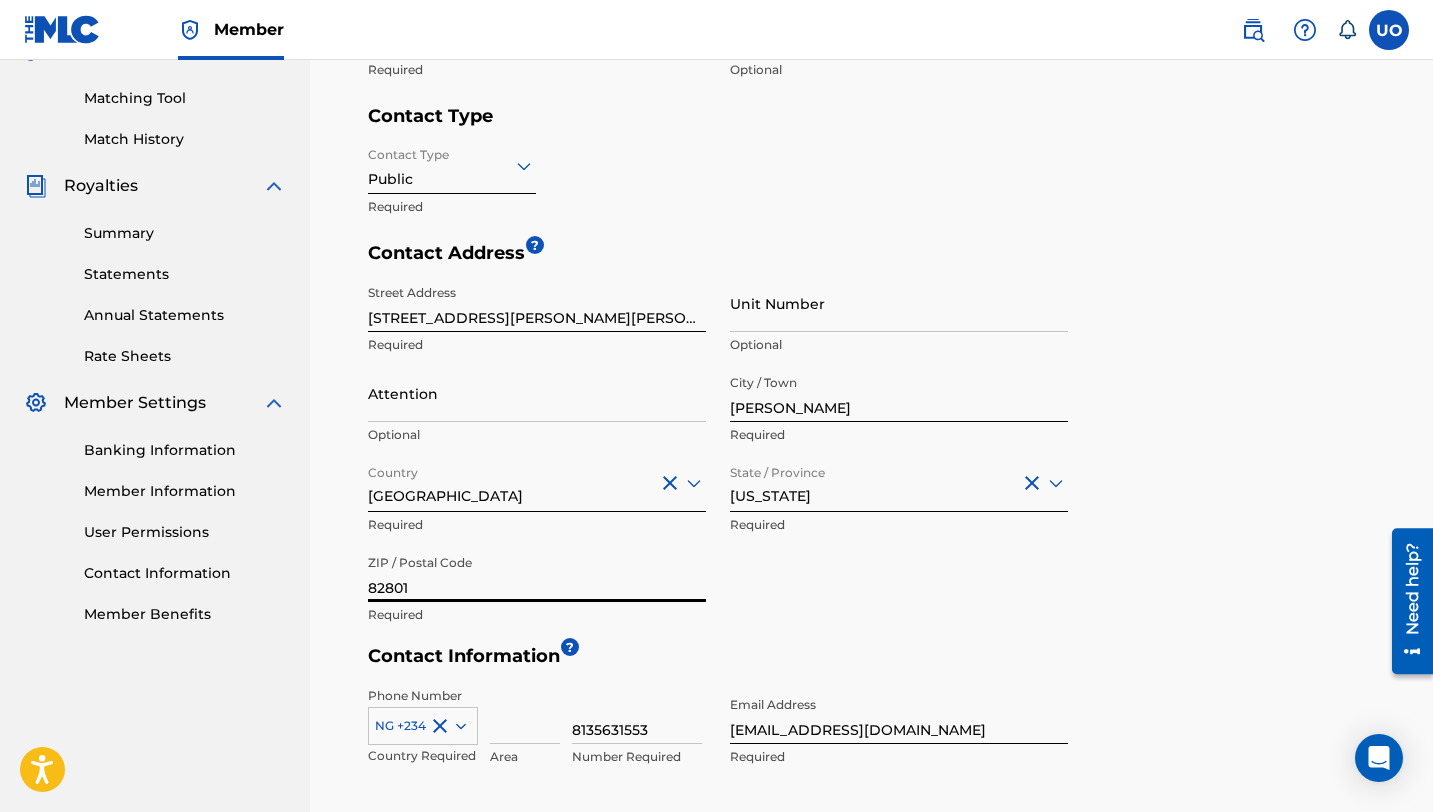 type on "82801" 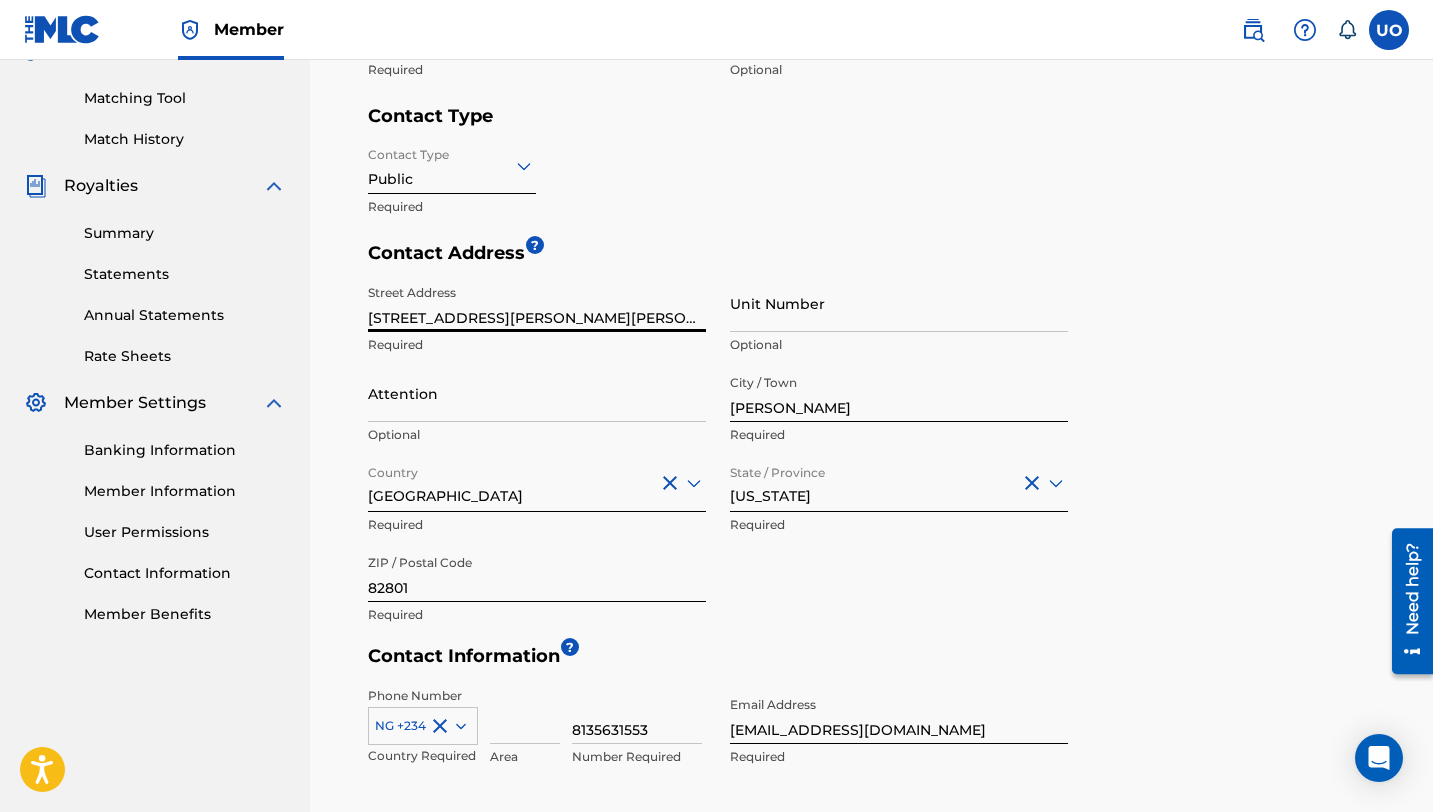 drag, startPoint x: 623, startPoint y: 316, endPoint x: 472, endPoint y: 318, distance: 151.01324 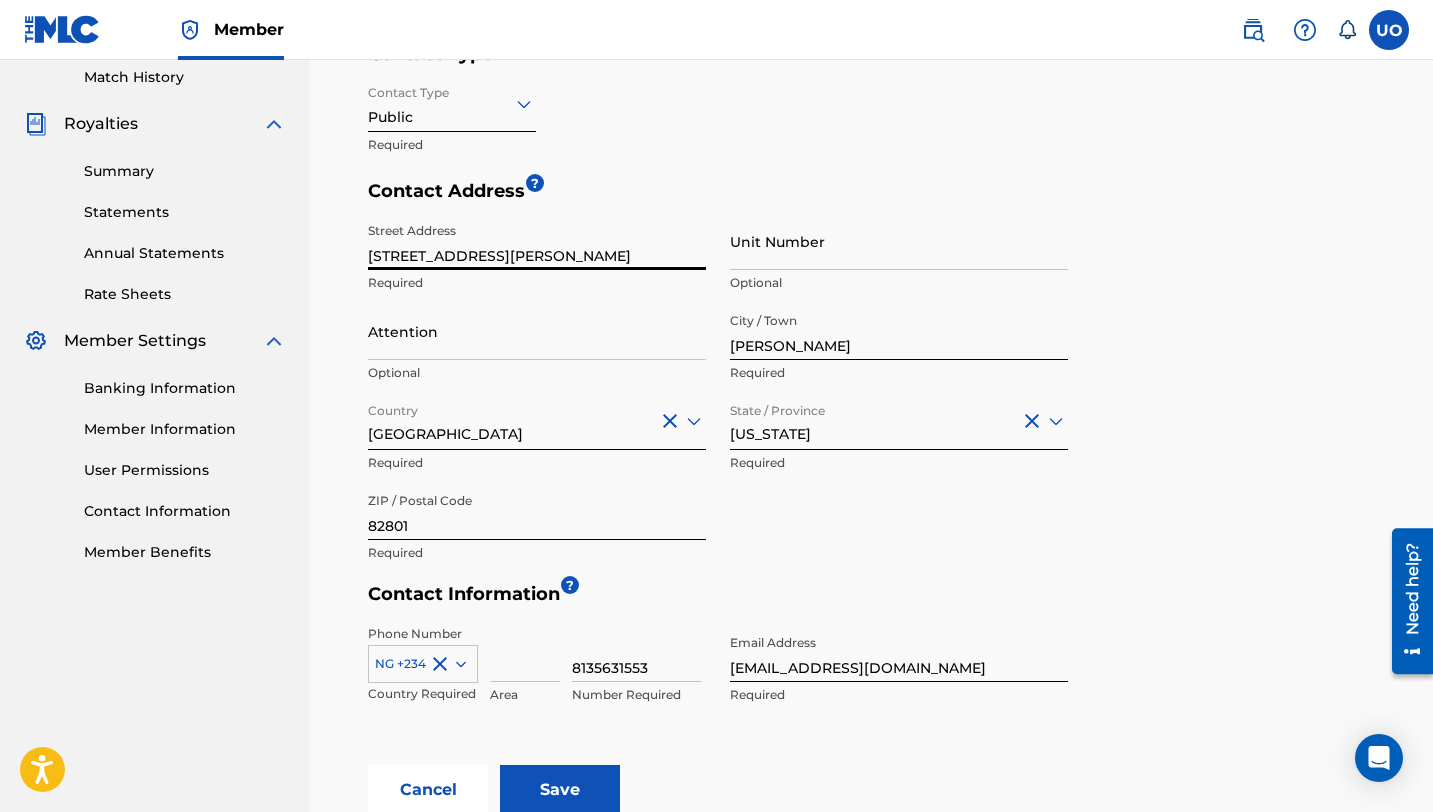 scroll, scrollTop: 572, scrollLeft: 0, axis: vertical 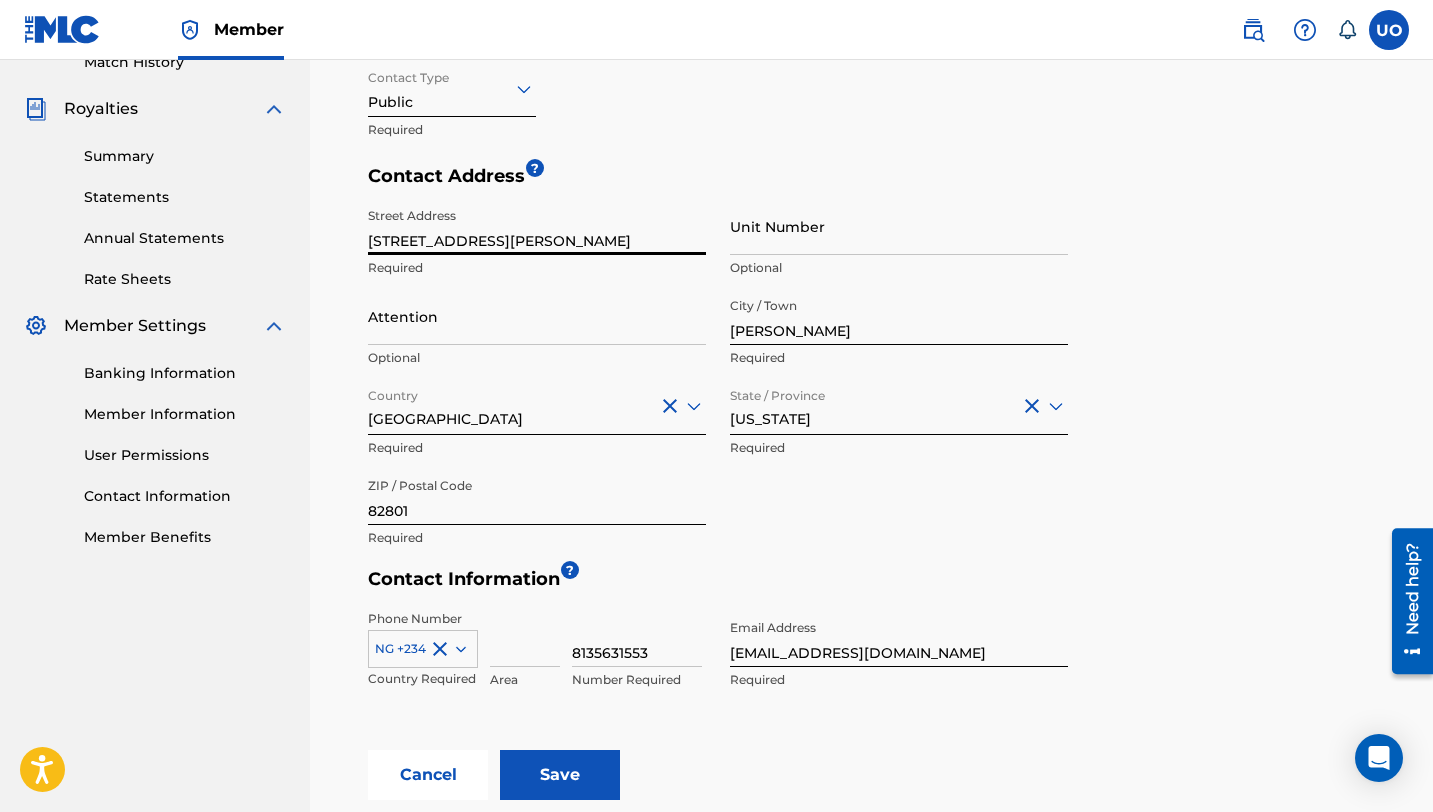 type on "32 N Gould St." 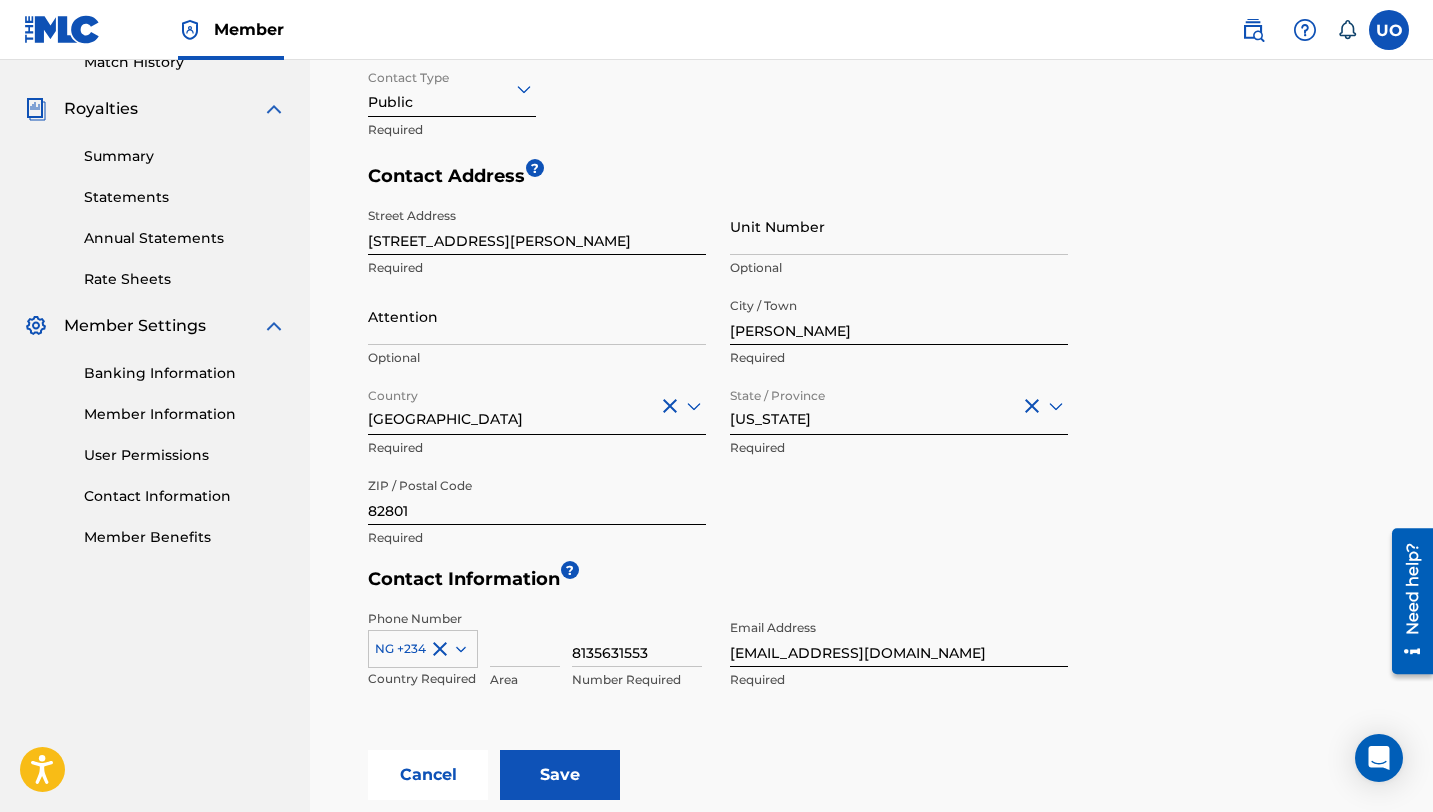 drag, startPoint x: 658, startPoint y: 653, endPoint x: 600, endPoint y: 654, distance: 58.00862 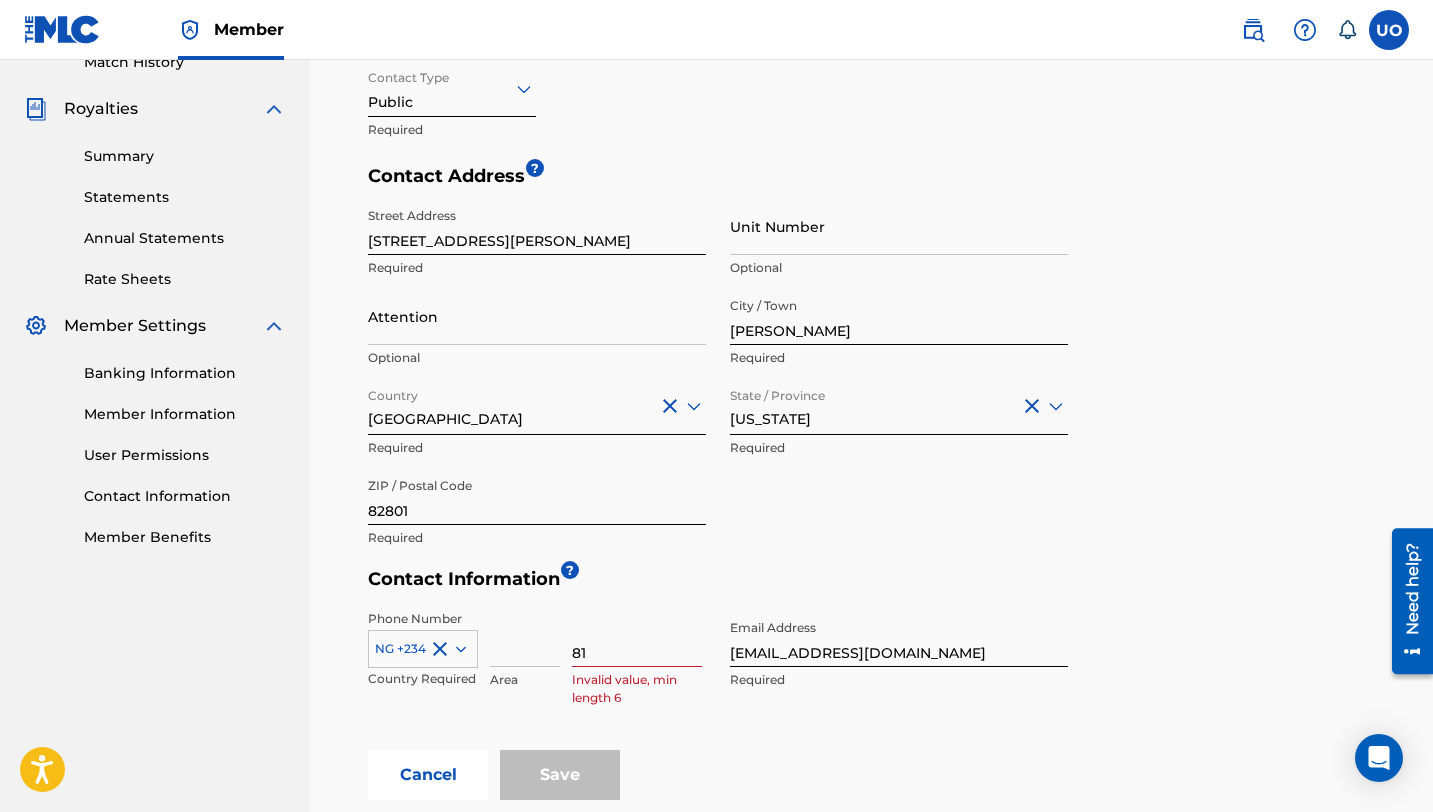 type on "8117345595" 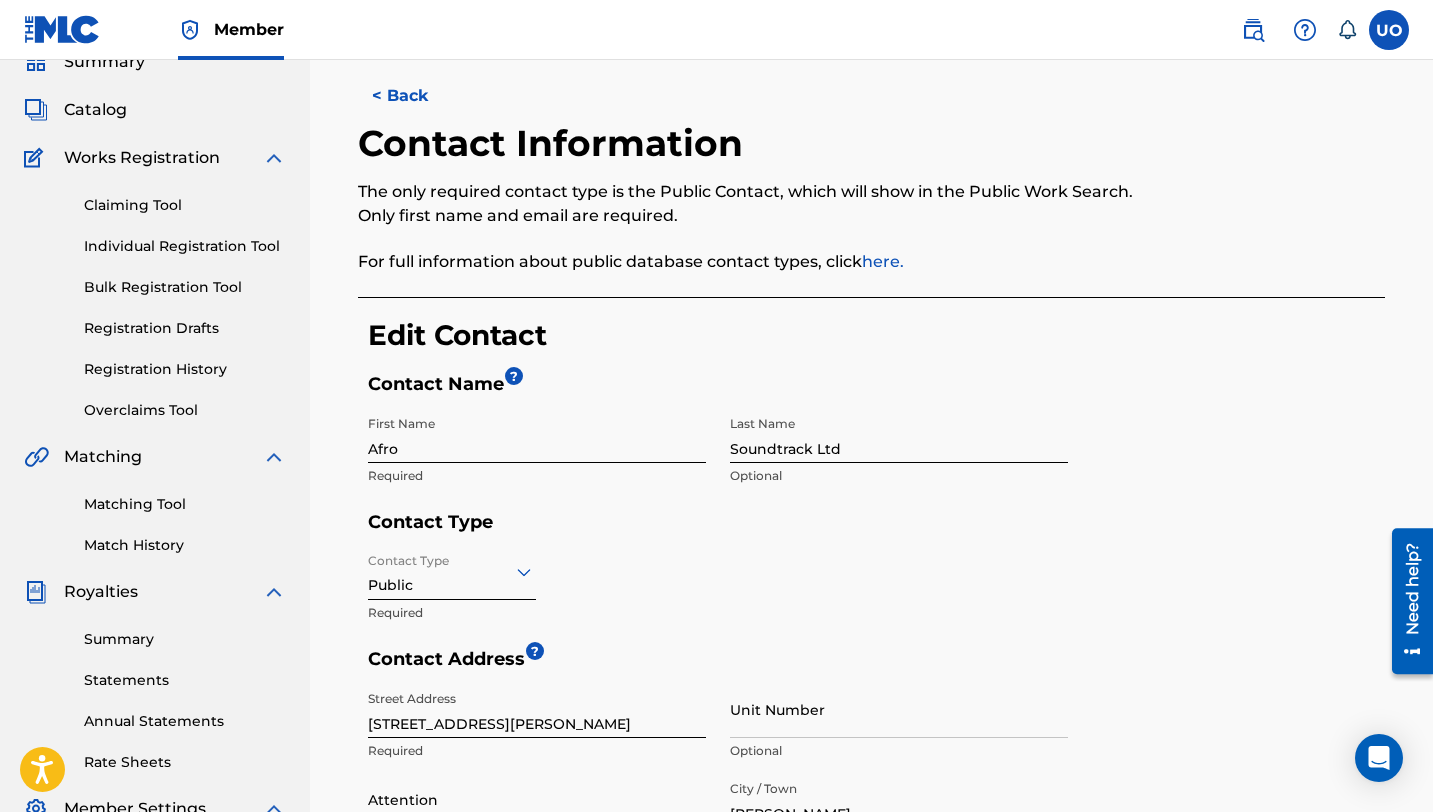 scroll, scrollTop: 87, scrollLeft: 0, axis: vertical 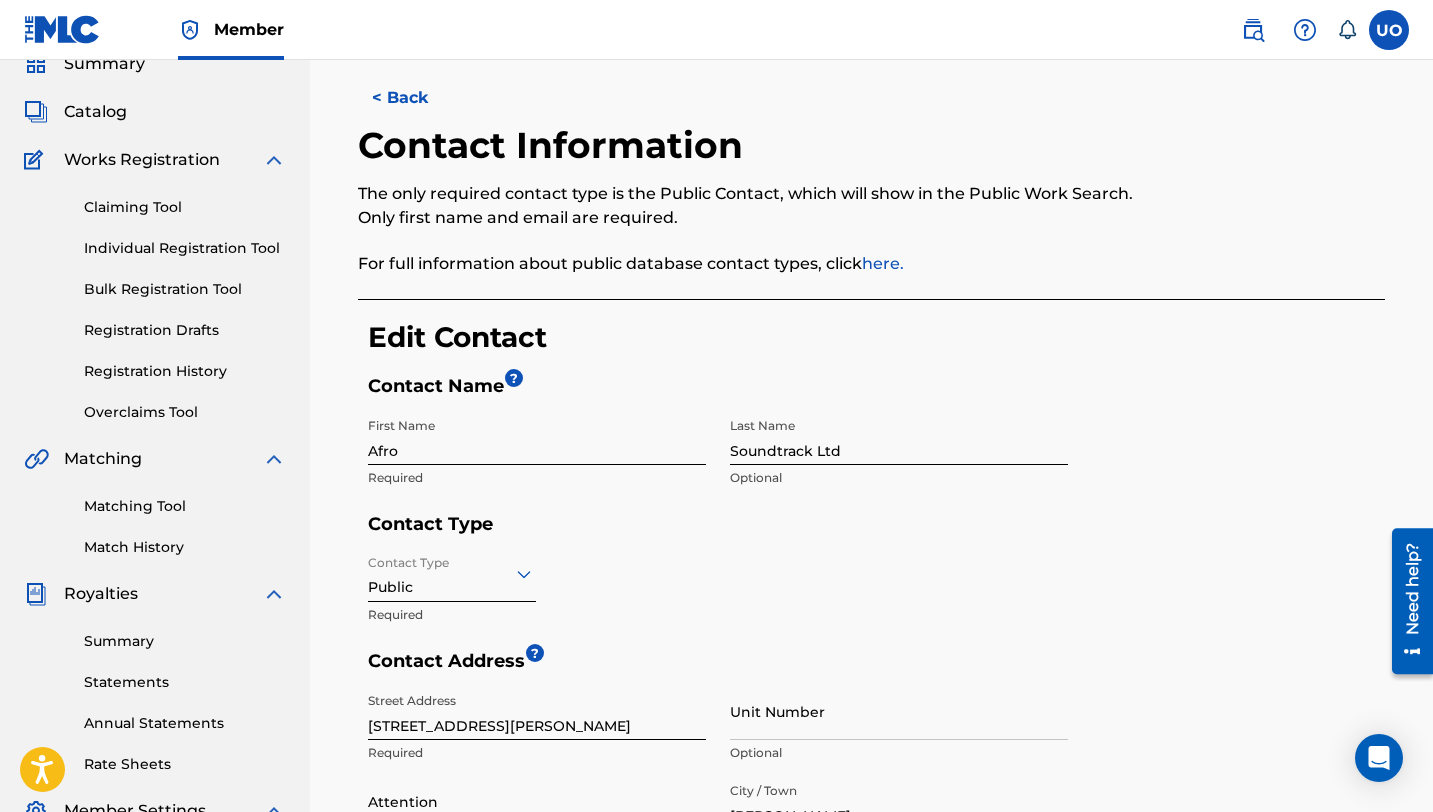 click on "Soundtrack Ltd" at bounding box center [899, 436] 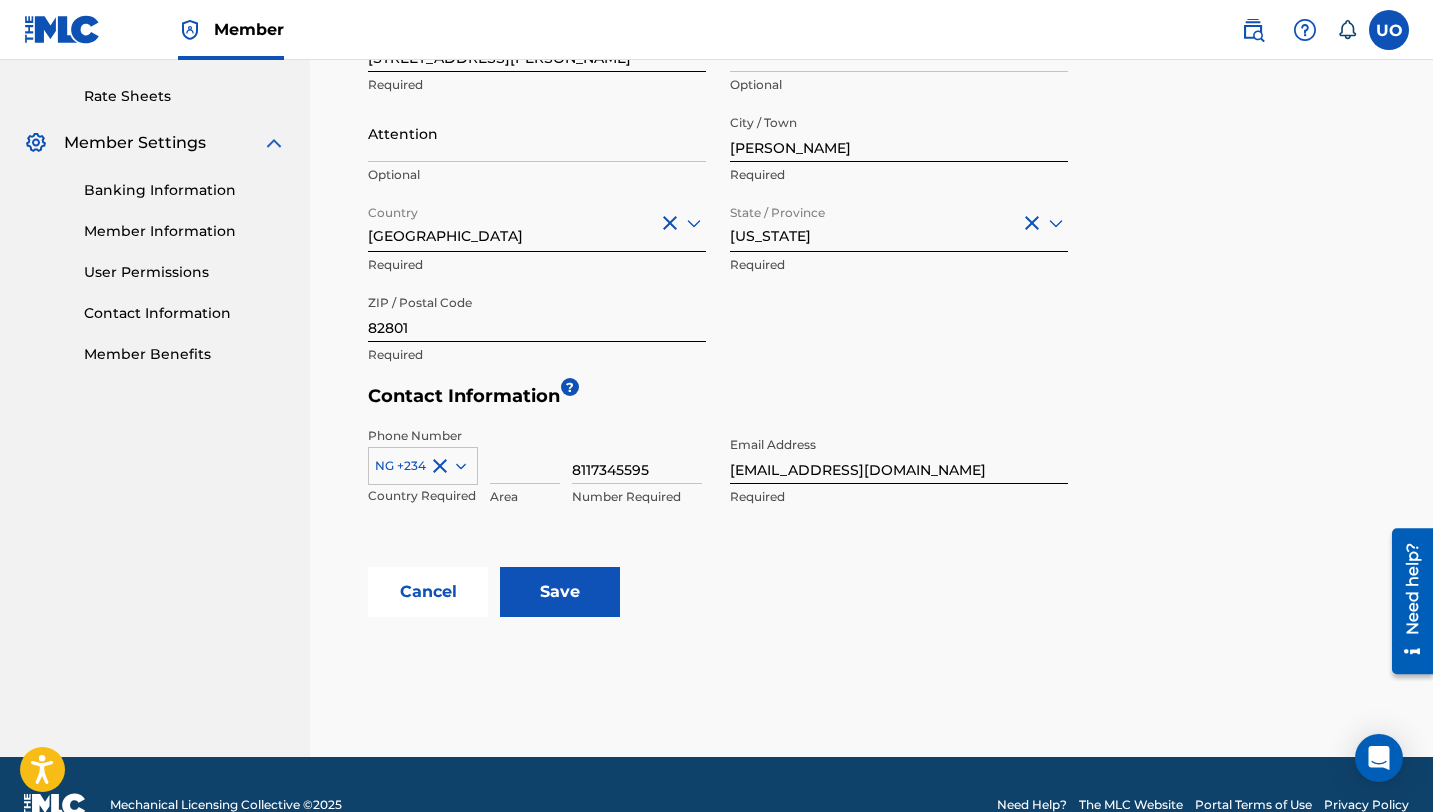 scroll, scrollTop: 796, scrollLeft: 0, axis: vertical 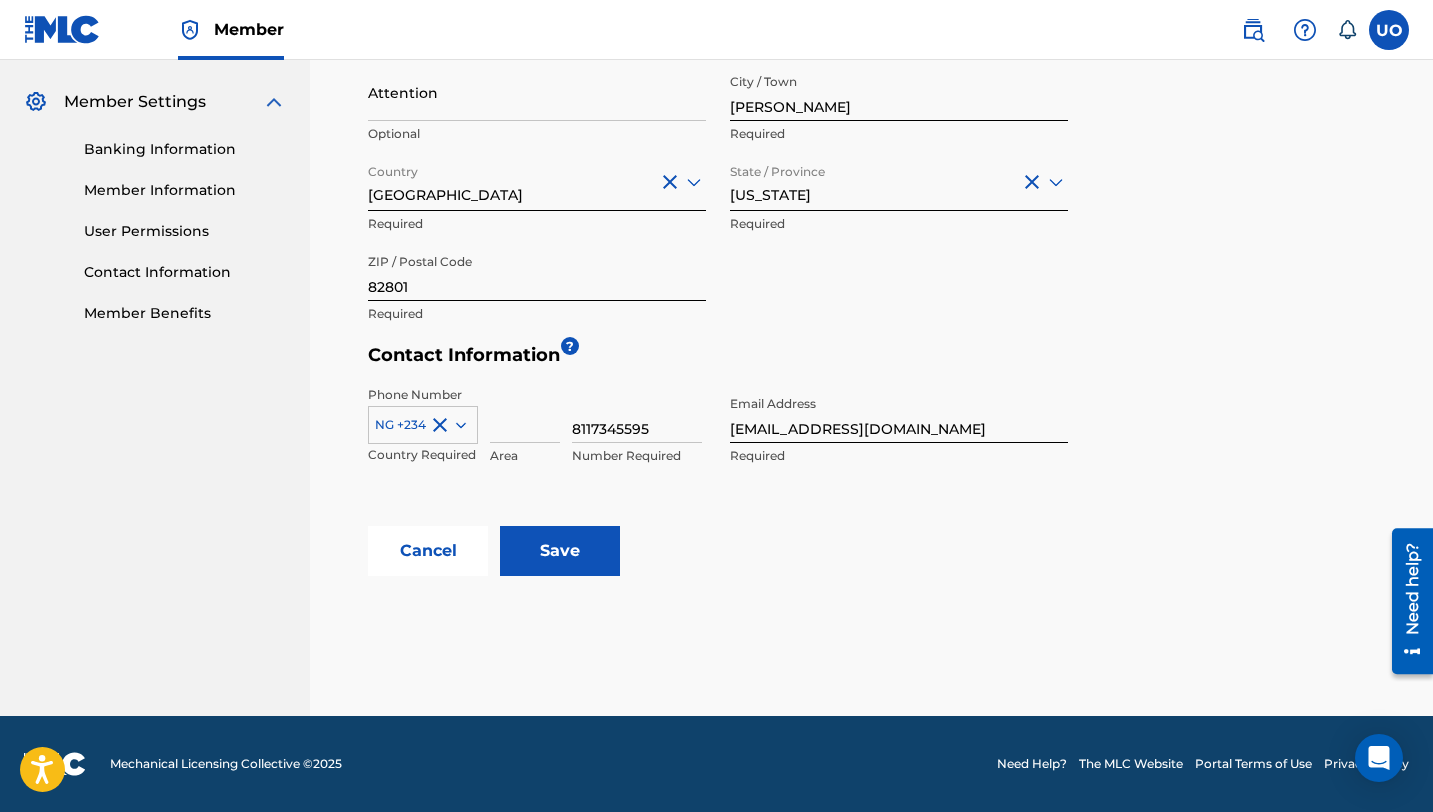 type on "Soundtrack LLC" 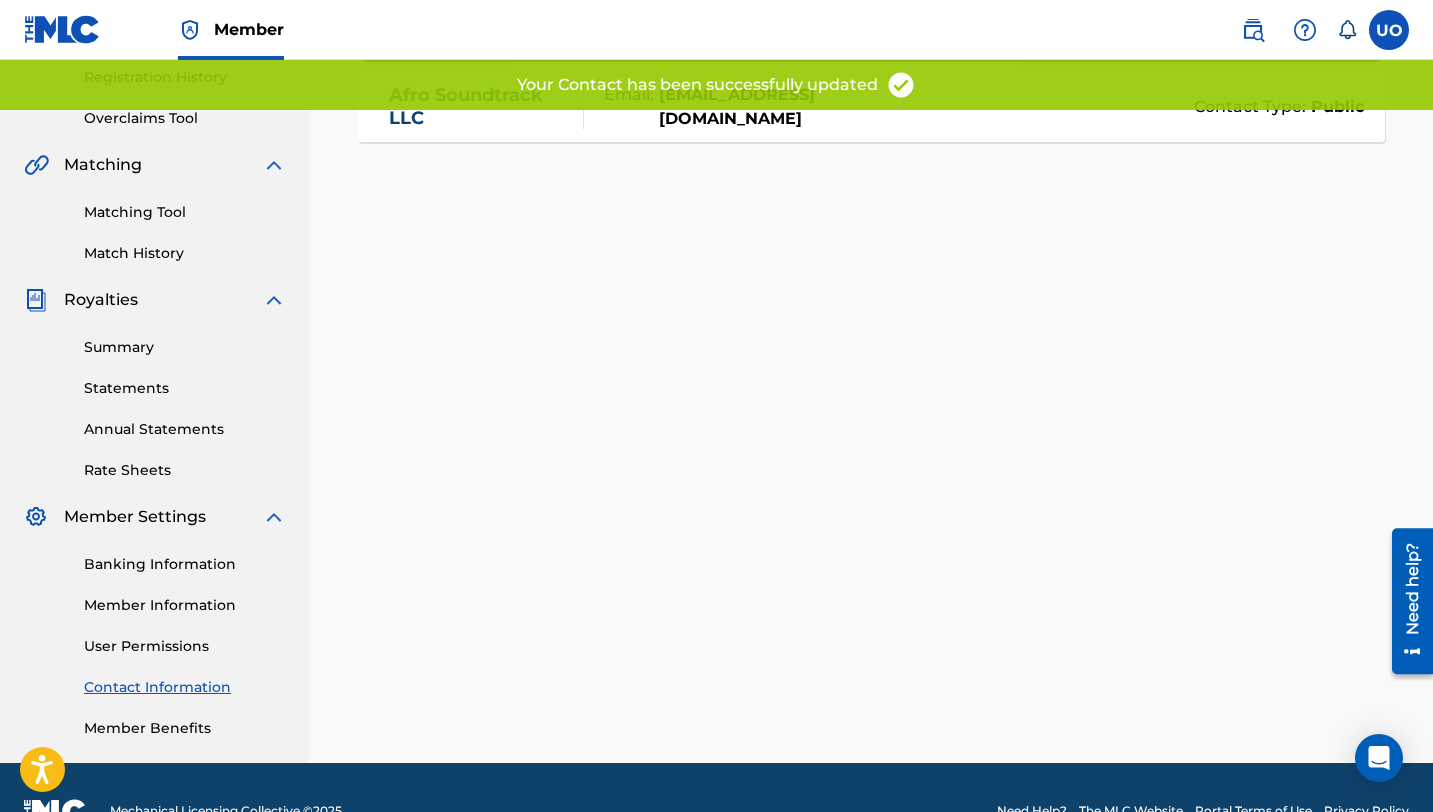 scroll, scrollTop: 428, scrollLeft: 0, axis: vertical 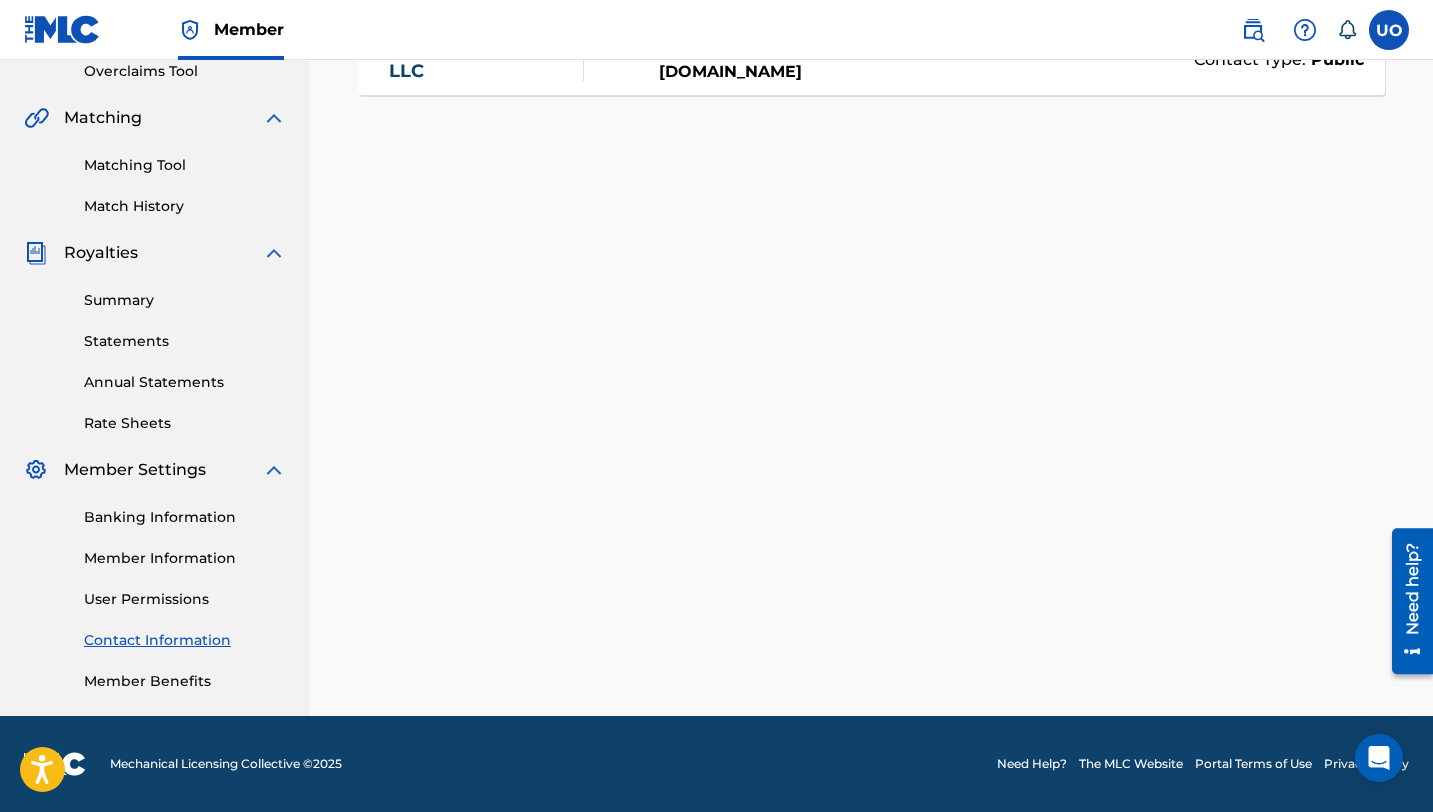 click on "Member Information" at bounding box center [185, 558] 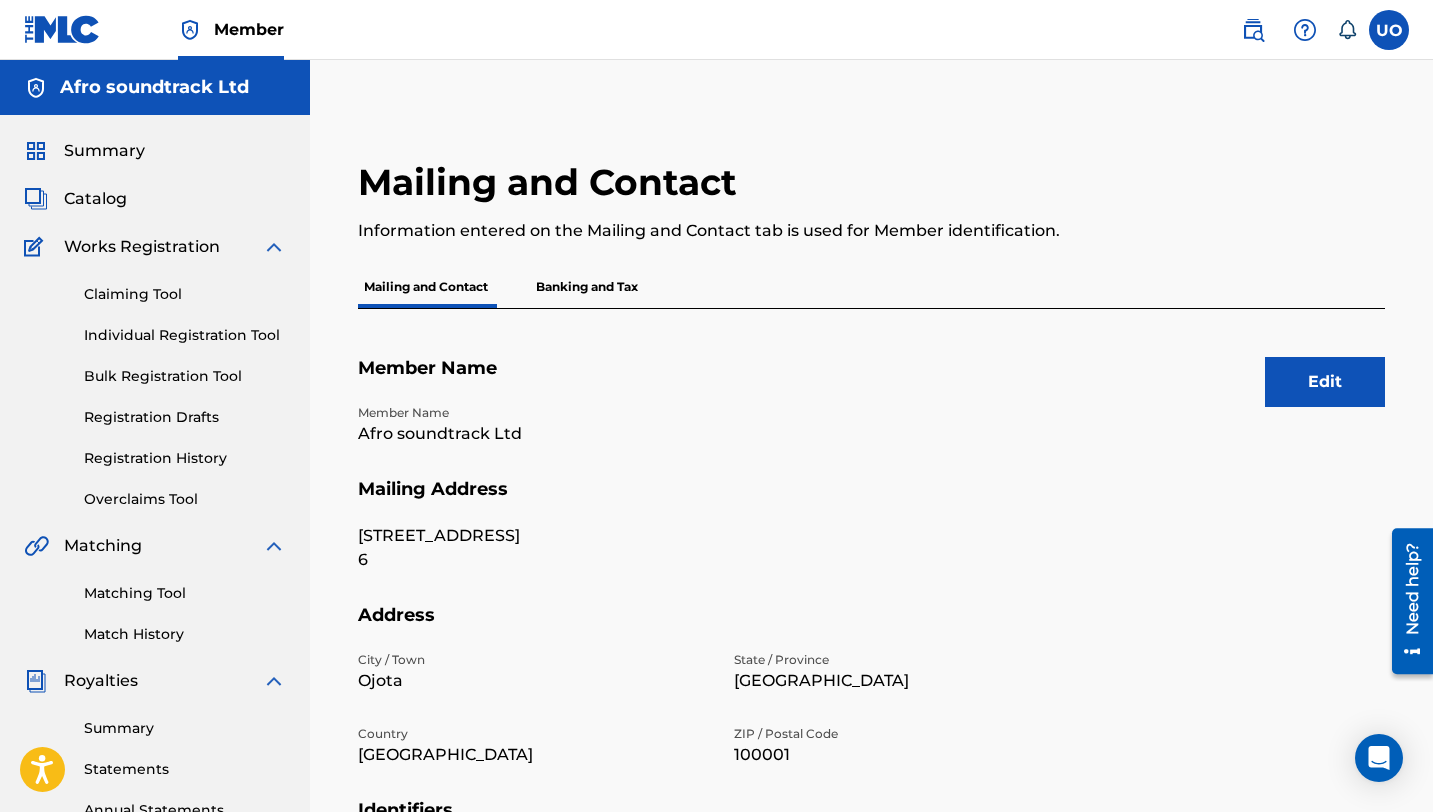 click on "Banking and Tax" at bounding box center [587, 287] 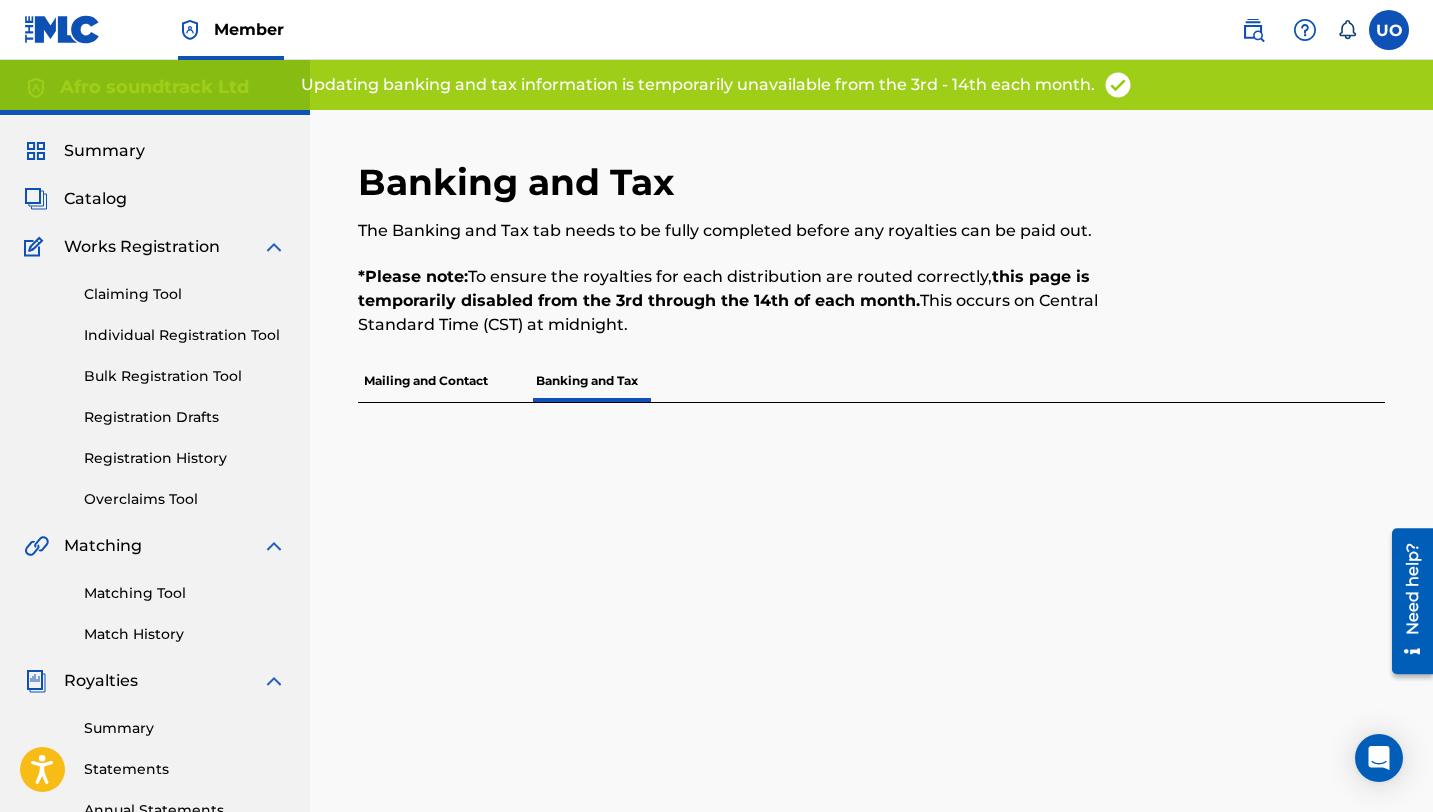 click on "Mailing and Contact" at bounding box center (426, 381) 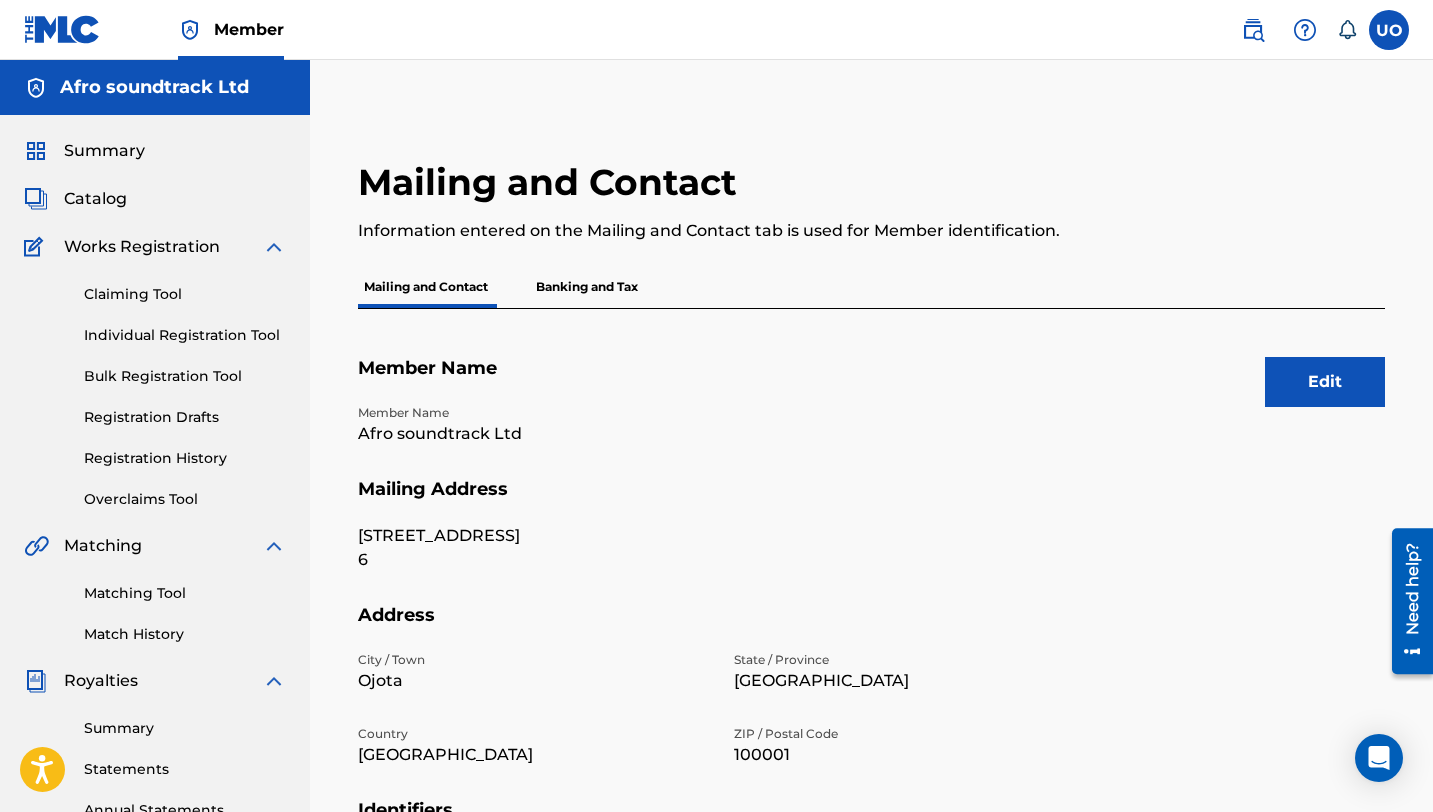 click on "Edit" at bounding box center (1325, 382) 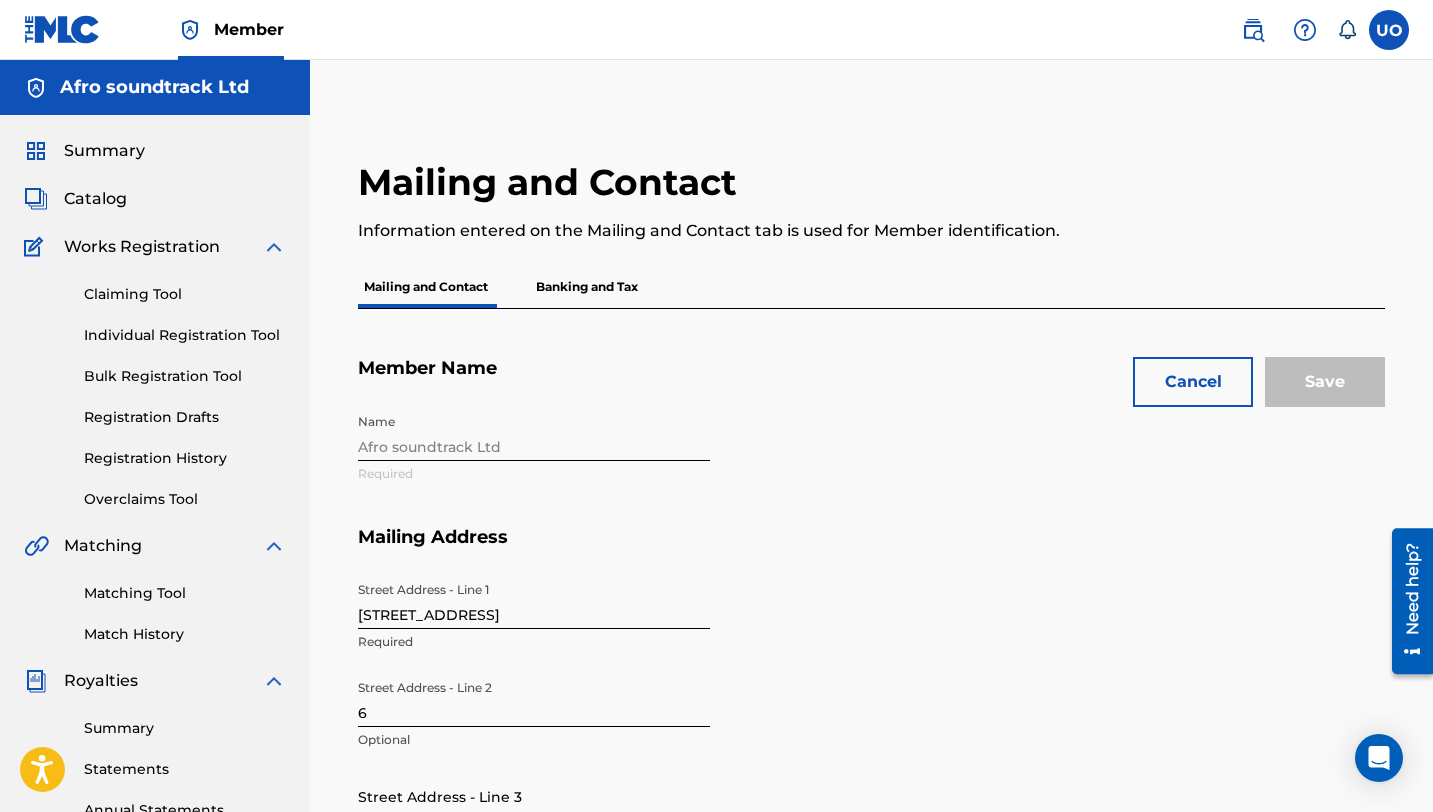 click on "19 Gbadebo Street" at bounding box center [534, 600] 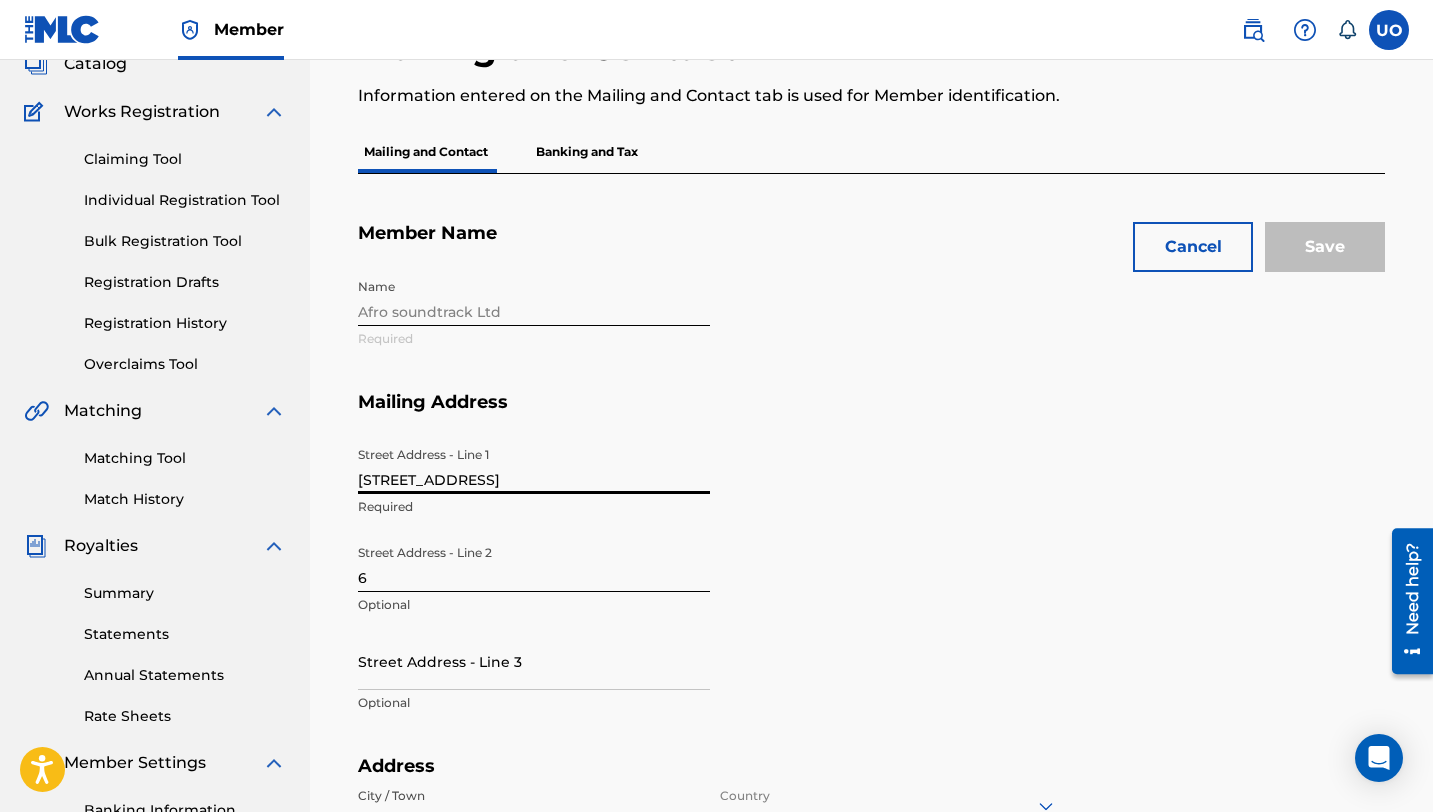 scroll, scrollTop: 144, scrollLeft: 0, axis: vertical 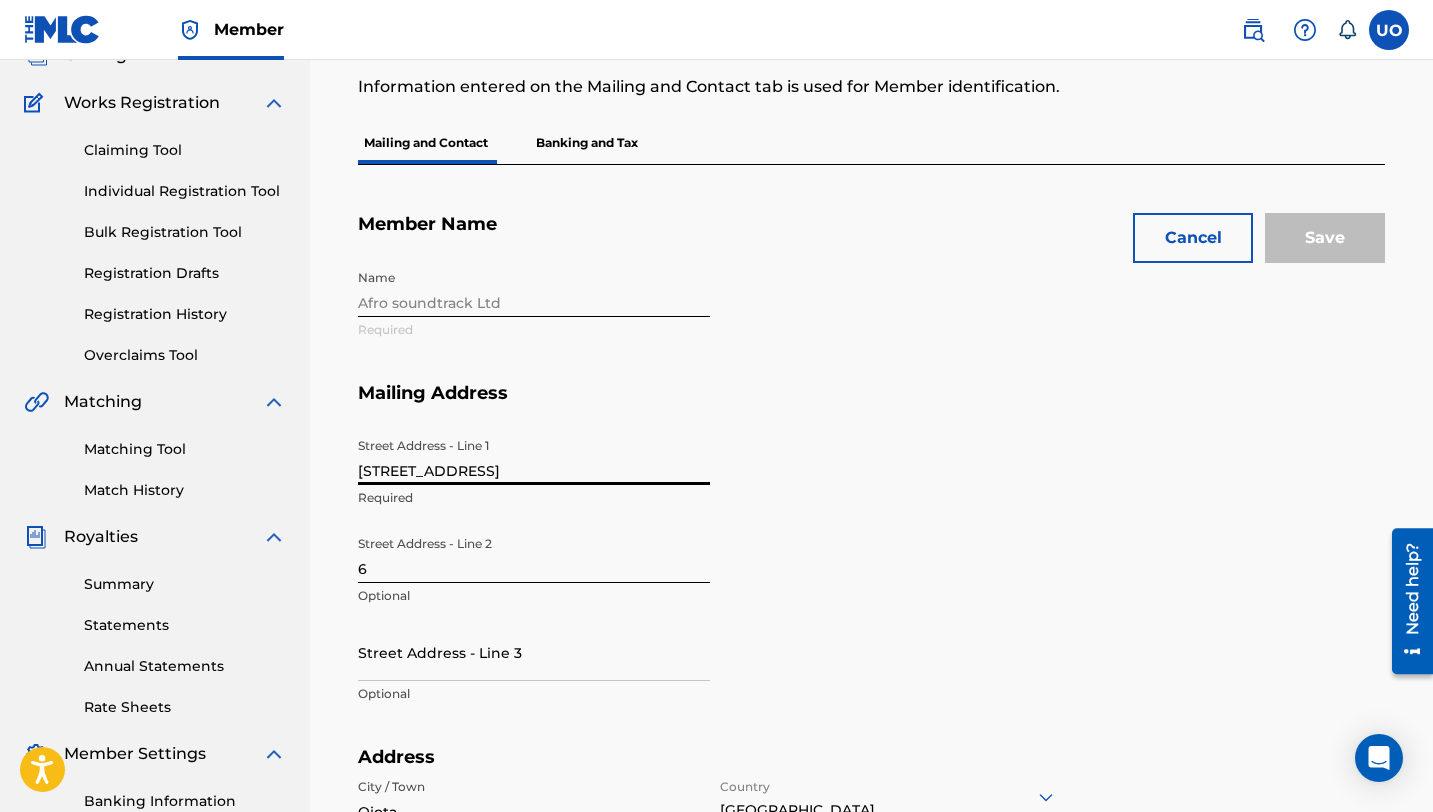 drag, startPoint x: 506, startPoint y: 473, endPoint x: 340, endPoint y: 466, distance: 166.14752 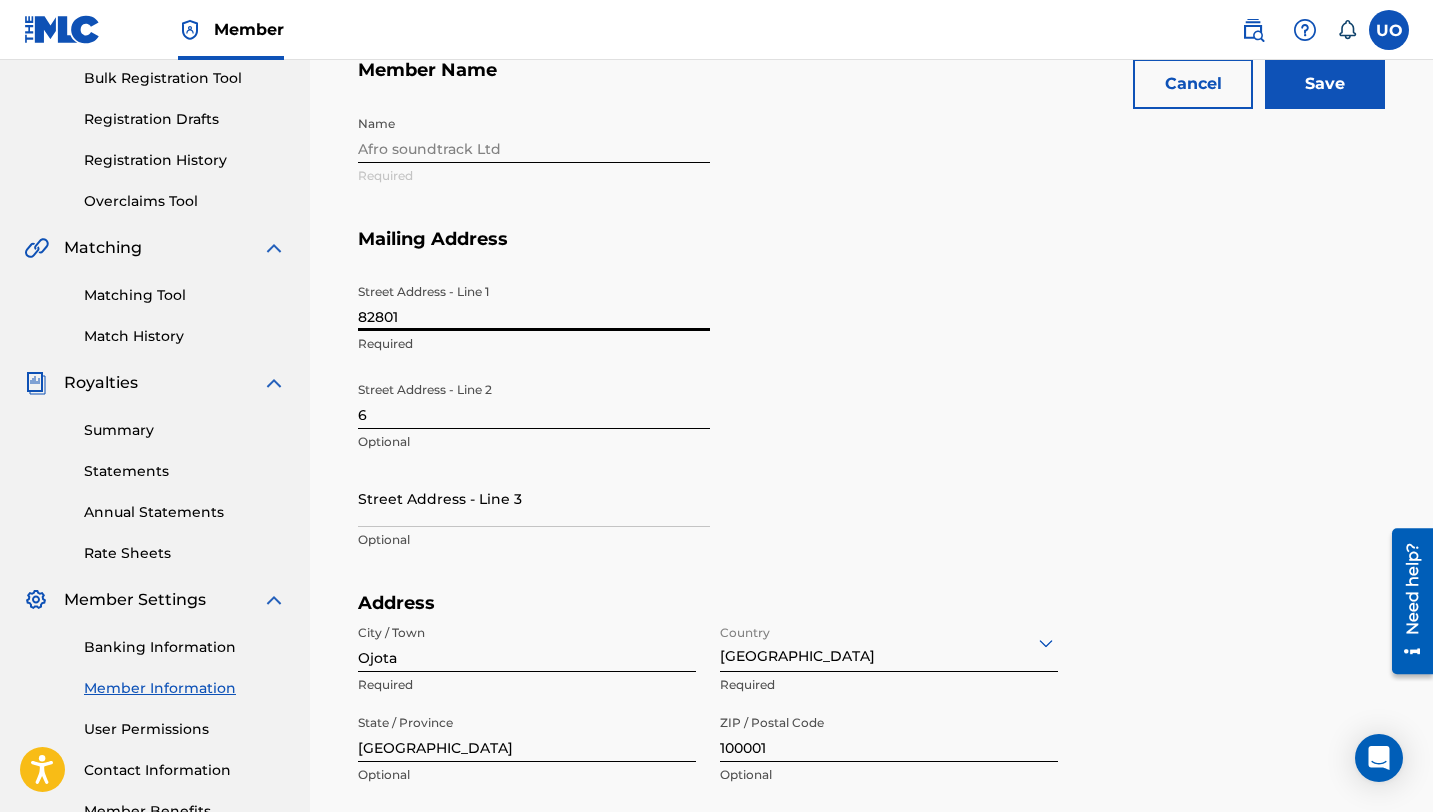 scroll, scrollTop: 519, scrollLeft: 0, axis: vertical 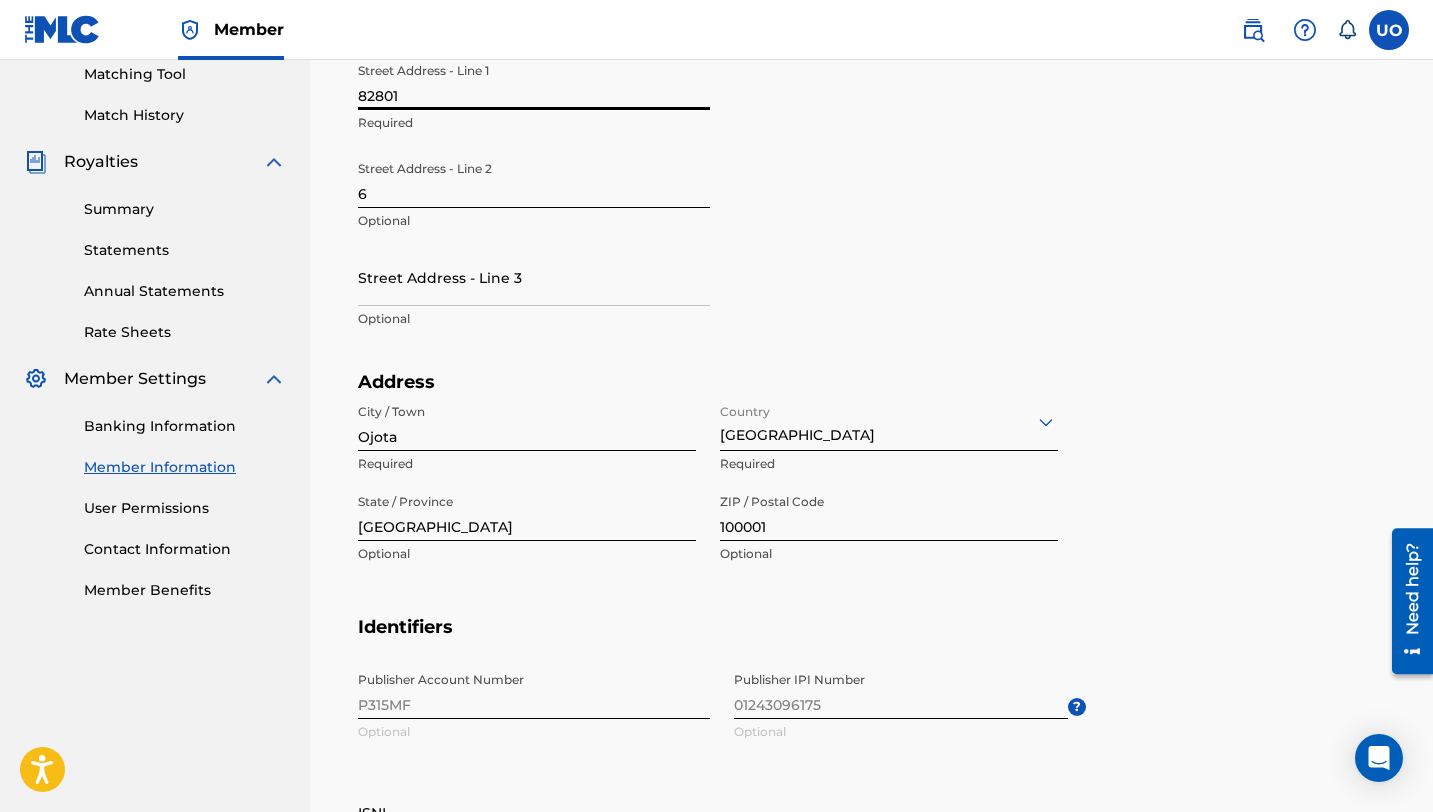 type on "82801" 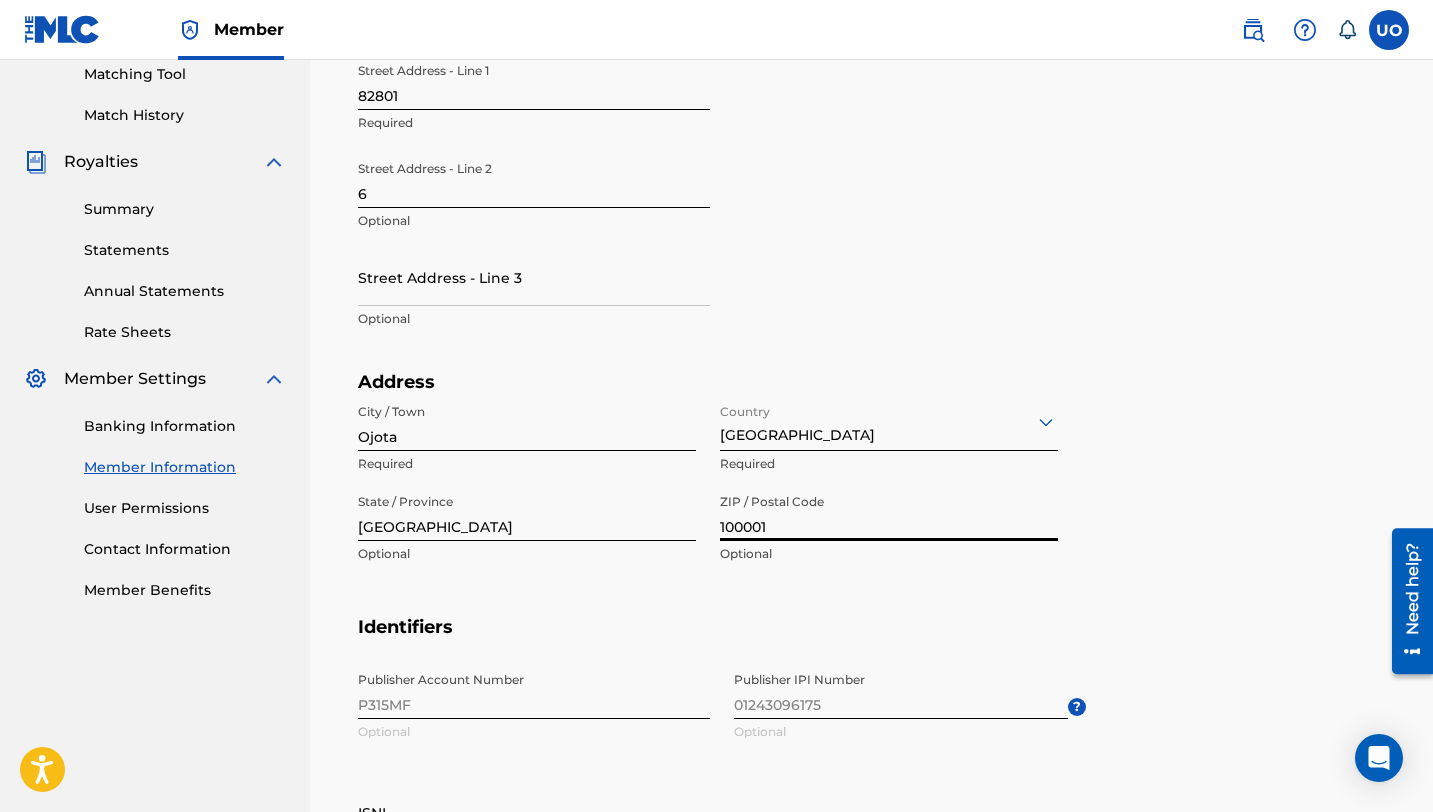 drag, startPoint x: 795, startPoint y: 522, endPoint x: 721, endPoint y: 521, distance: 74.00676 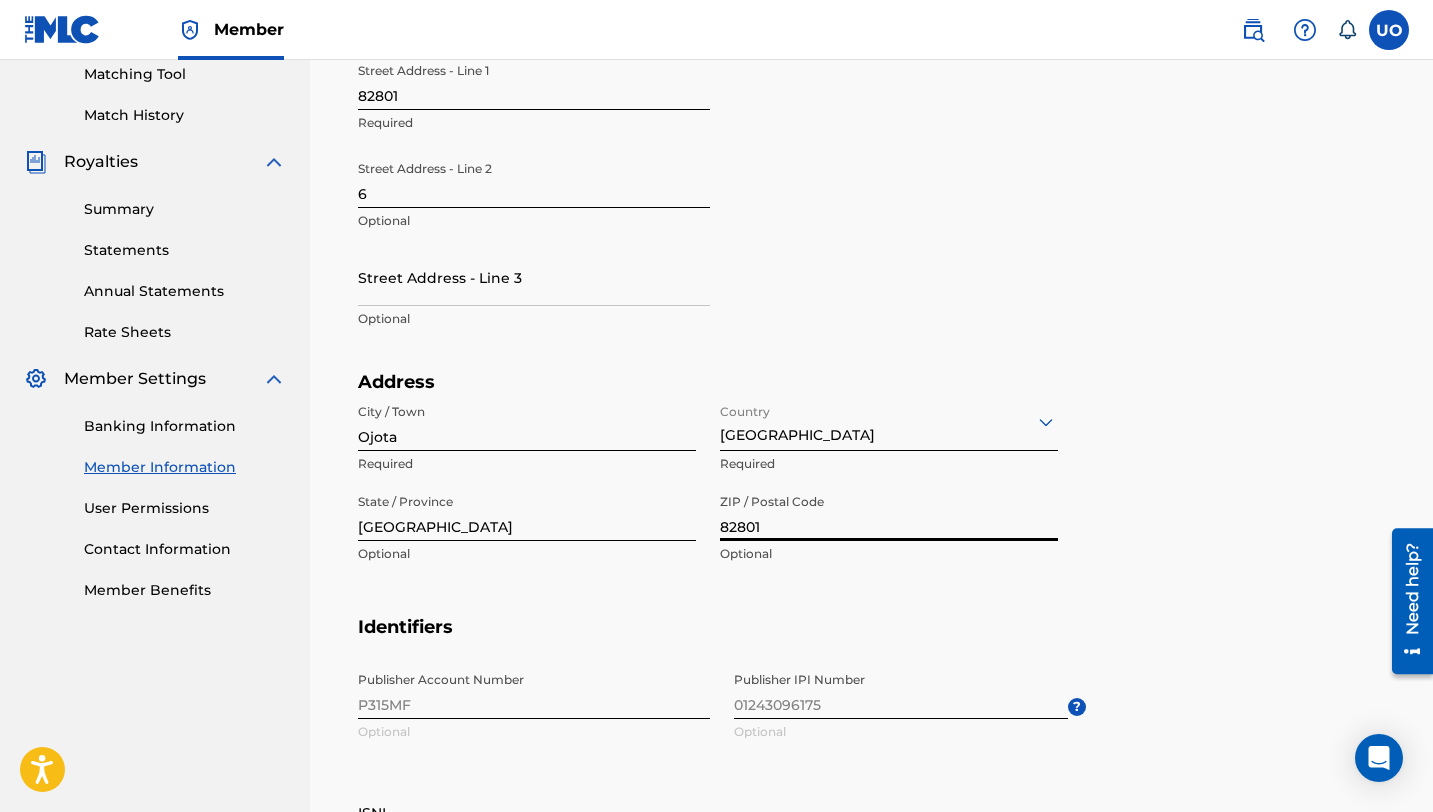 type on "82801" 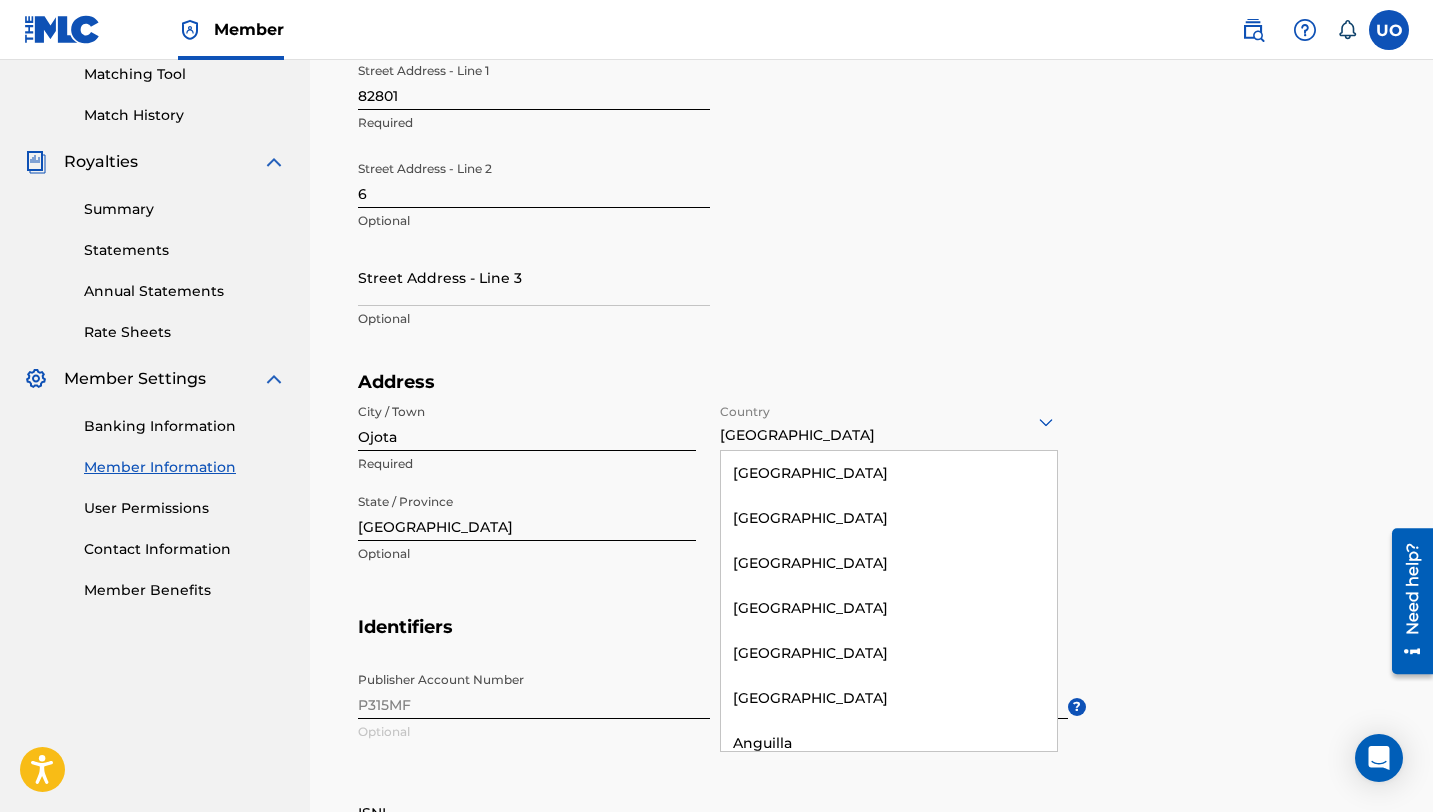 click at bounding box center (889, 421) 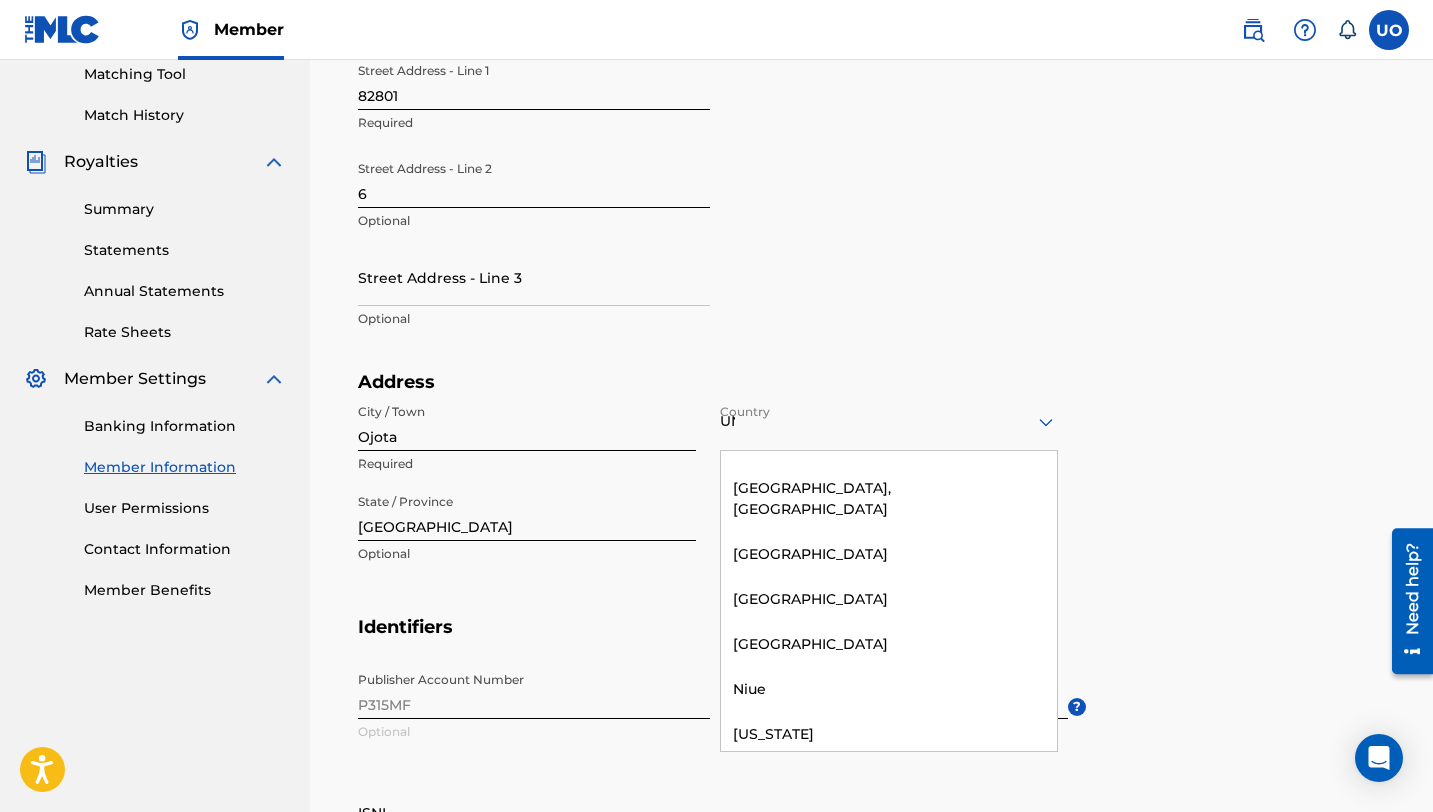 scroll, scrollTop: 150, scrollLeft: 0, axis: vertical 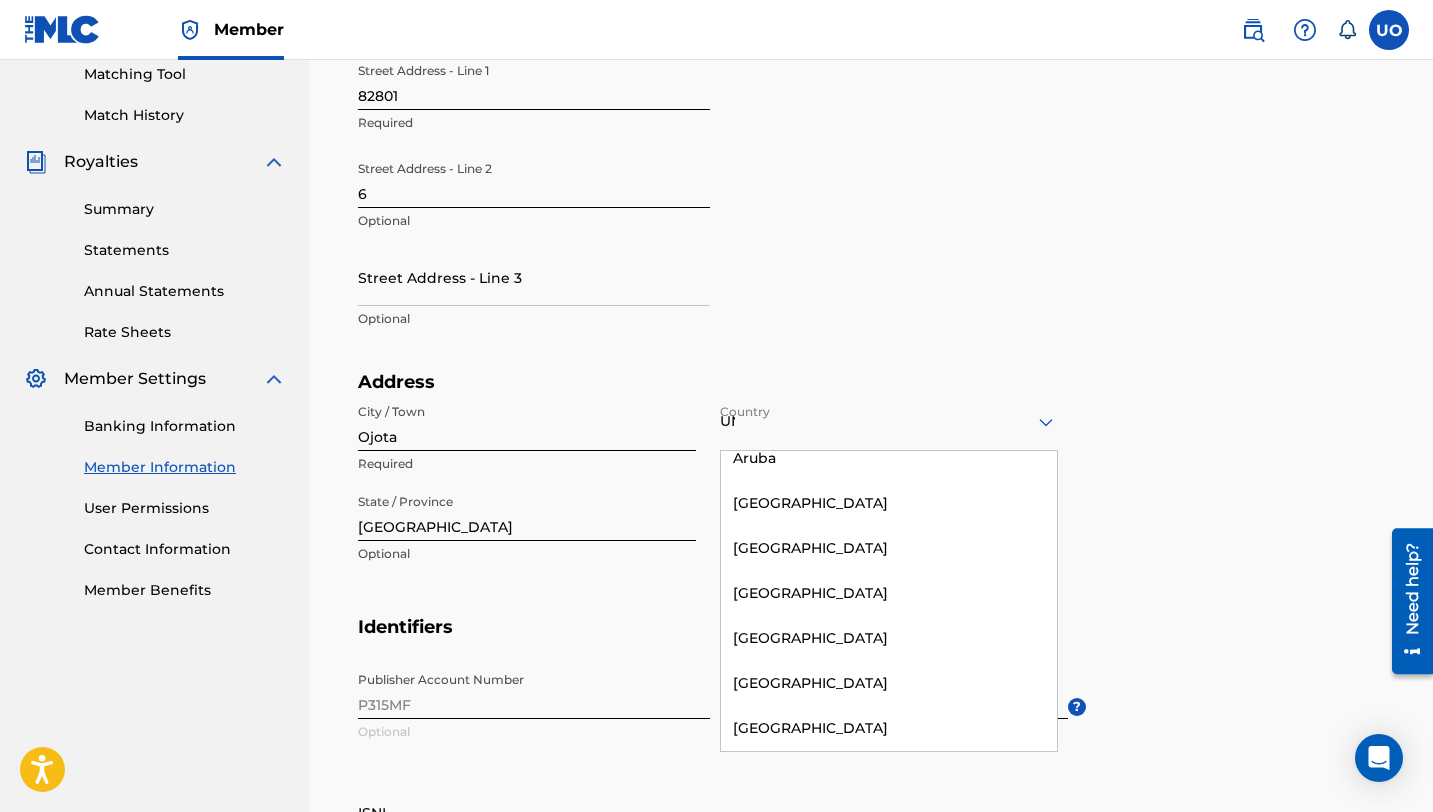 type on "UNI" 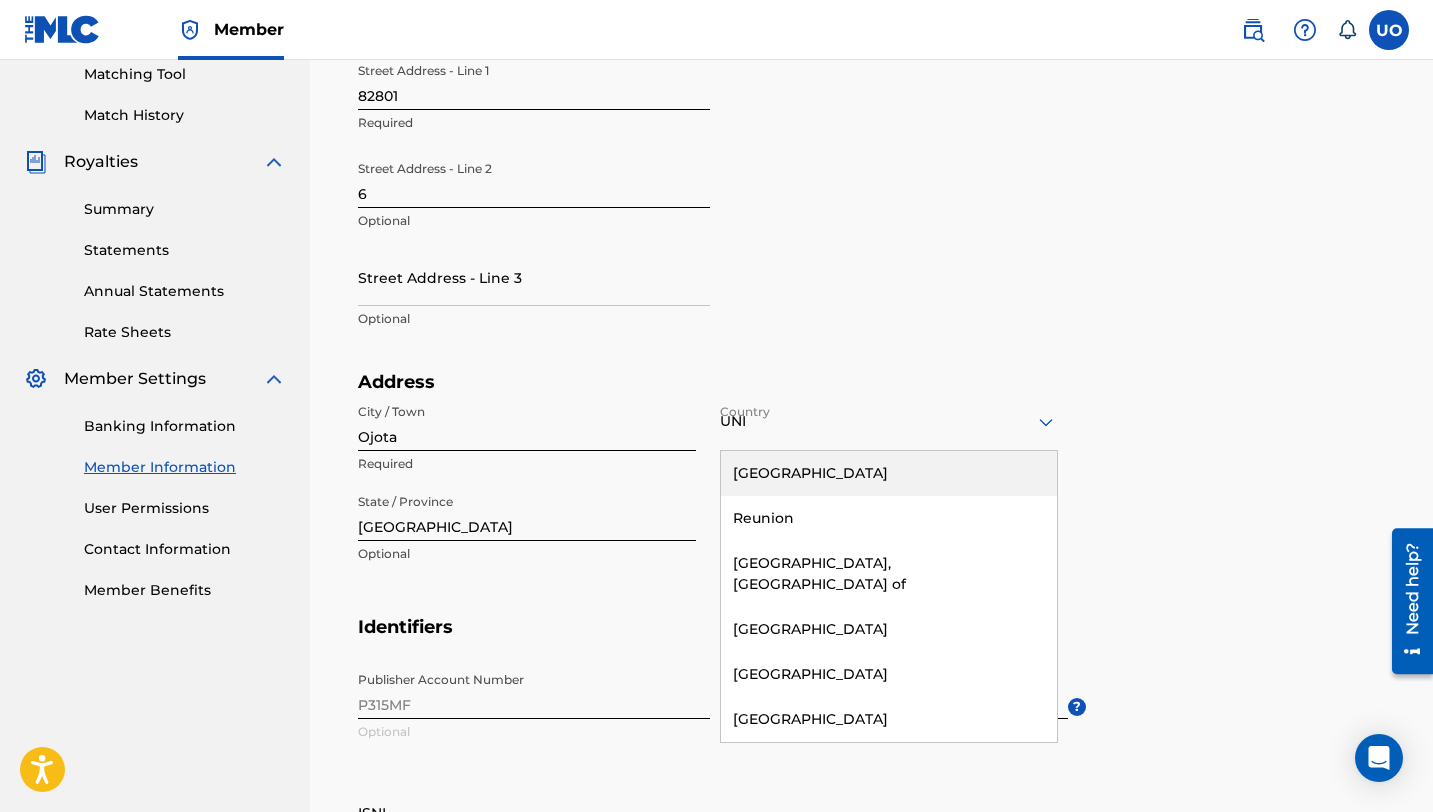 scroll, scrollTop: 0, scrollLeft: 0, axis: both 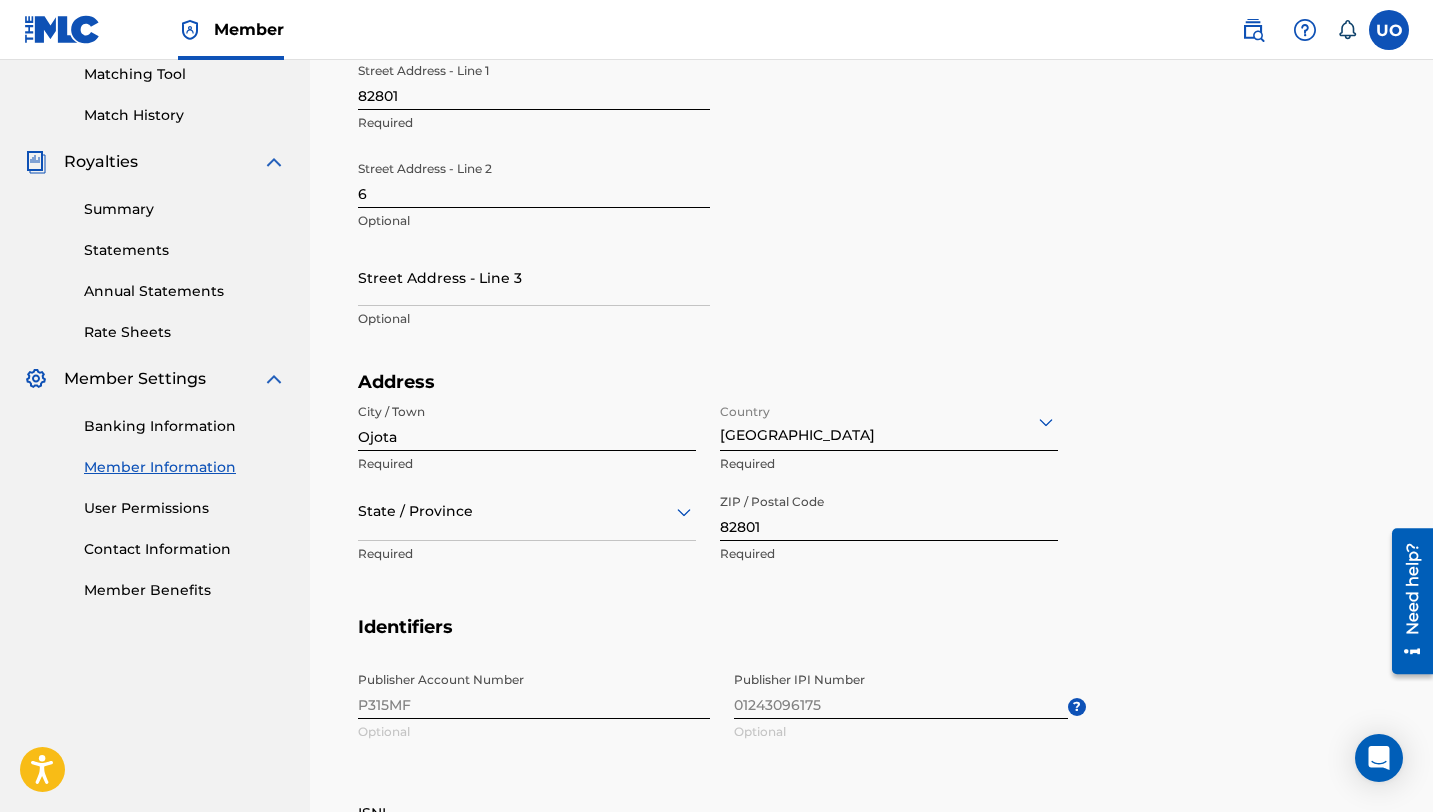 click on "State / Province" at bounding box center (527, 512) 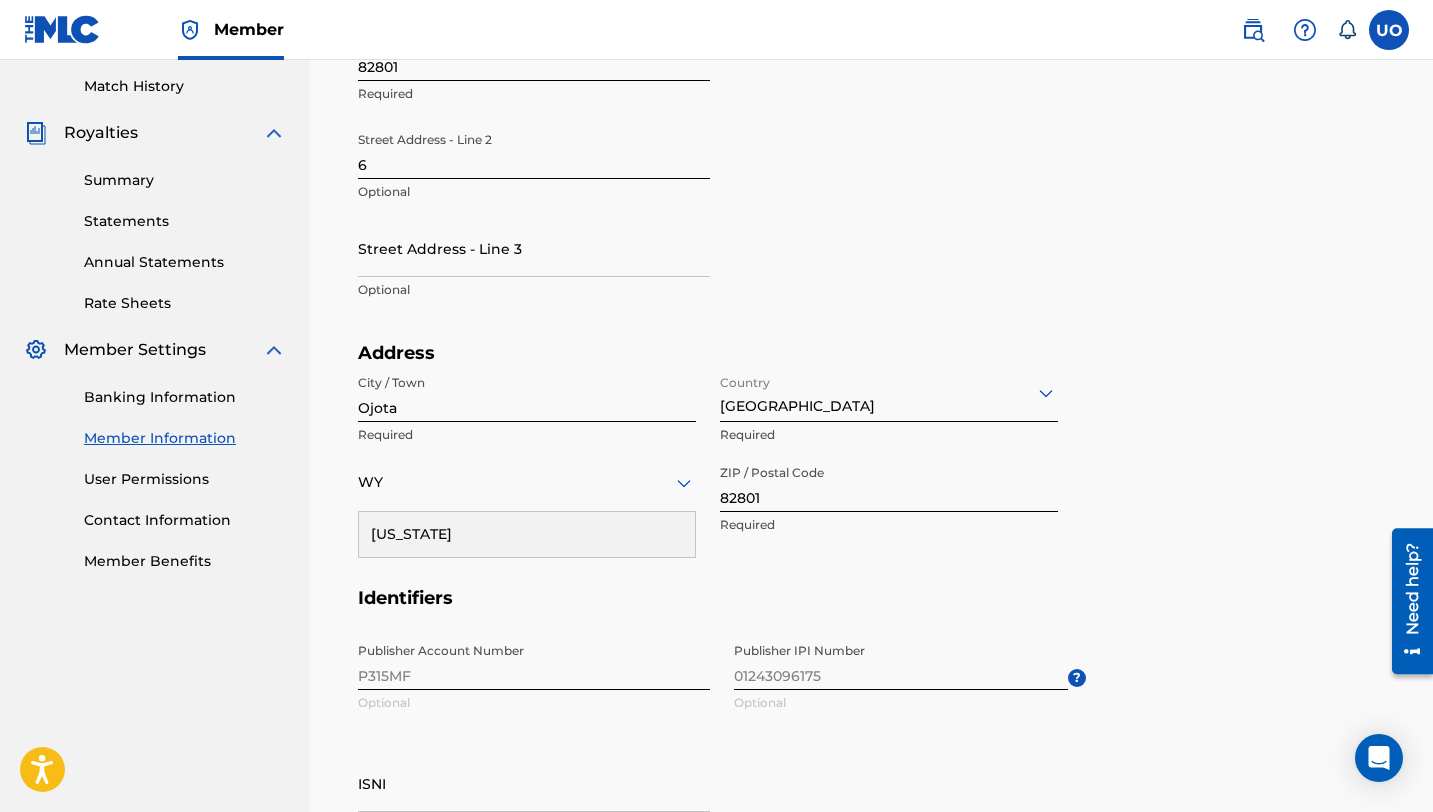 type on "WYO" 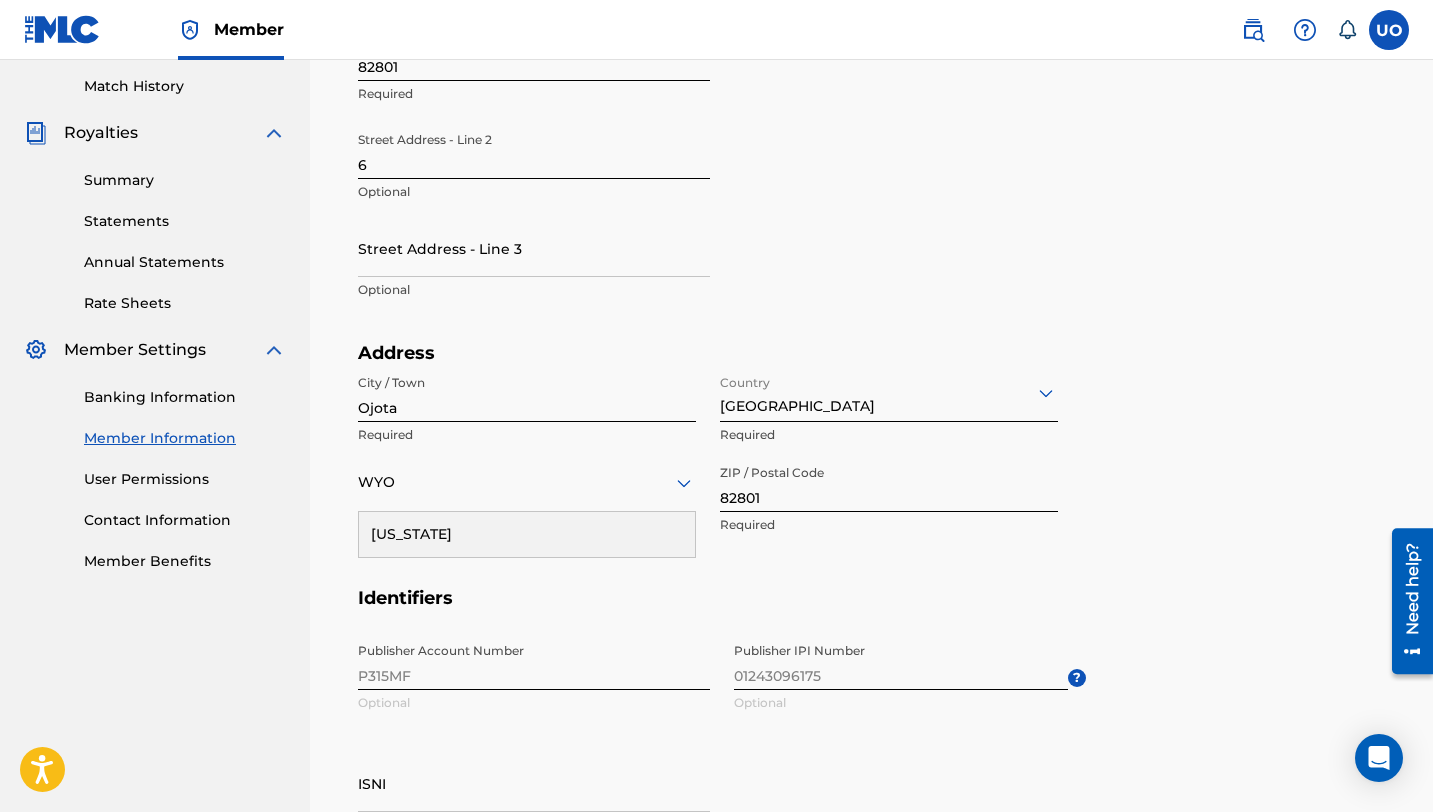 click on "Wyoming" at bounding box center (527, 534) 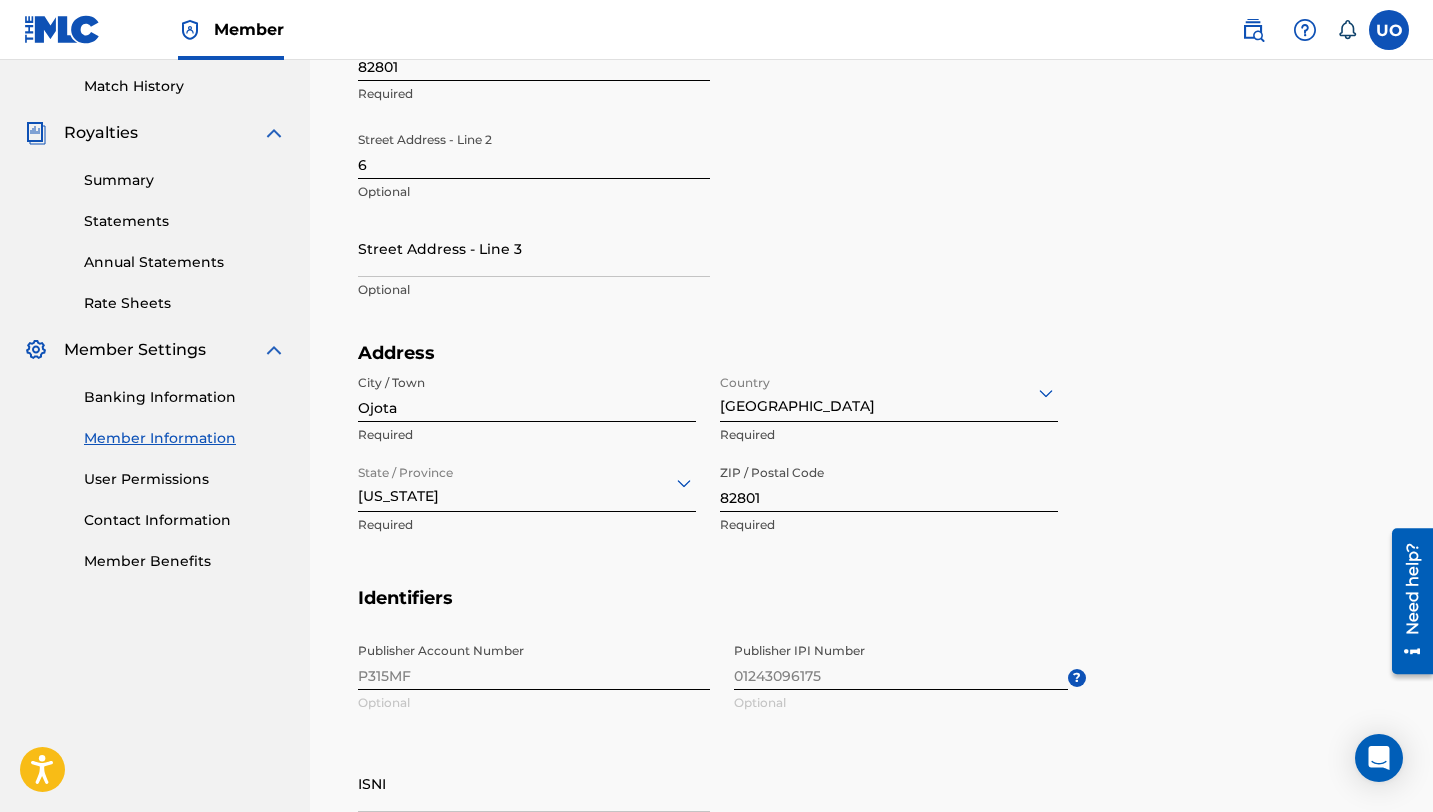 click on "Ojota" at bounding box center (527, 393) 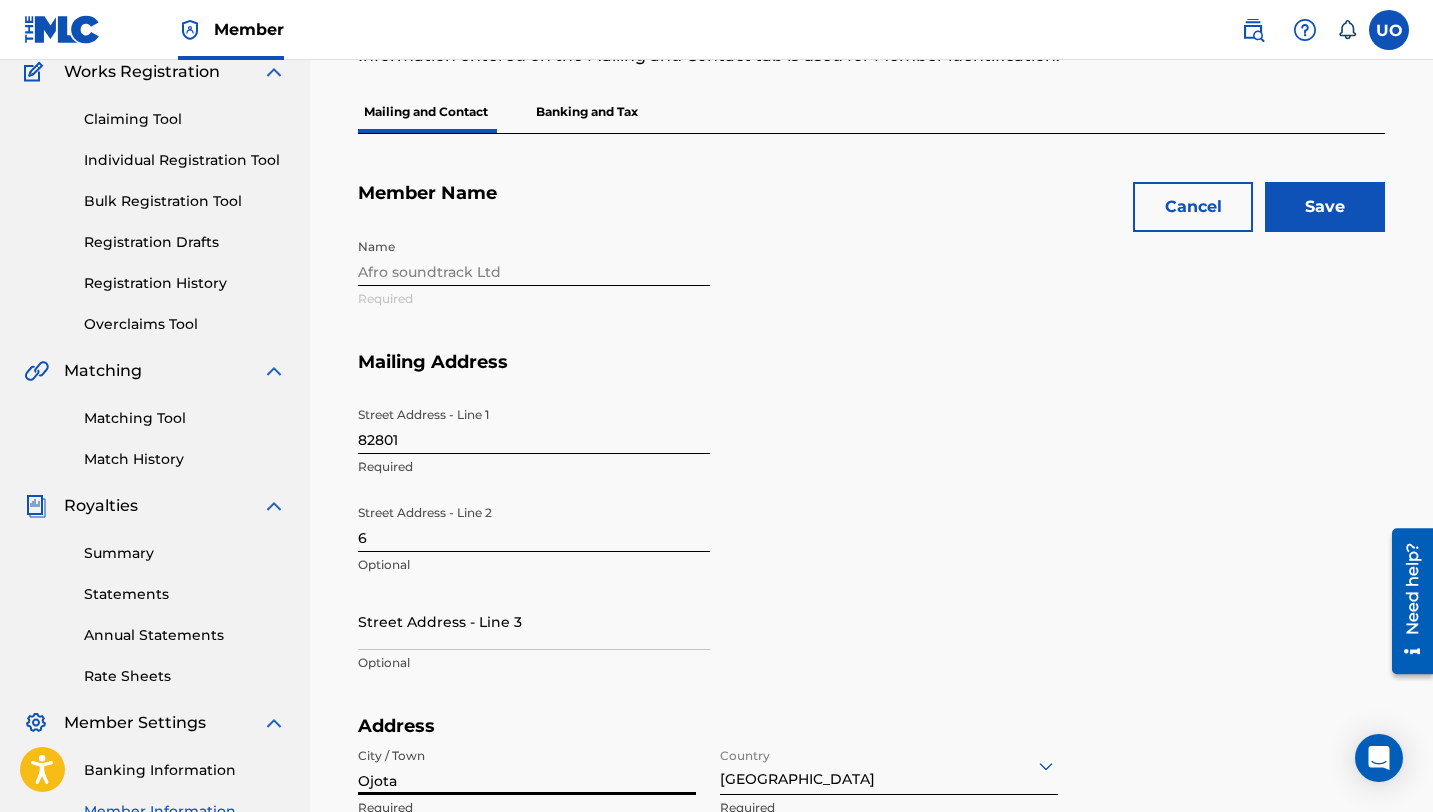 scroll, scrollTop: 167, scrollLeft: 0, axis: vertical 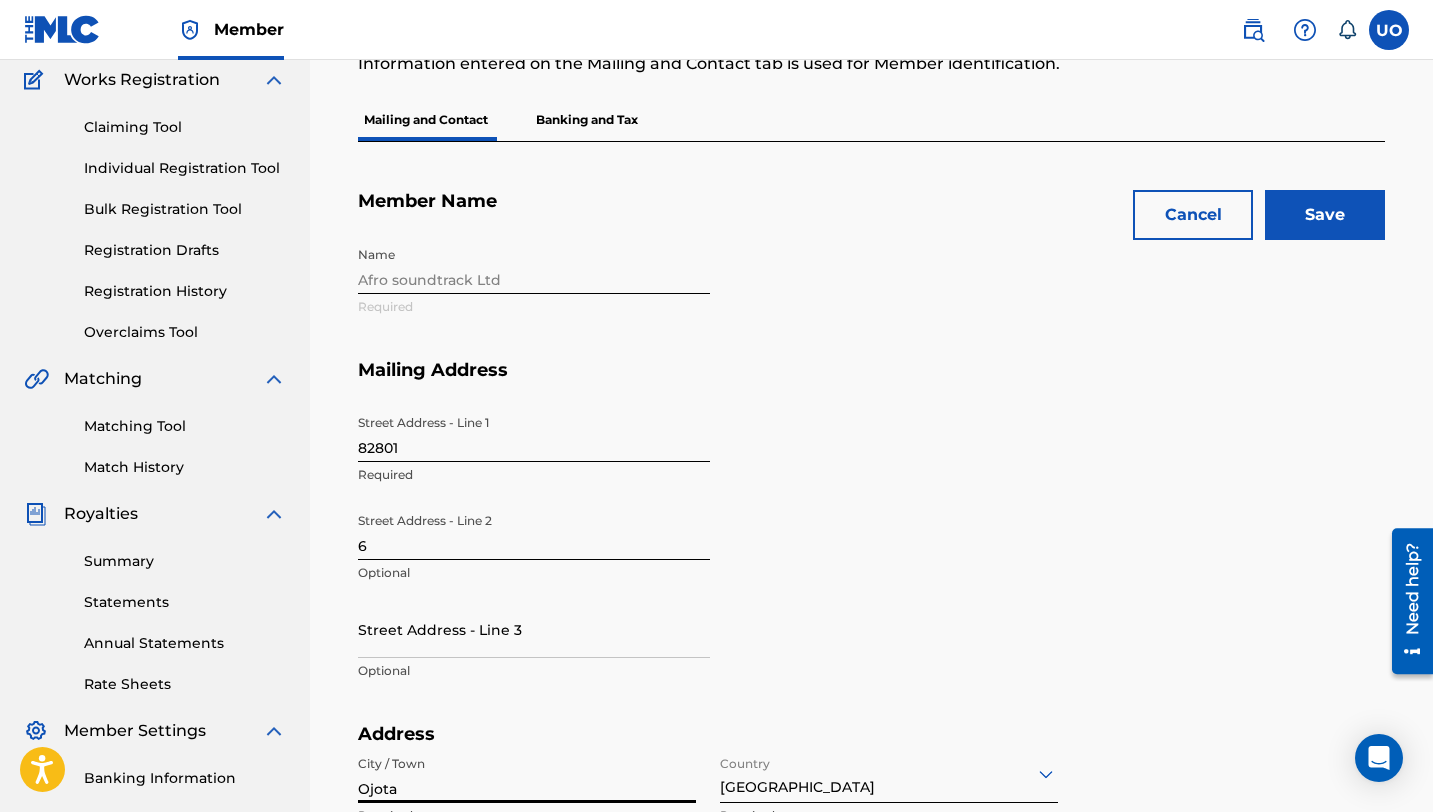 click on "82801" at bounding box center [534, 433] 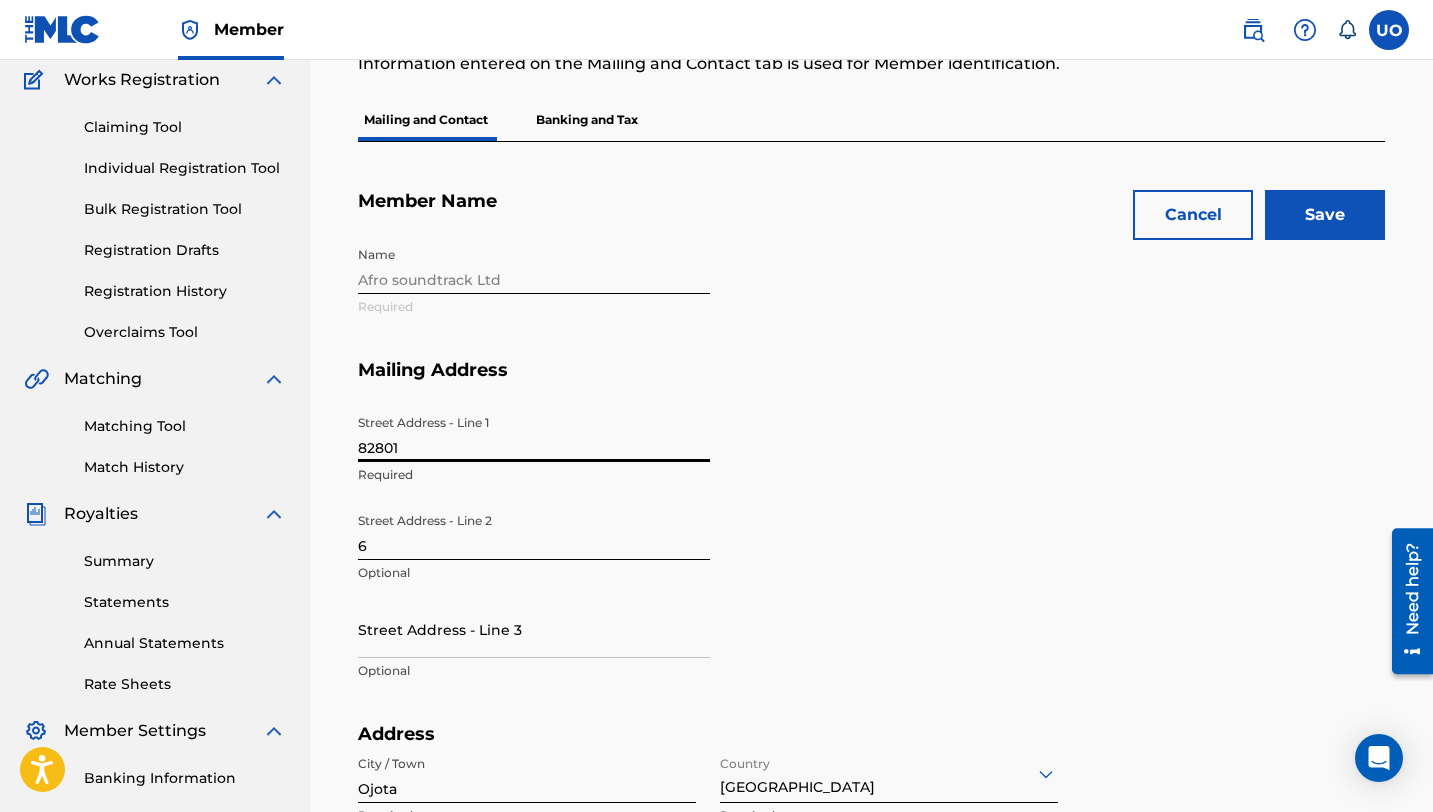 paste on "32 N Gould St. Sheridan, WY 82801," 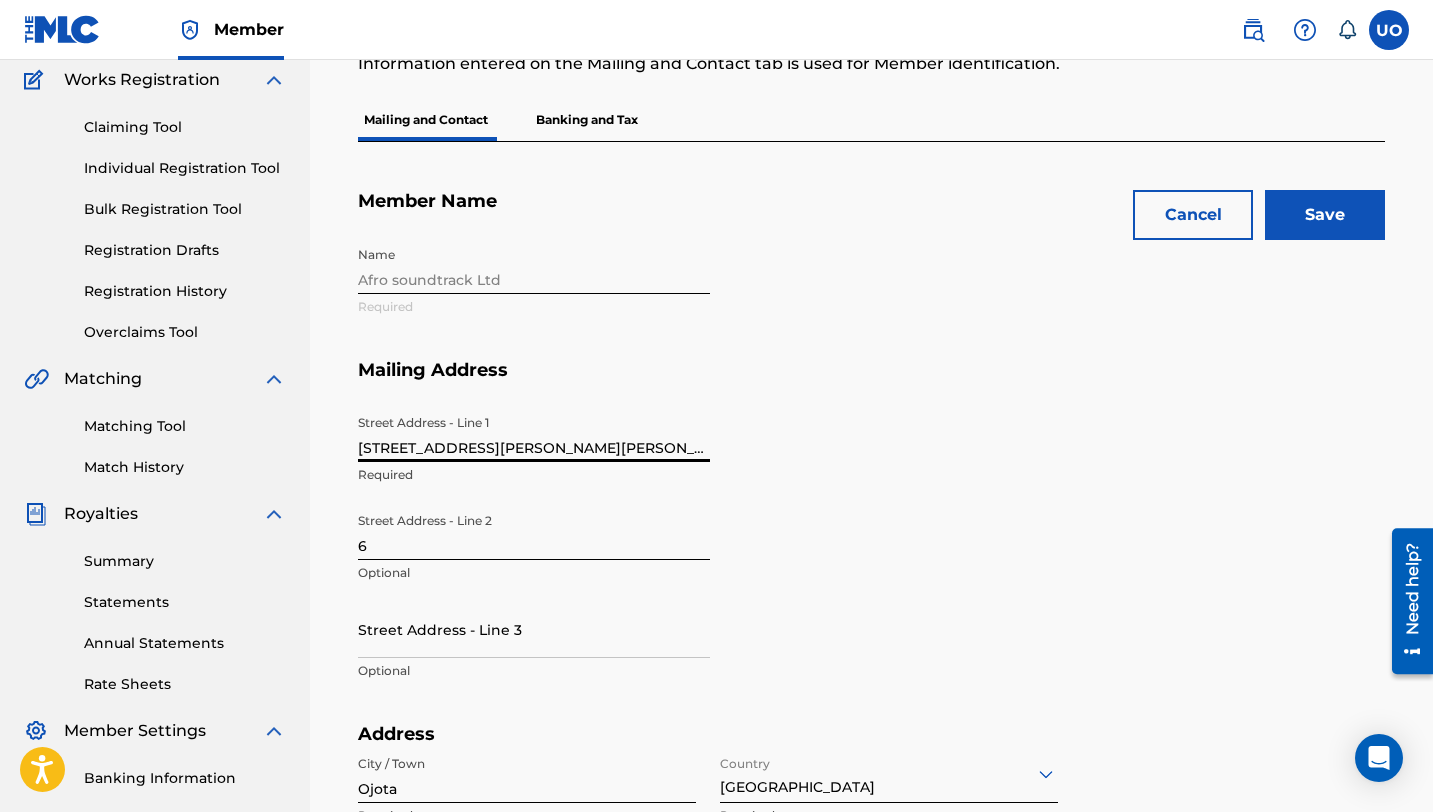 drag, startPoint x: 631, startPoint y: 441, endPoint x: 534, endPoint y: 443, distance: 97.020615 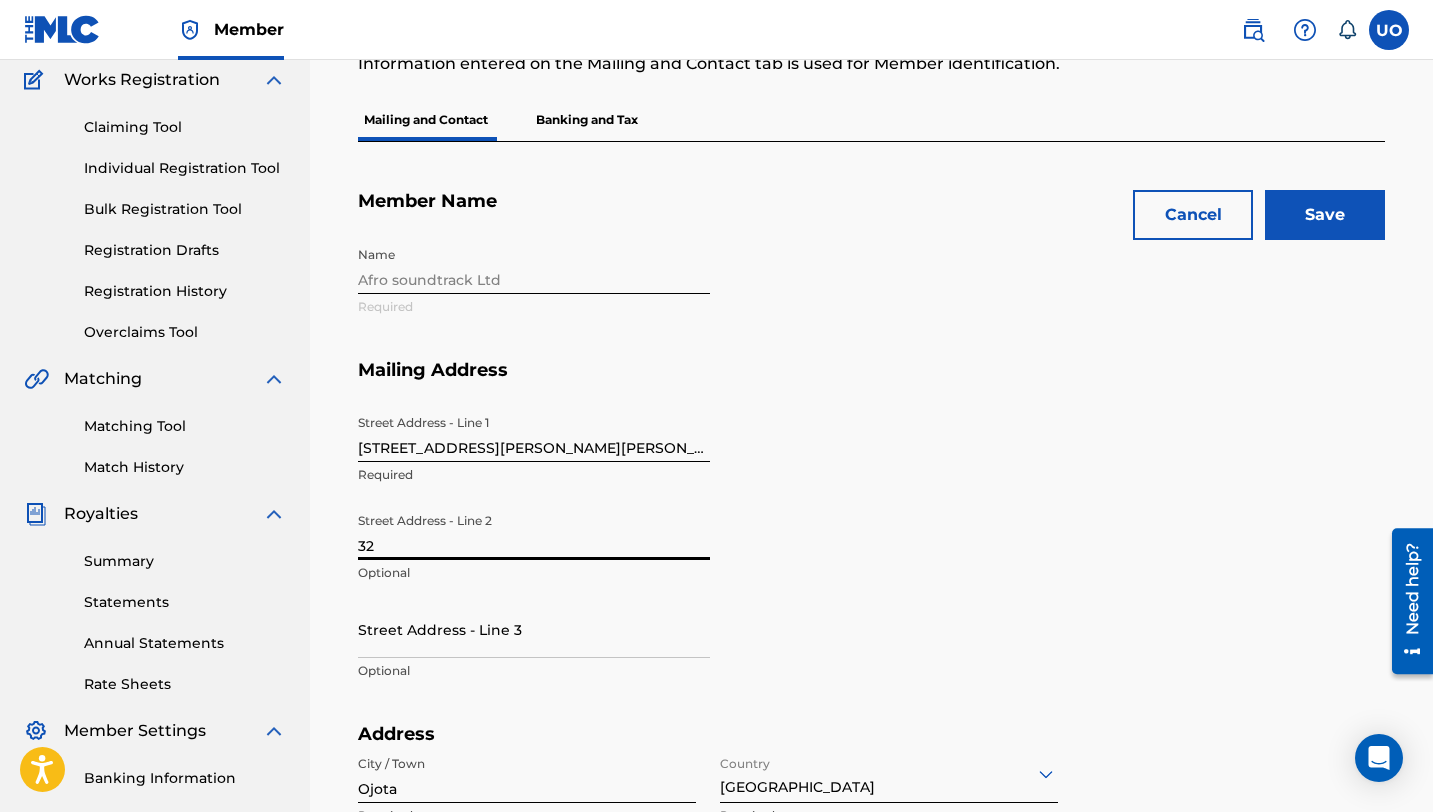 type on "32" 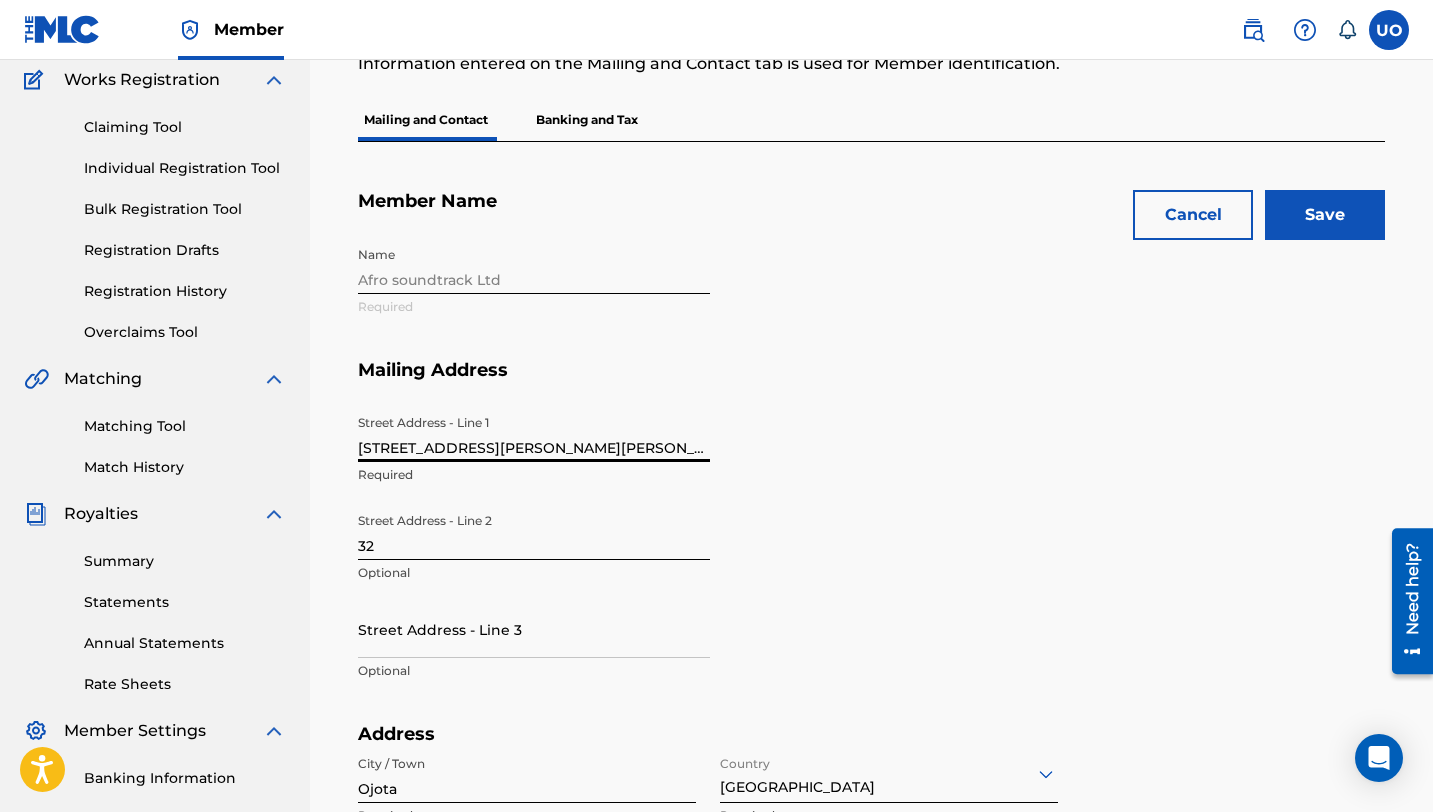 drag, startPoint x: 376, startPoint y: 446, endPoint x: 397, endPoint y: 521, distance: 77.88453 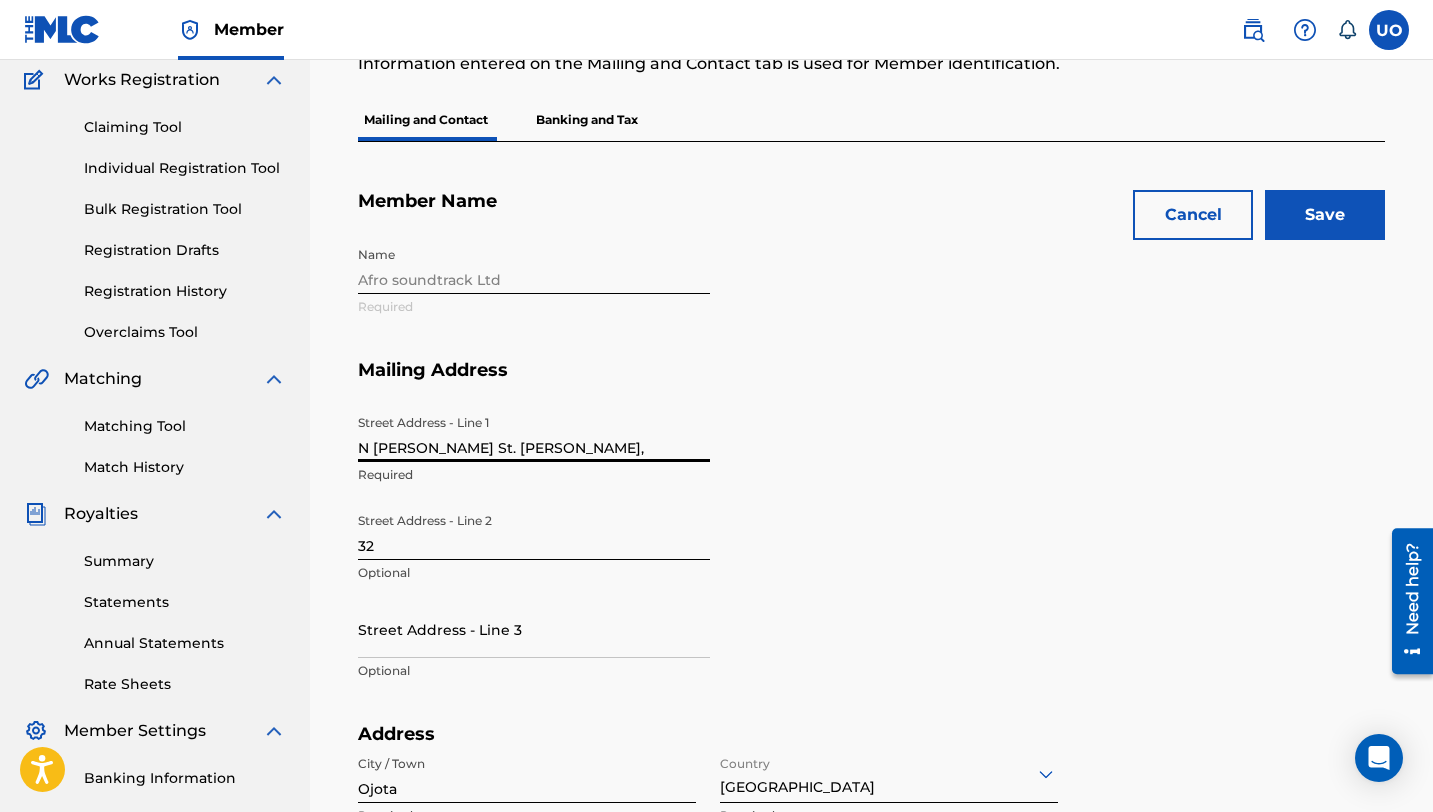 drag, startPoint x: 501, startPoint y: 446, endPoint x: 443, endPoint y: 449, distance: 58.077534 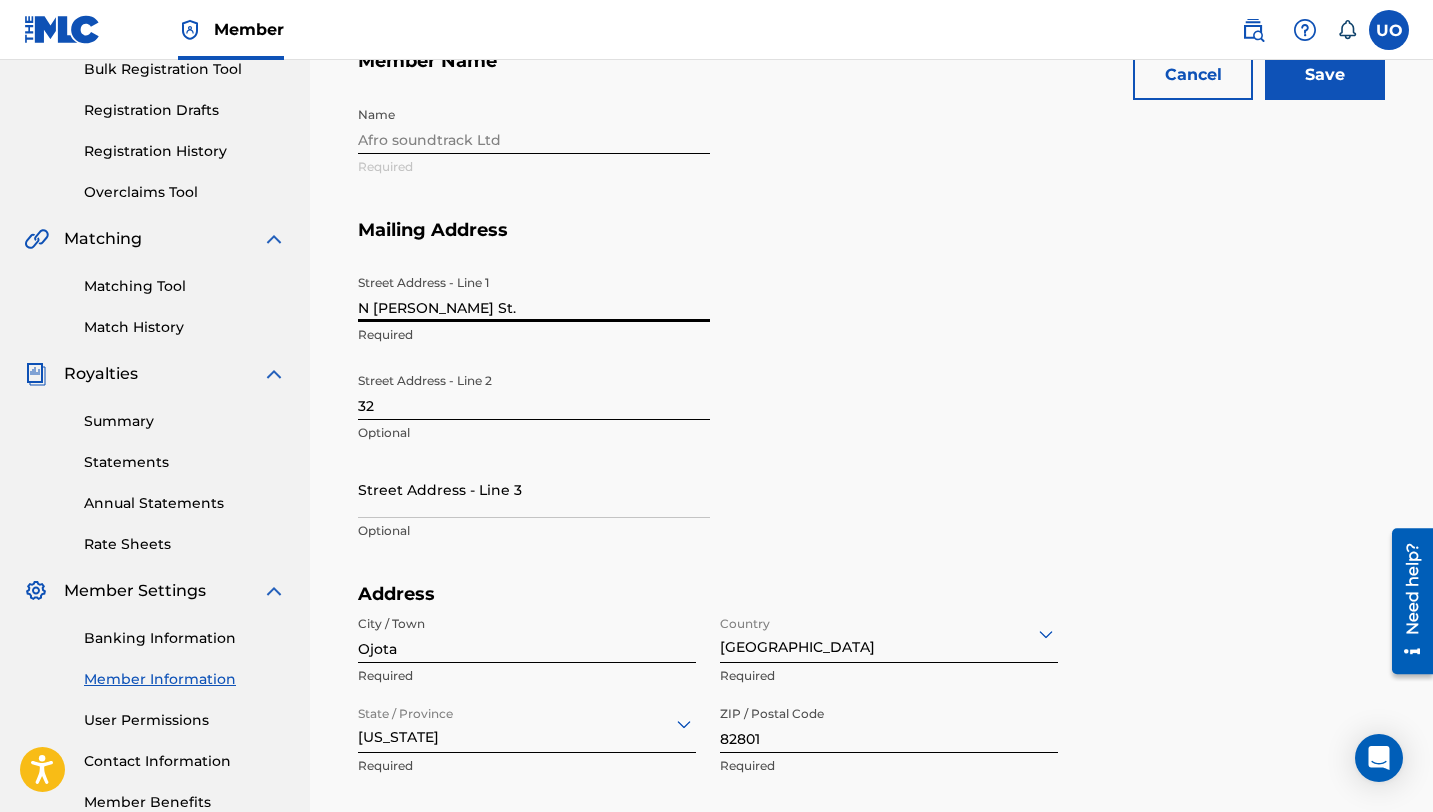 scroll, scrollTop: 315, scrollLeft: 0, axis: vertical 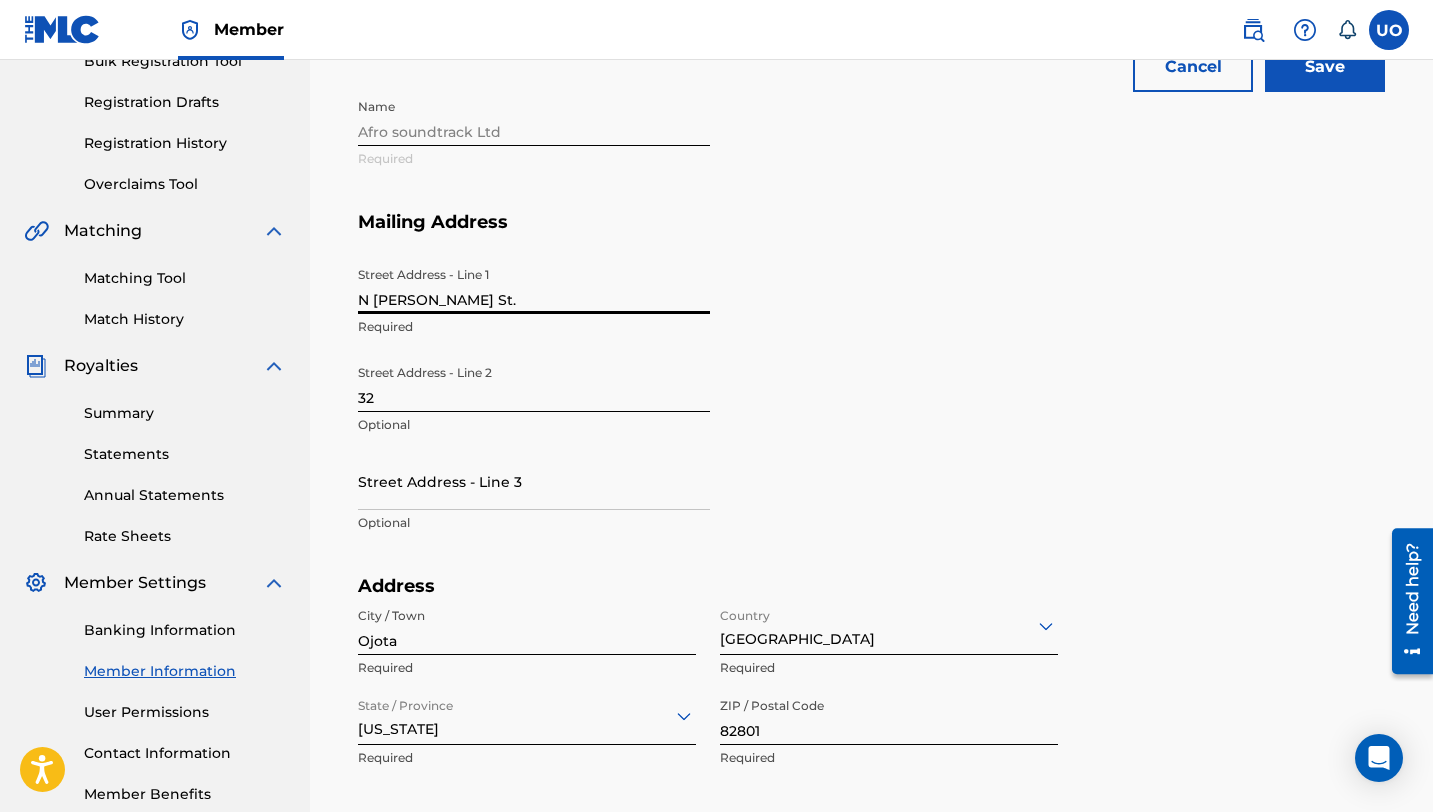 type on "N Gould St." 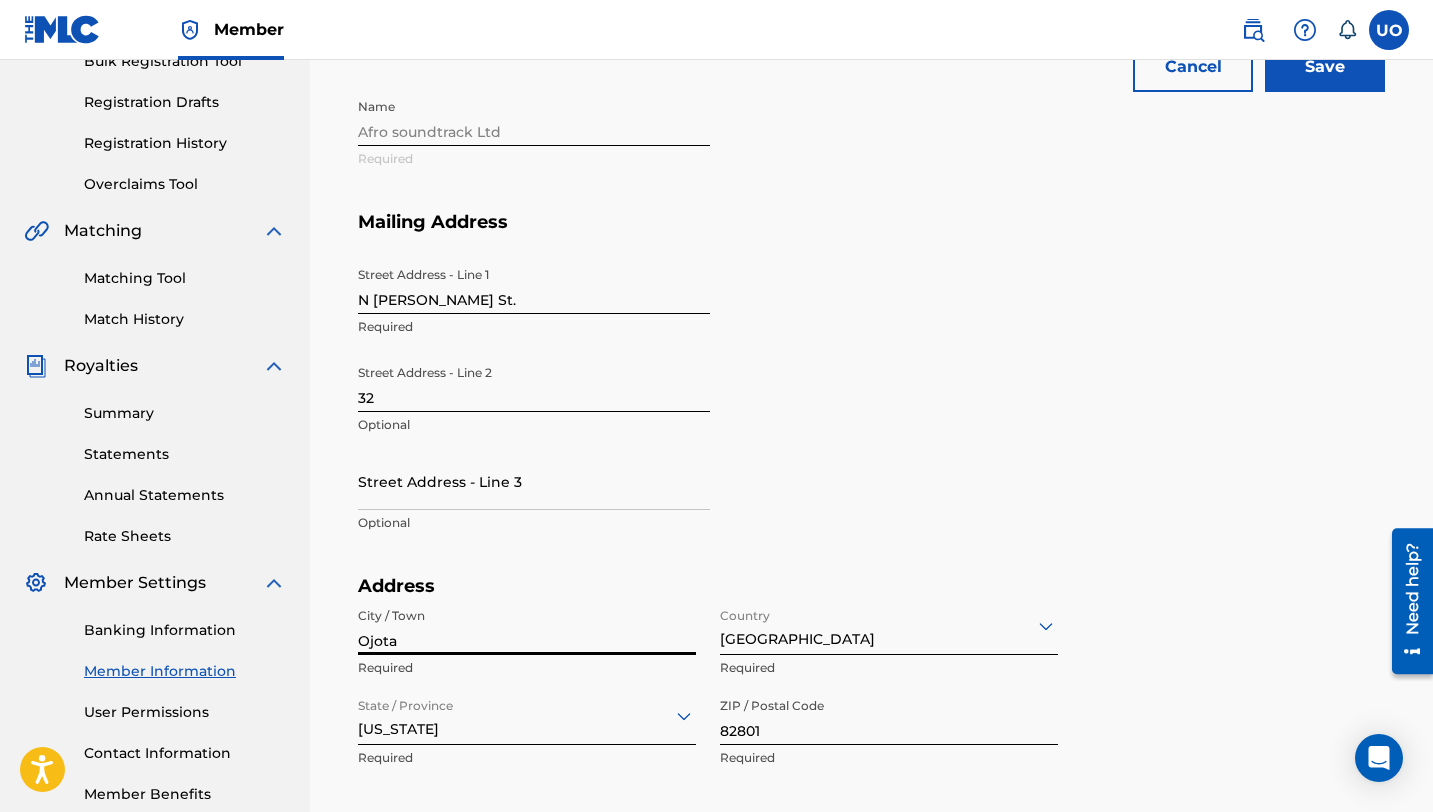 click on "Ojota" at bounding box center (527, 626) 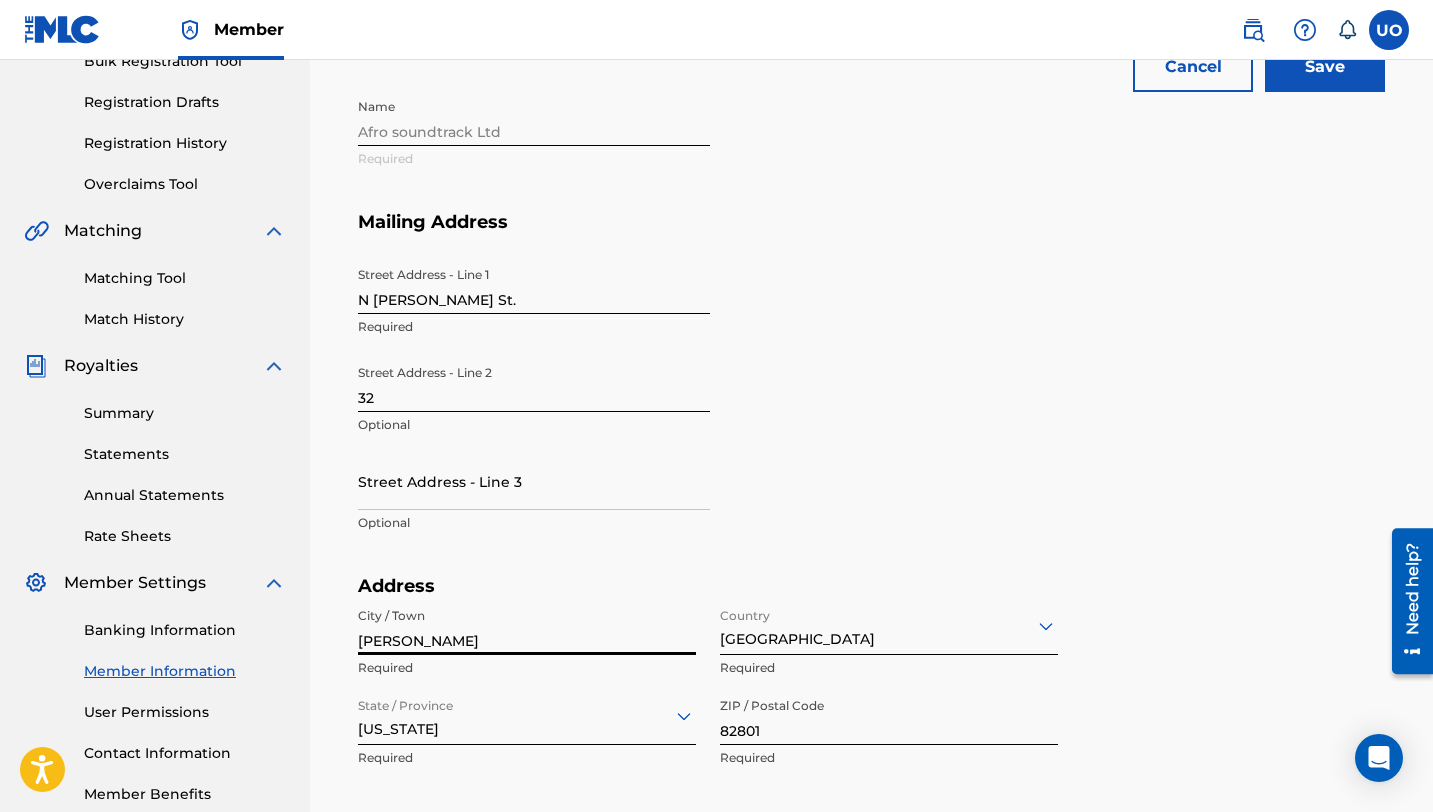 type on "Sheridan" 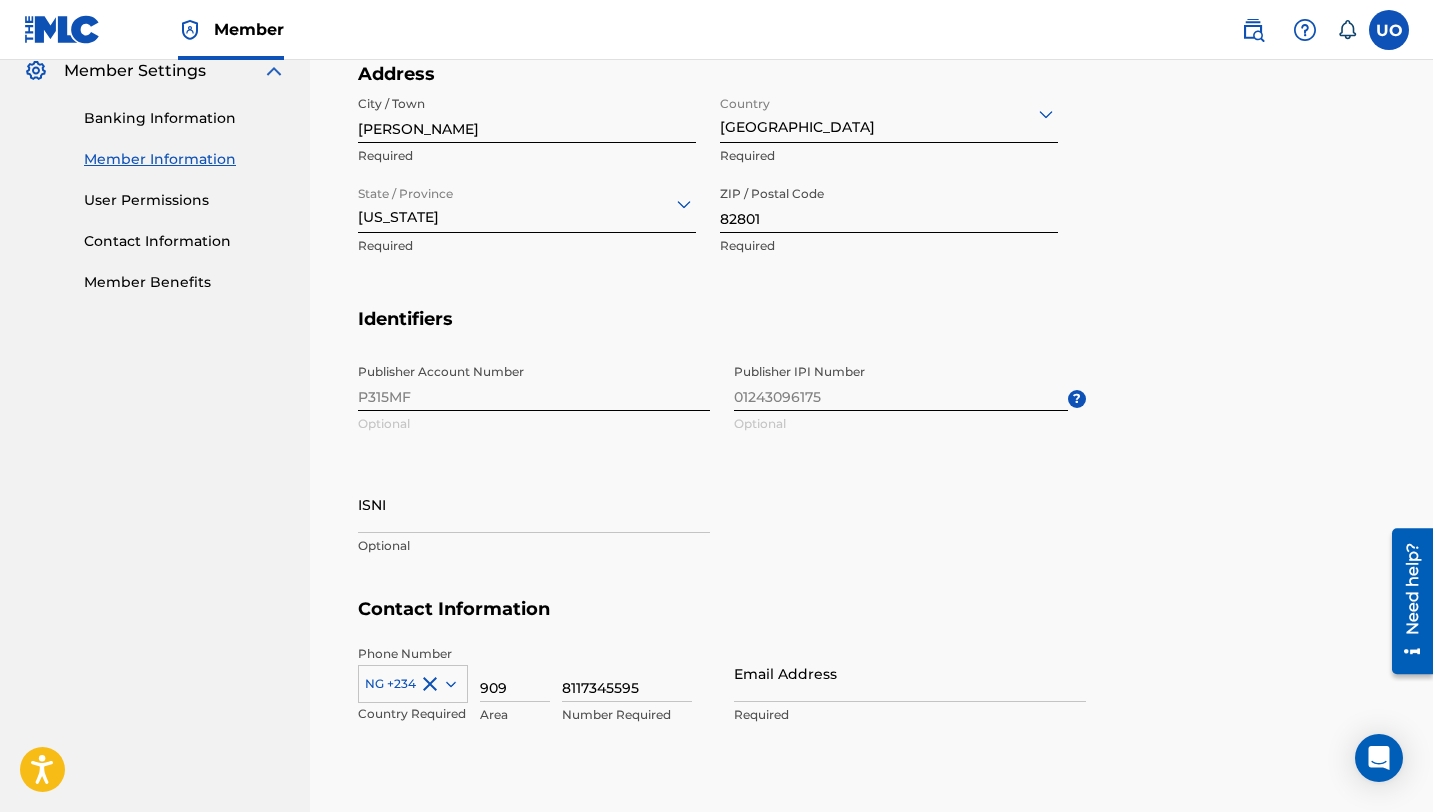 scroll, scrollTop: 925, scrollLeft: 0, axis: vertical 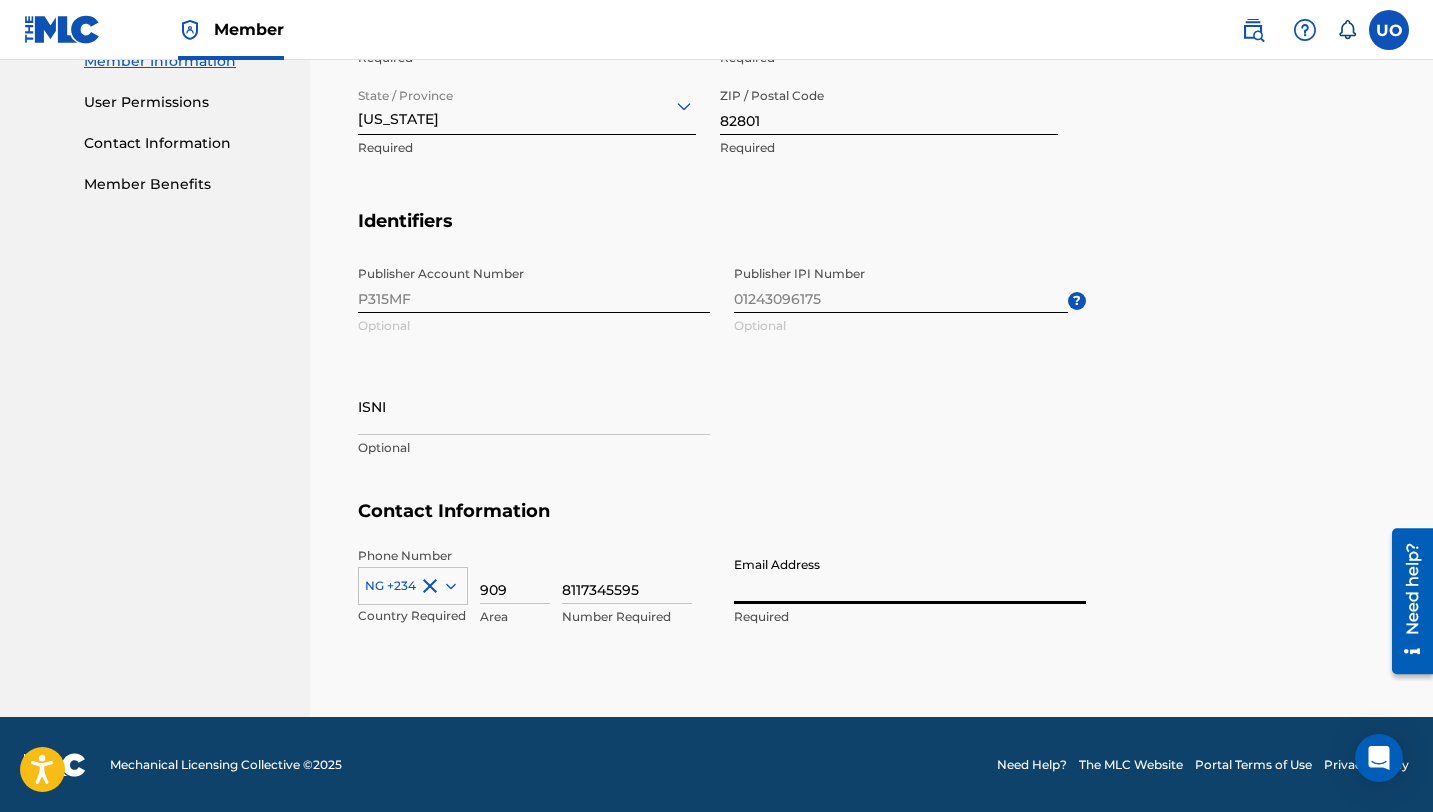 click on "Email Address" at bounding box center [910, 575] 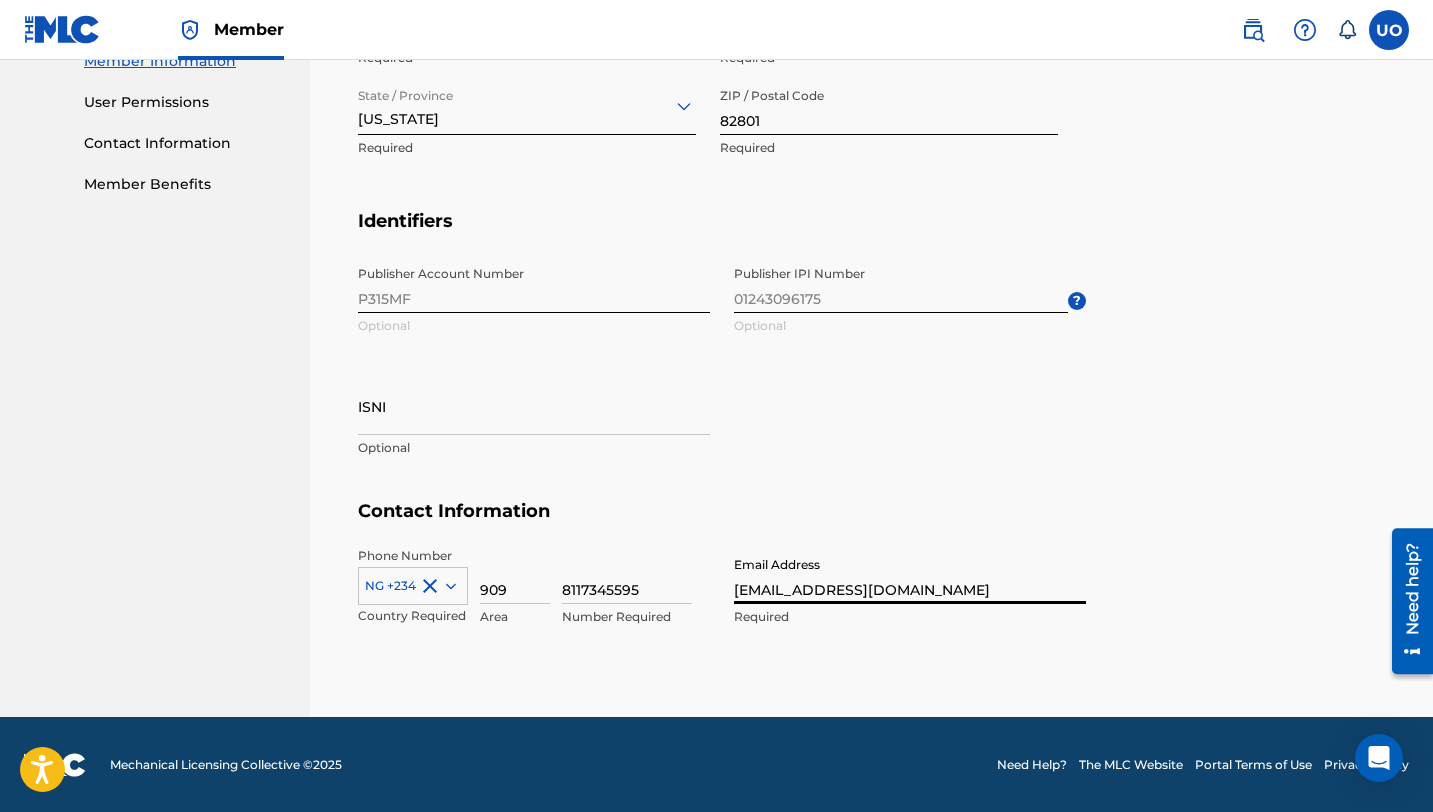 type on "Nigeria" 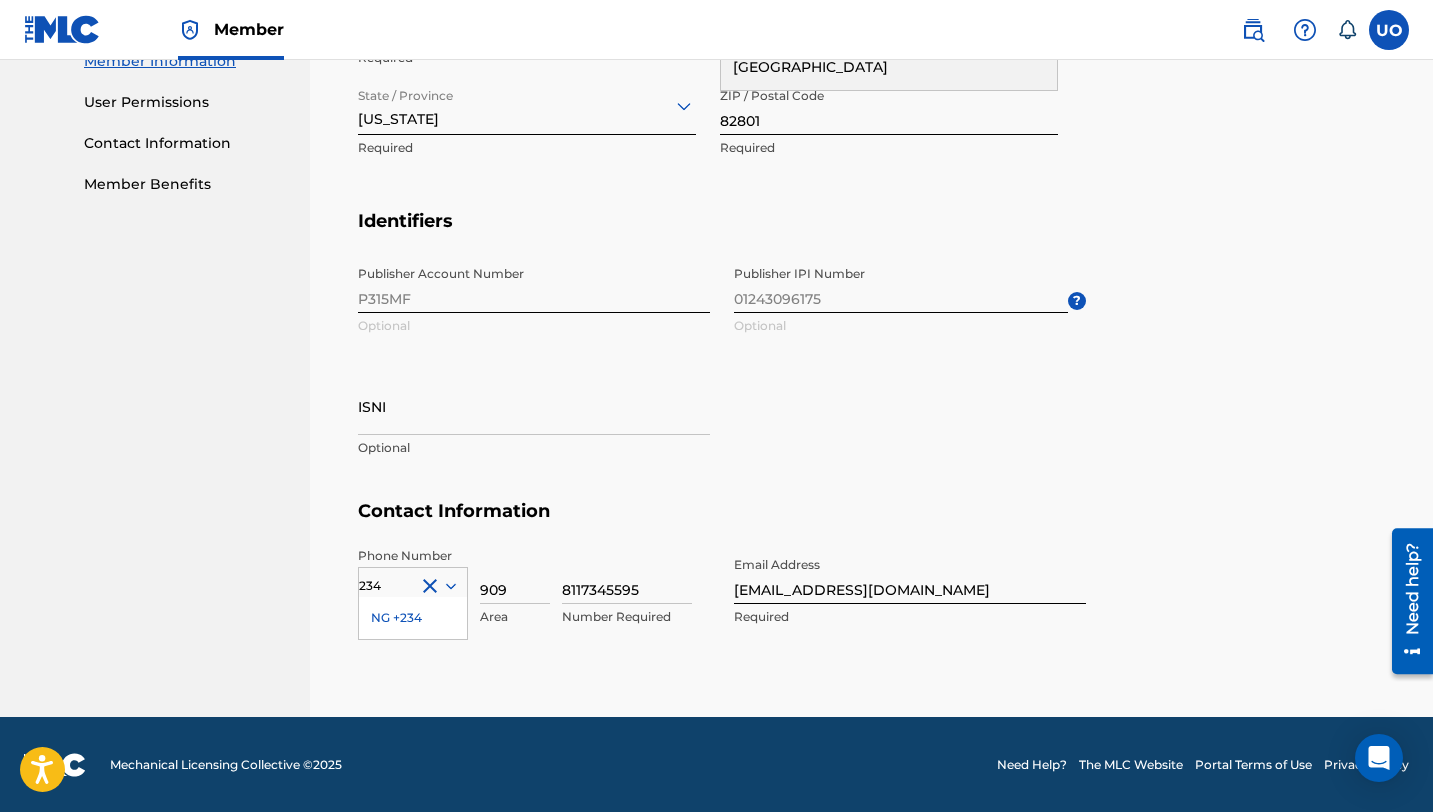 click on "NG +234" at bounding box center [413, 618] 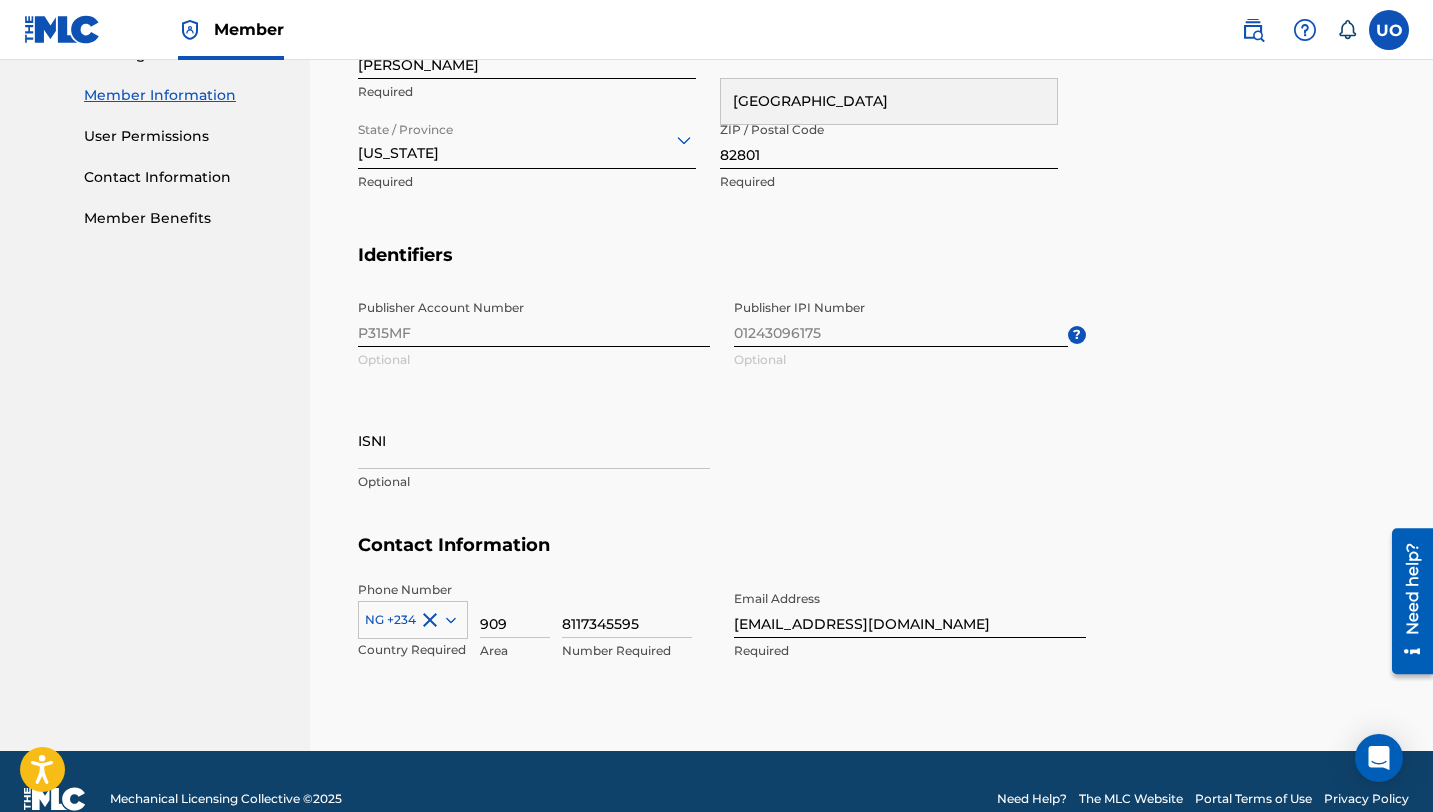 scroll, scrollTop: 889, scrollLeft: 0, axis: vertical 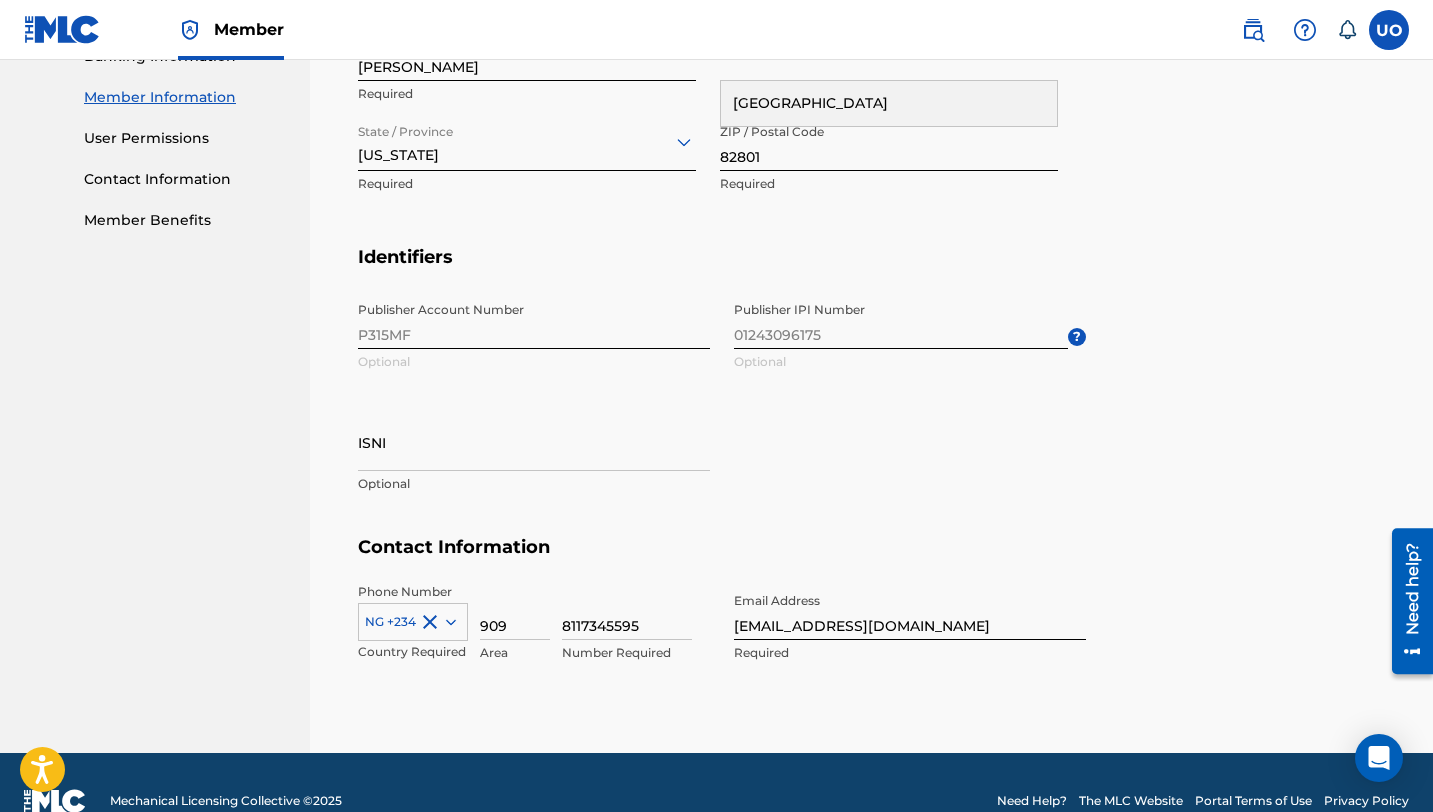 click on "909" at bounding box center [515, 611] 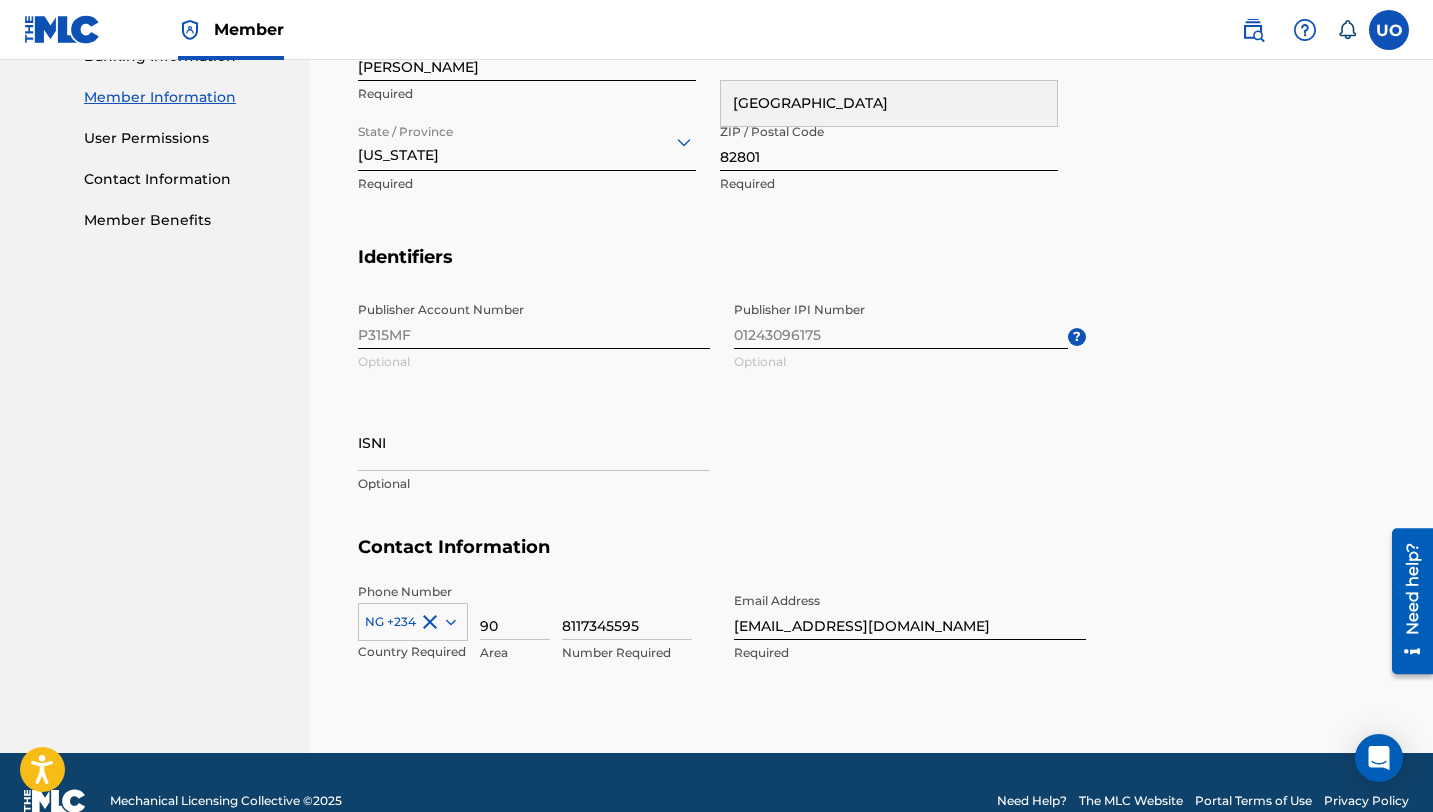type on "9" 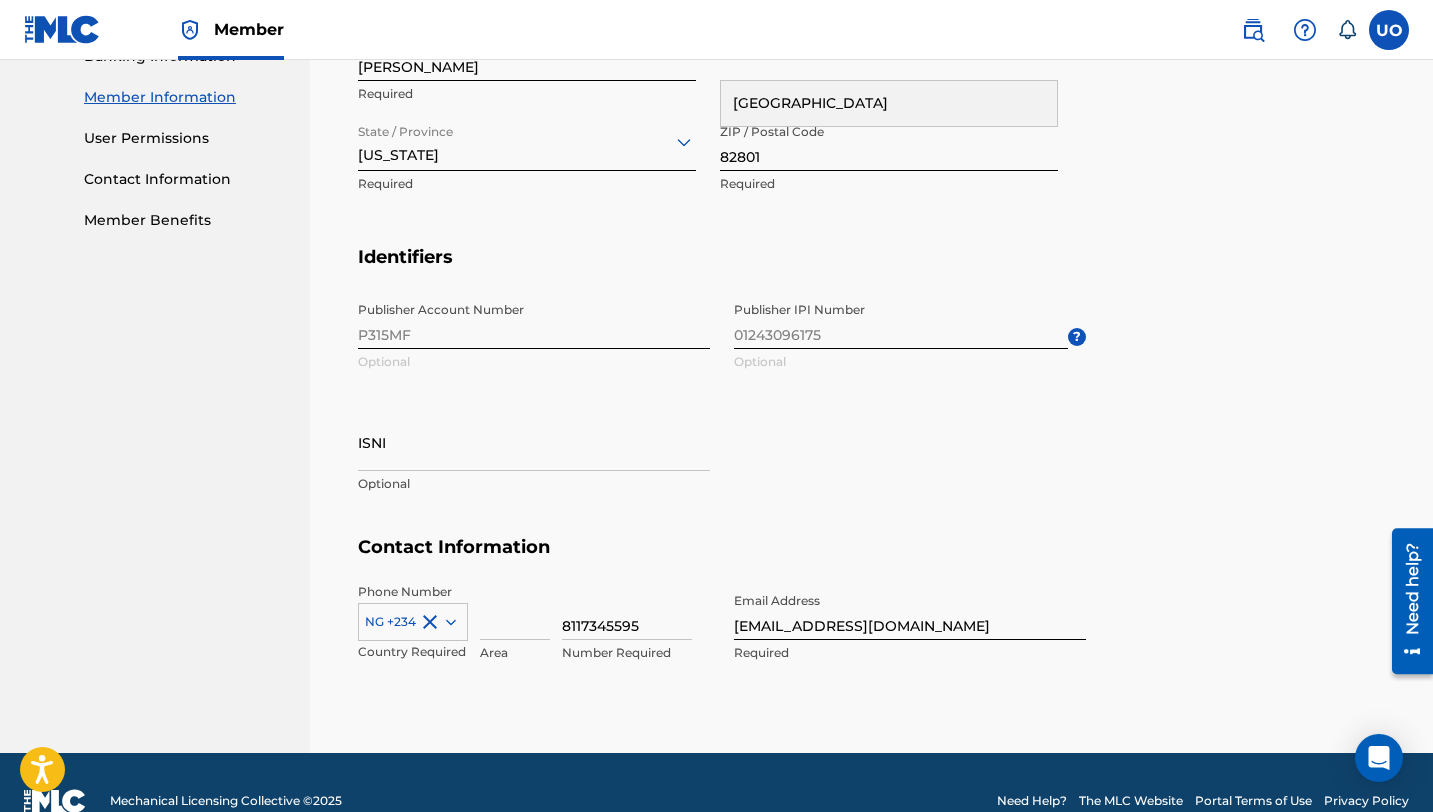 type 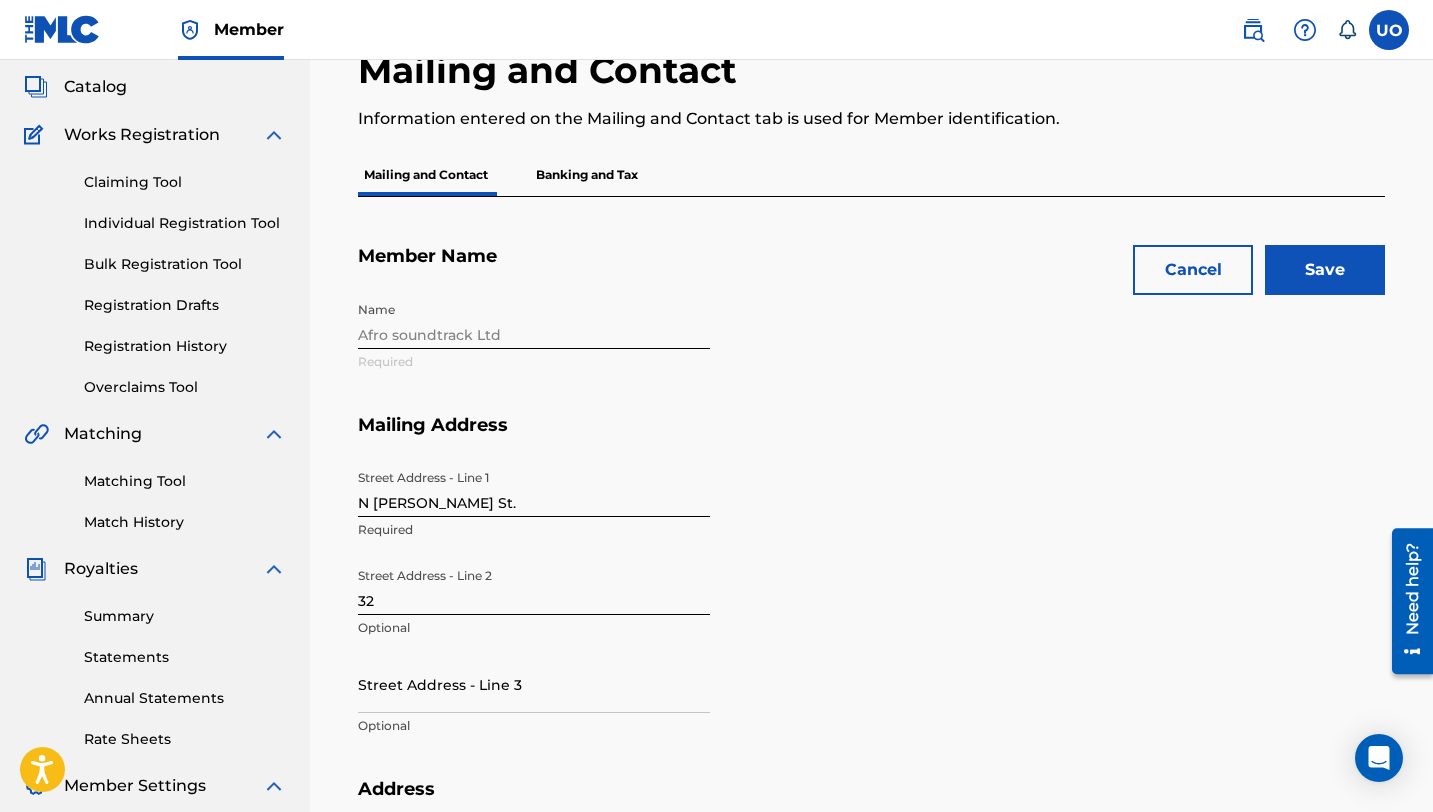 scroll, scrollTop: 0, scrollLeft: 0, axis: both 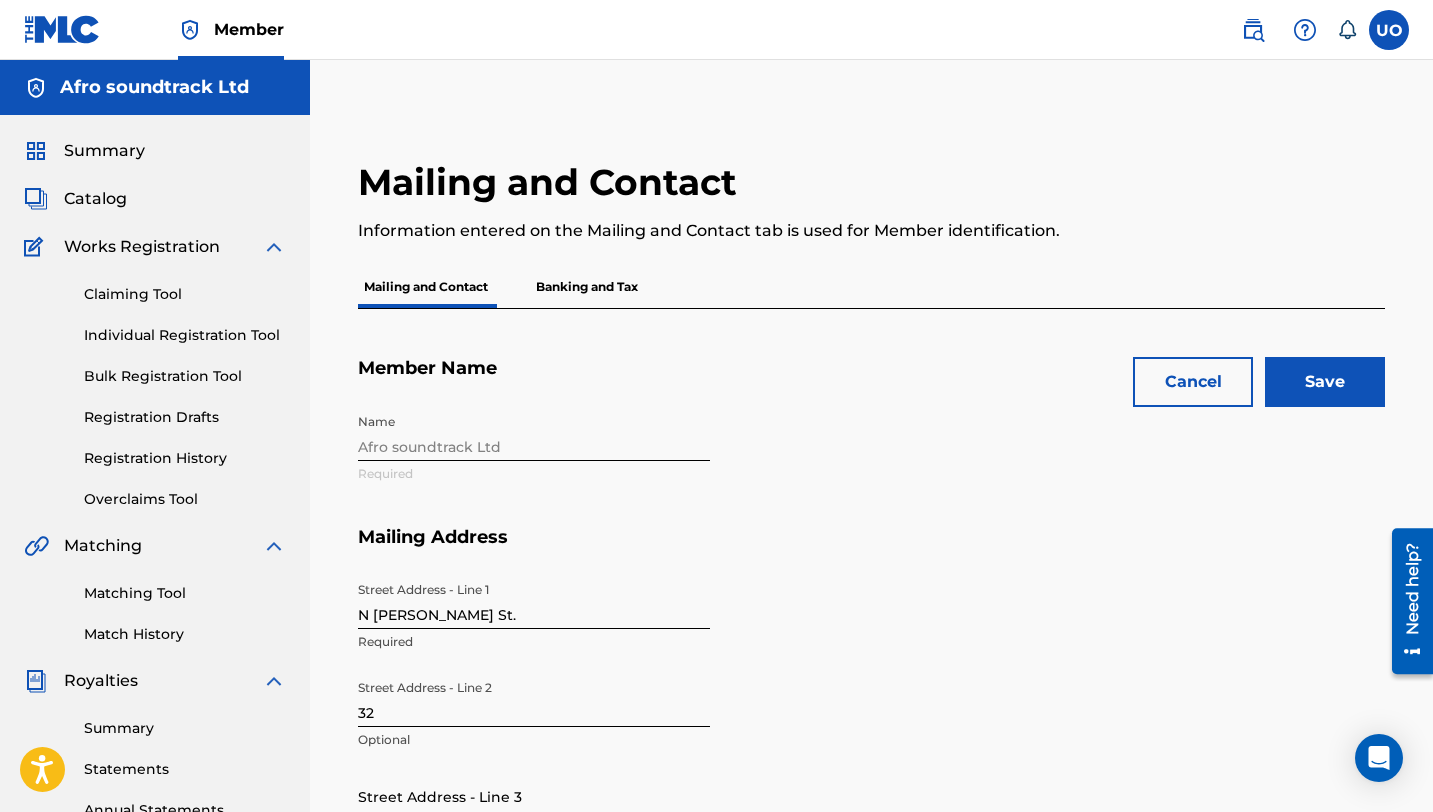 click on "Save" at bounding box center (1325, 382) 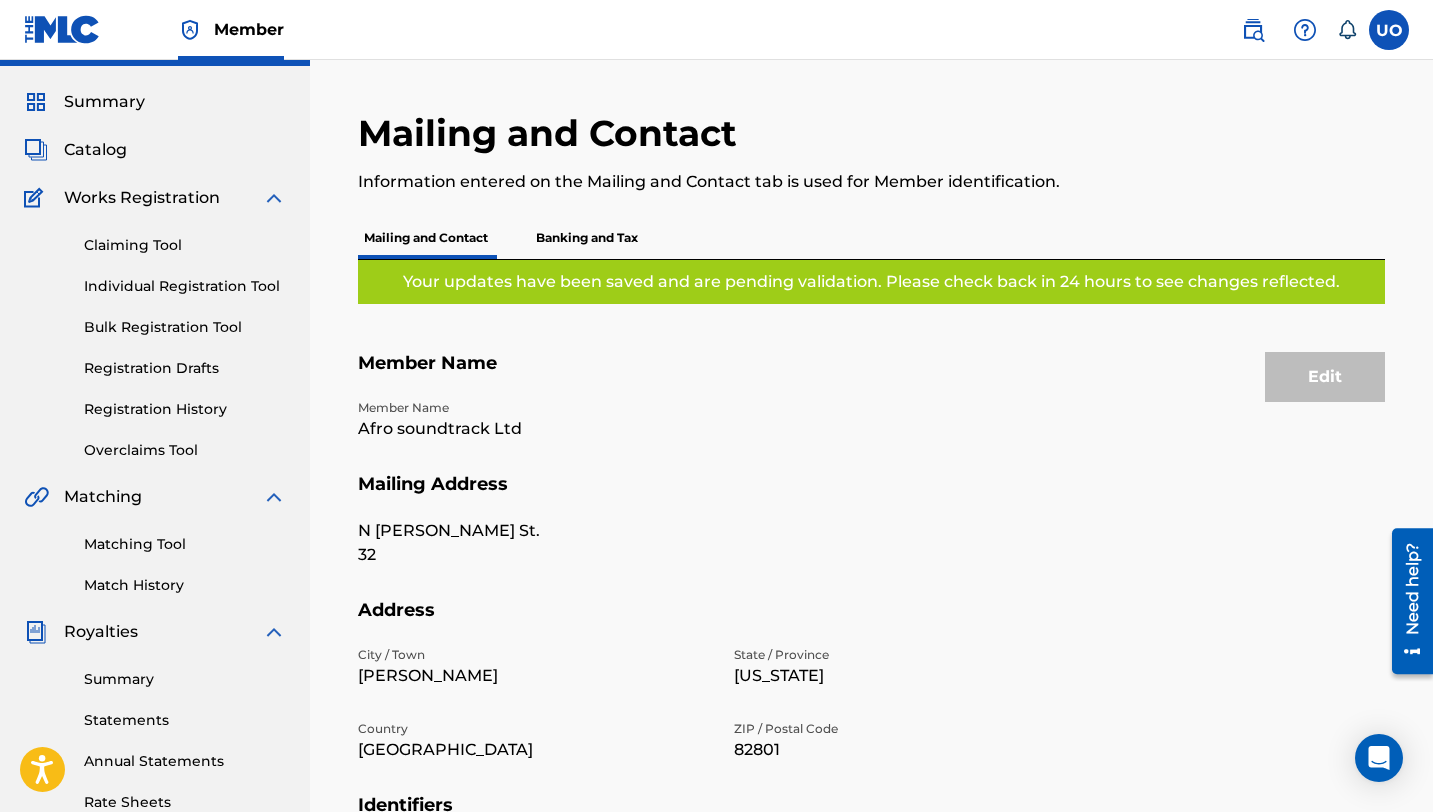 scroll, scrollTop: 0, scrollLeft: 0, axis: both 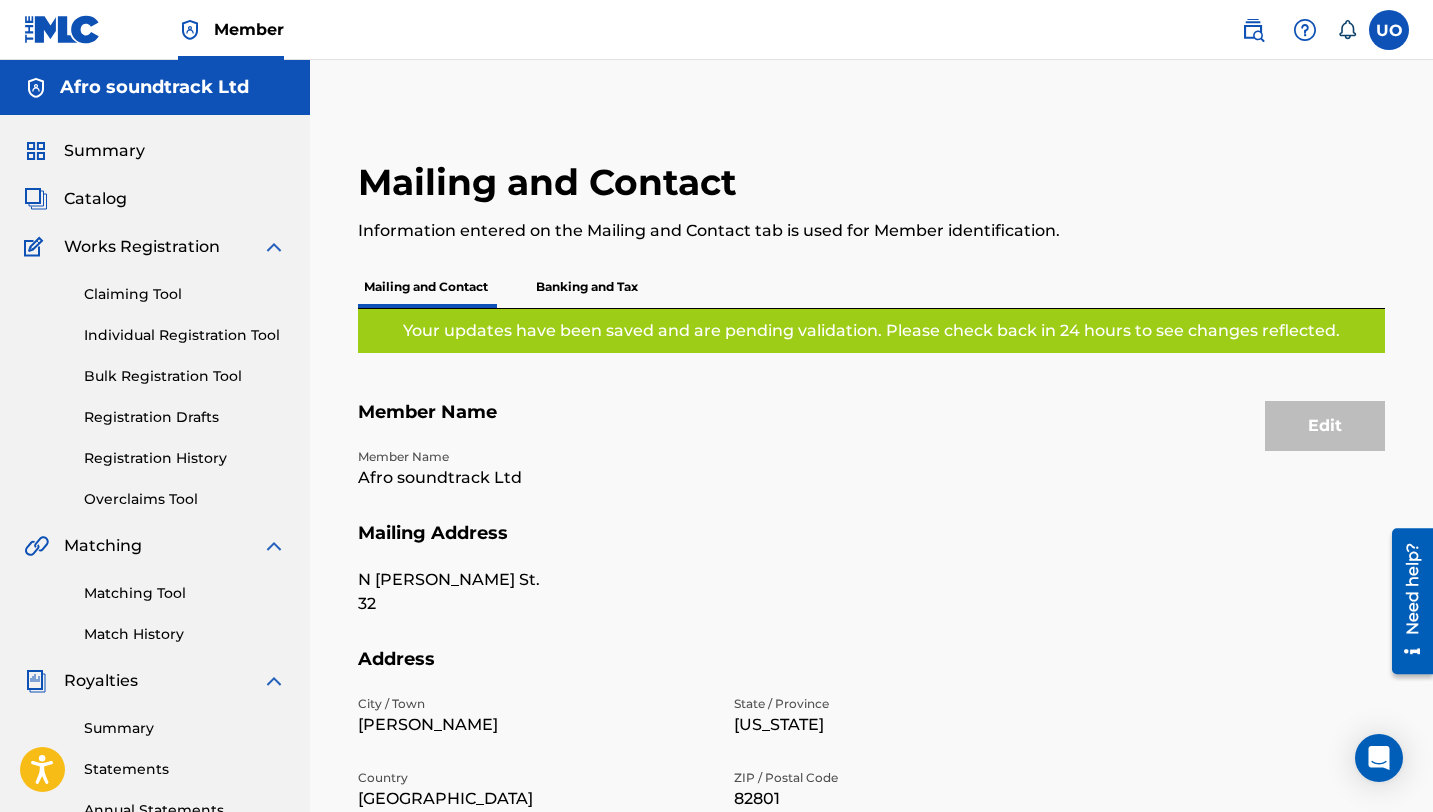 click on "Banking and Tax" at bounding box center [587, 287] 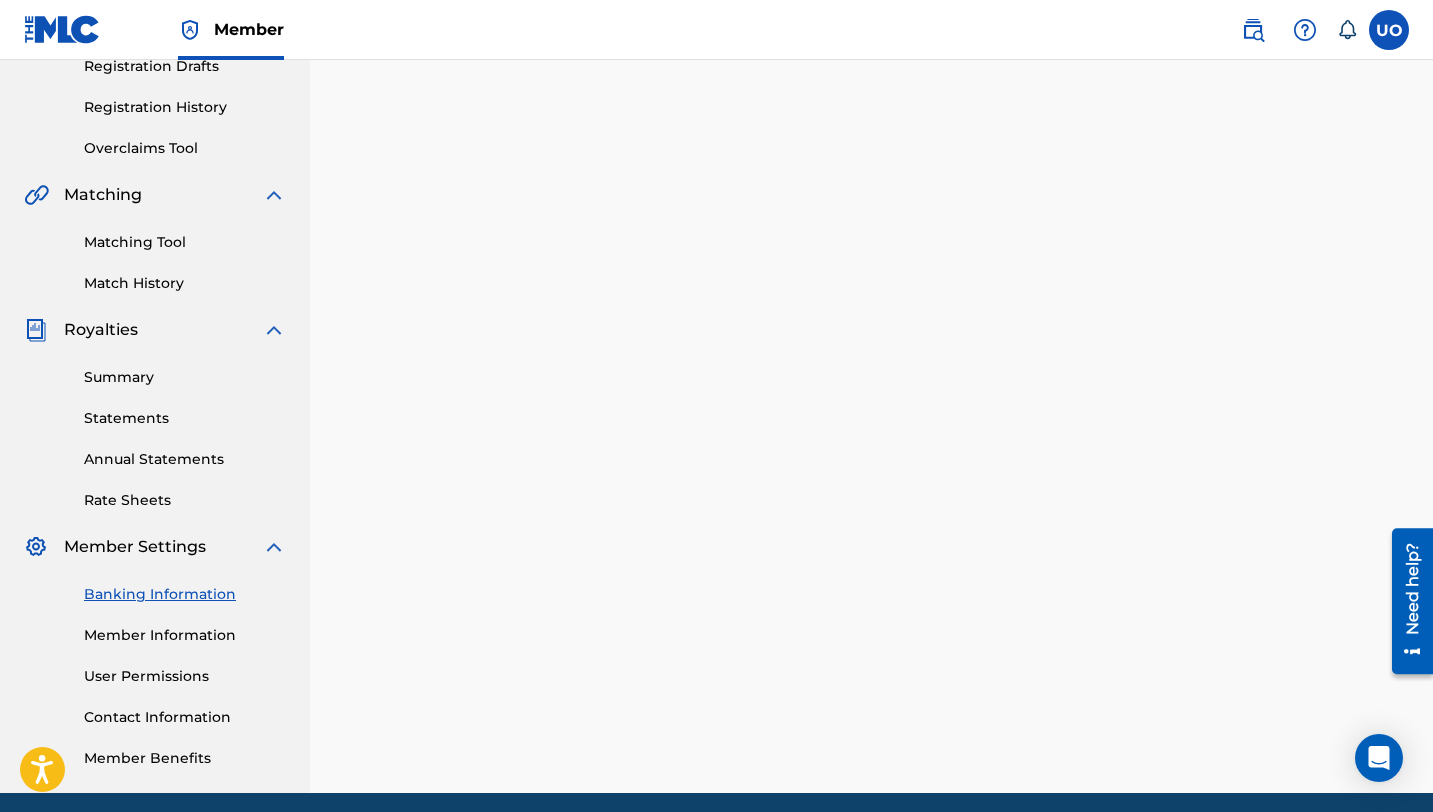 scroll, scrollTop: 353, scrollLeft: 0, axis: vertical 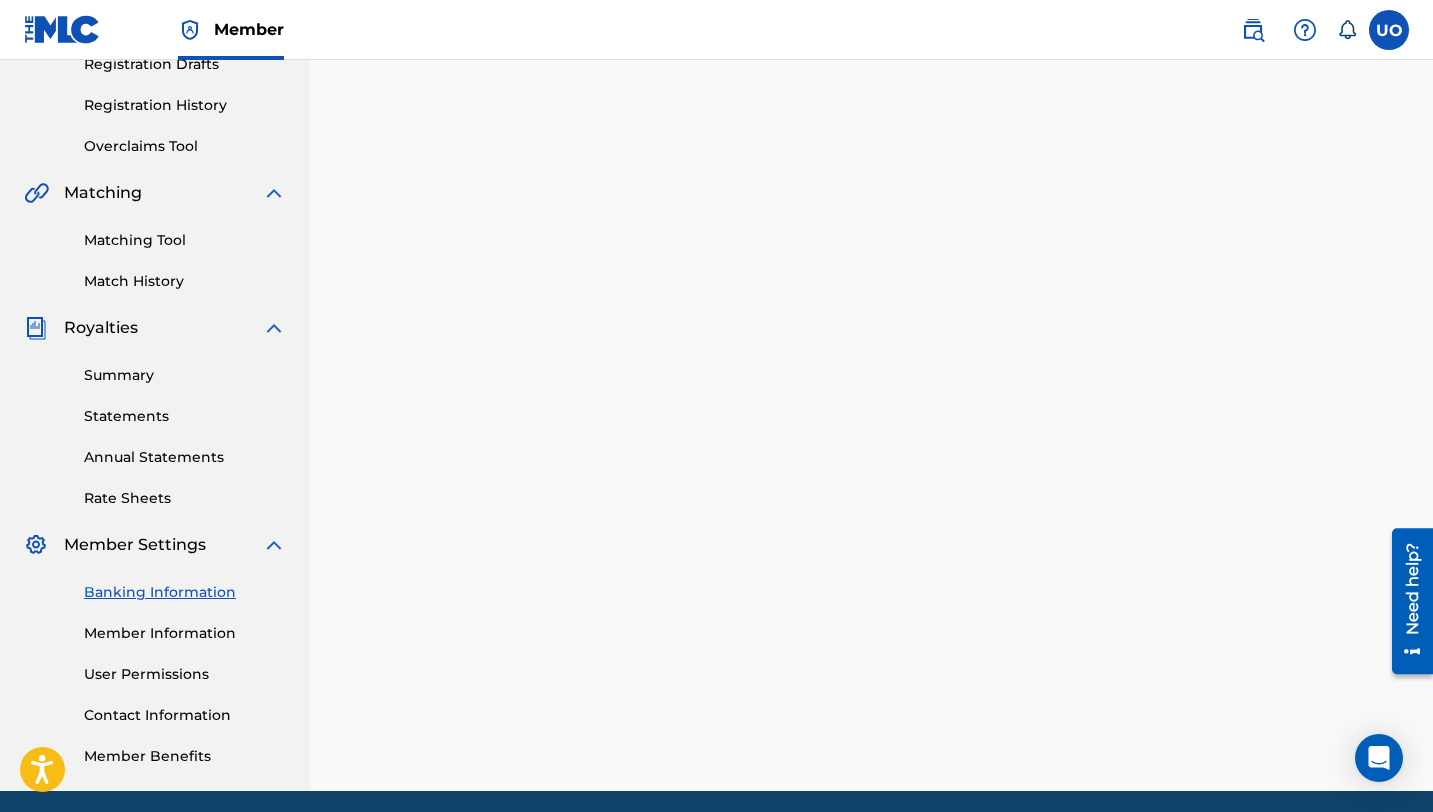 click on "Rate Sheets" at bounding box center [185, 498] 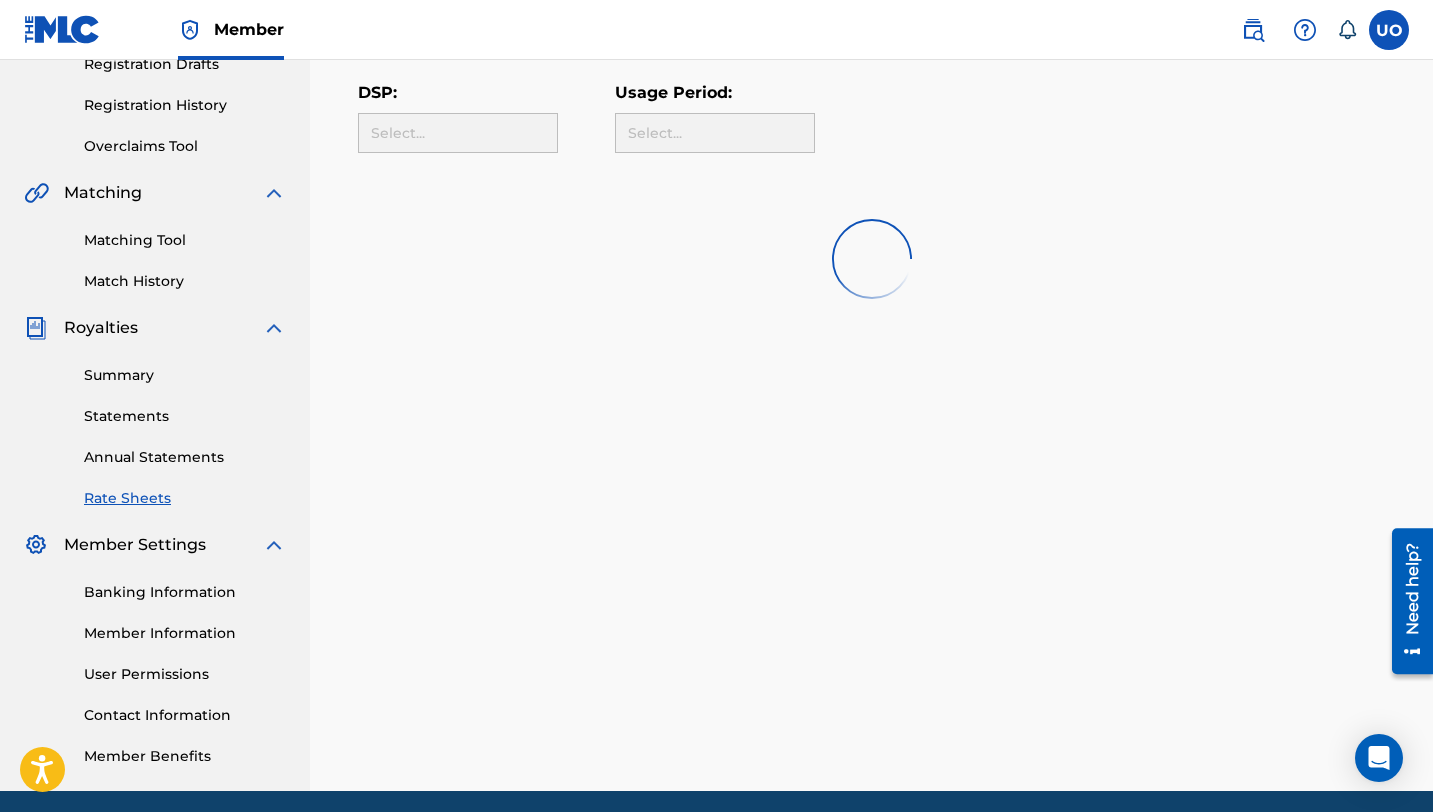 scroll, scrollTop: 0, scrollLeft: 0, axis: both 